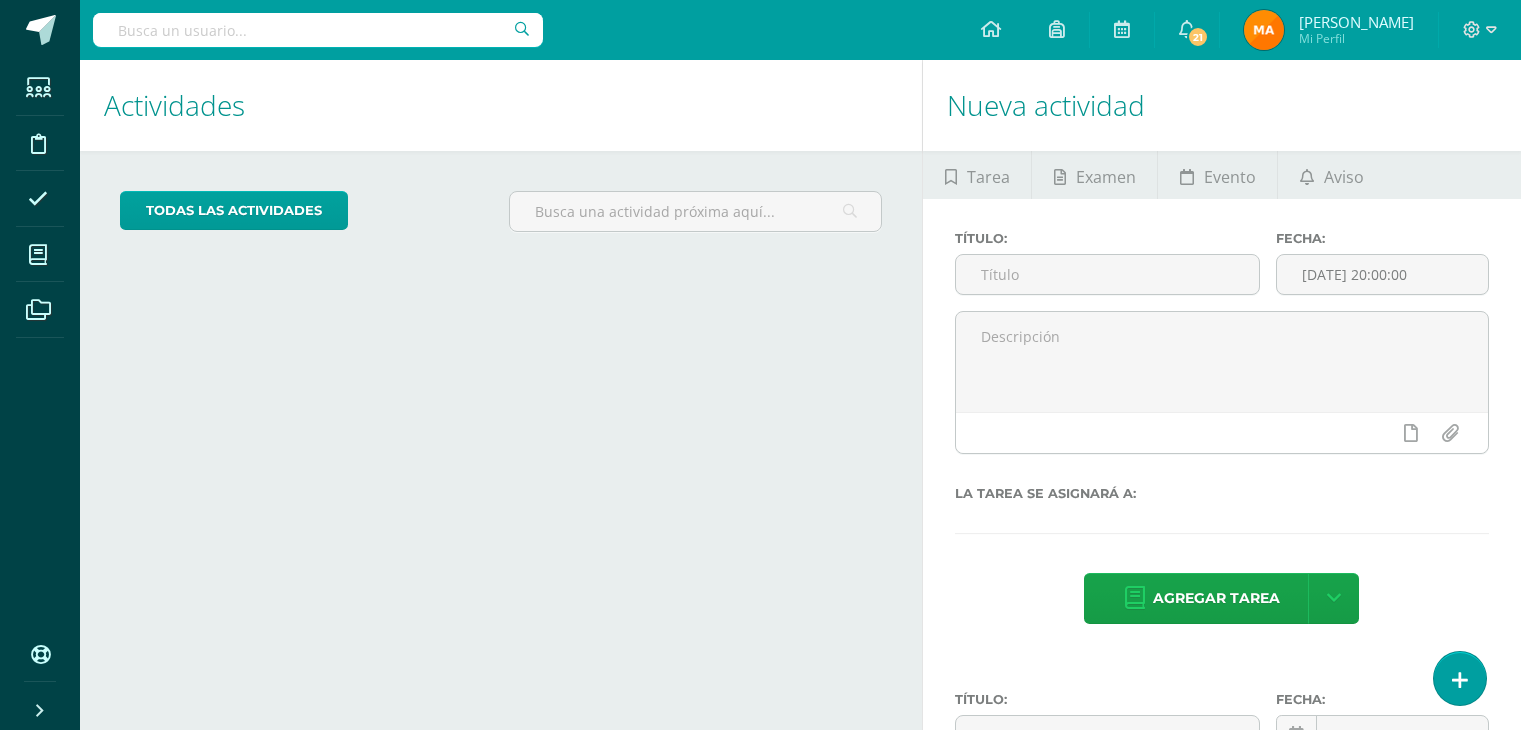 scroll, scrollTop: 0, scrollLeft: 0, axis: both 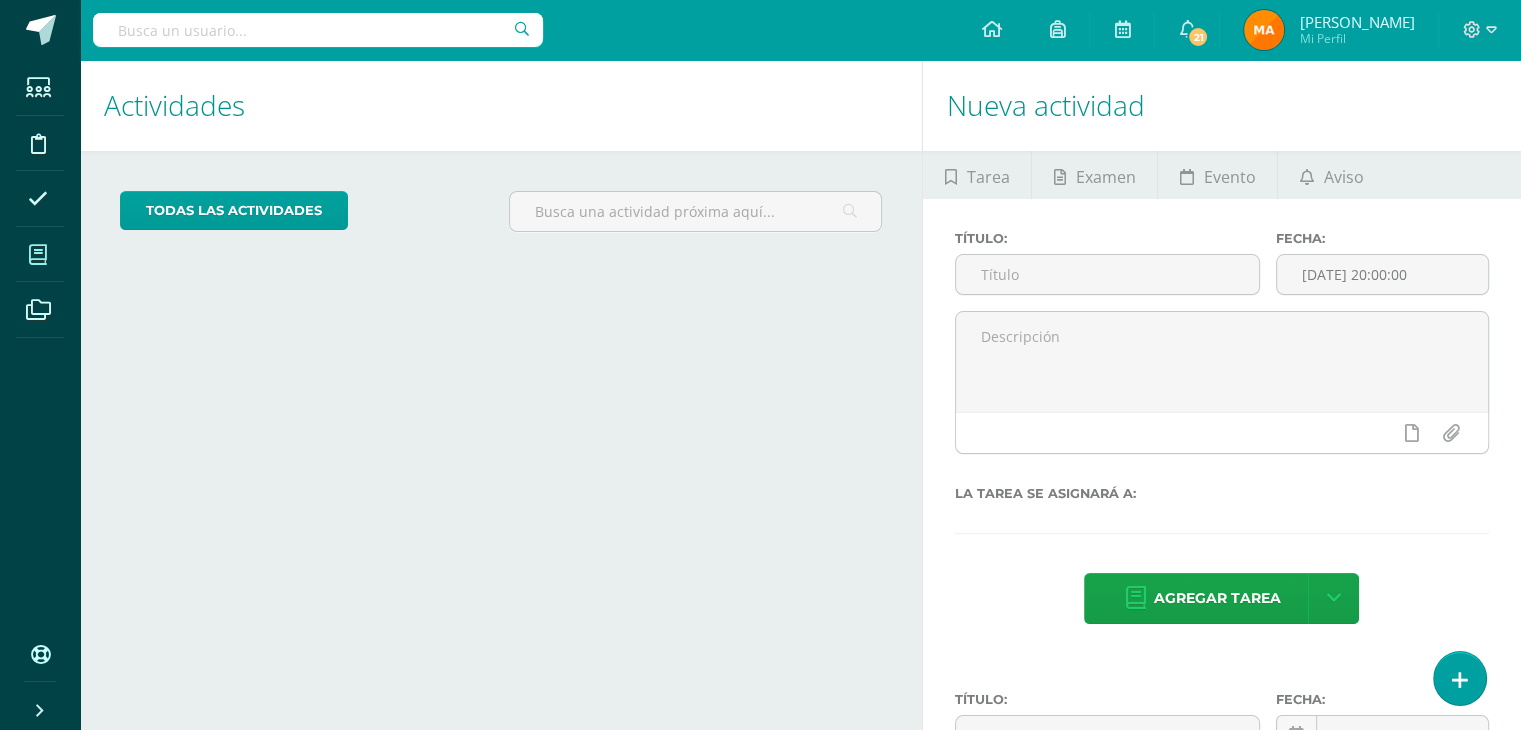 click at bounding box center [38, 255] 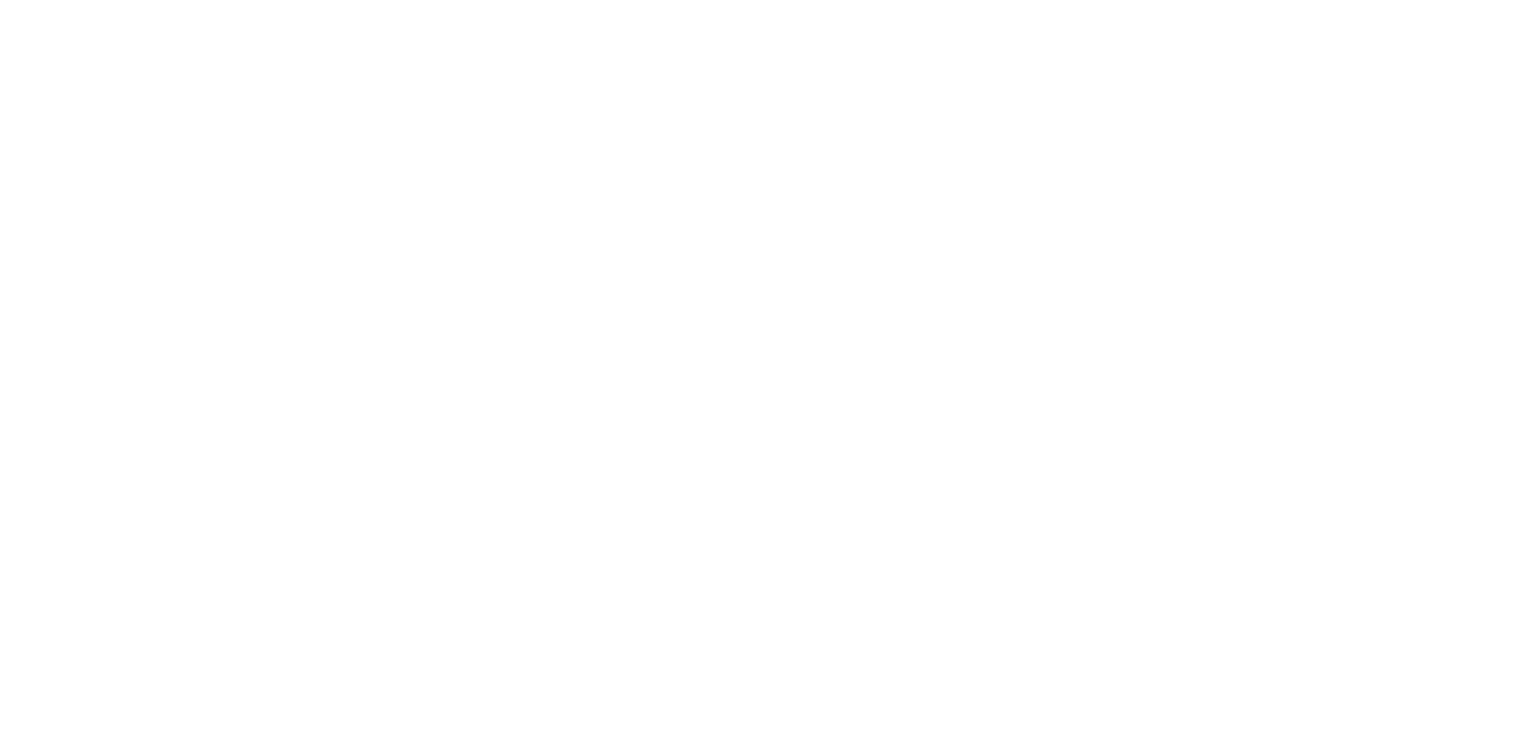 click at bounding box center [0, 0] 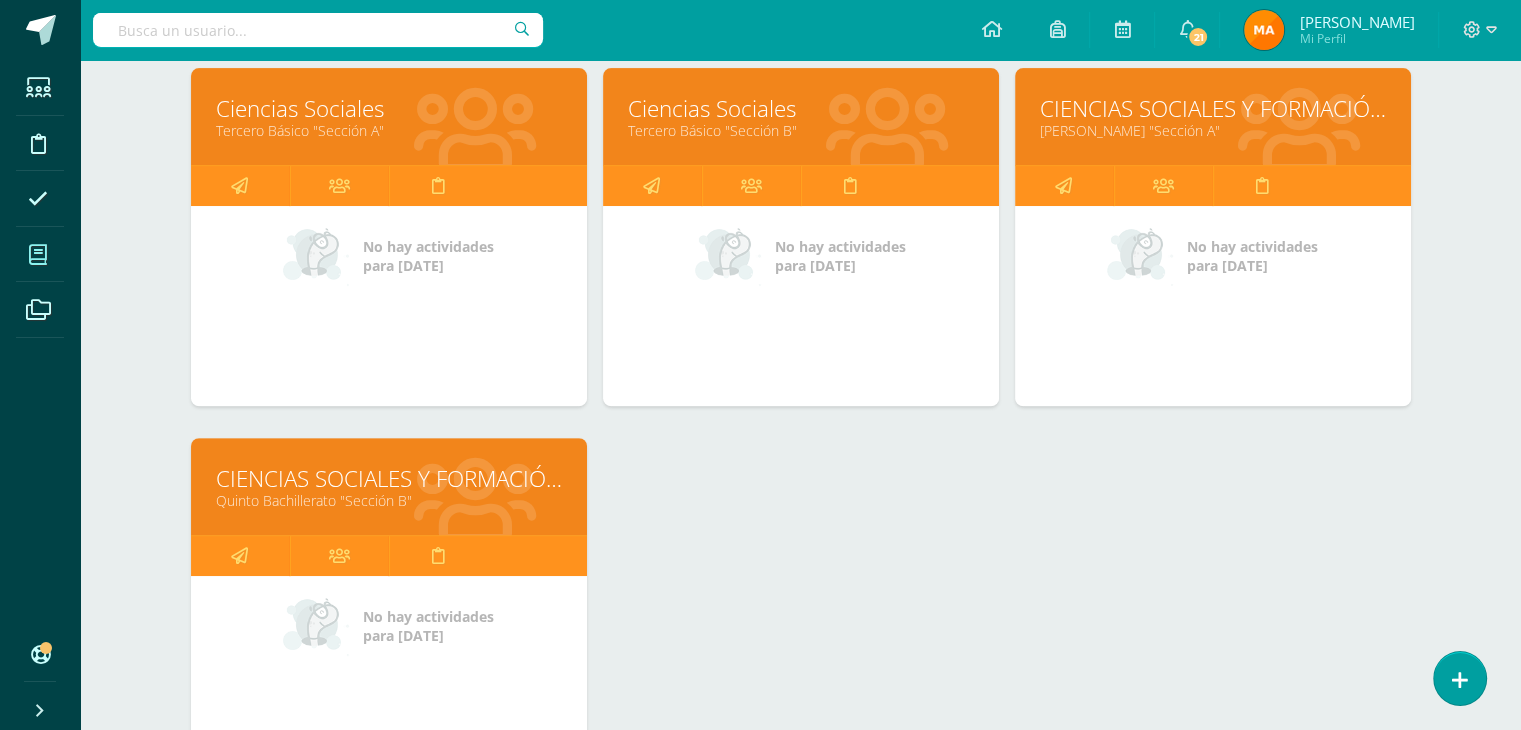 scroll, scrollTop: 675, scrollLeft: 0, axis: vertical 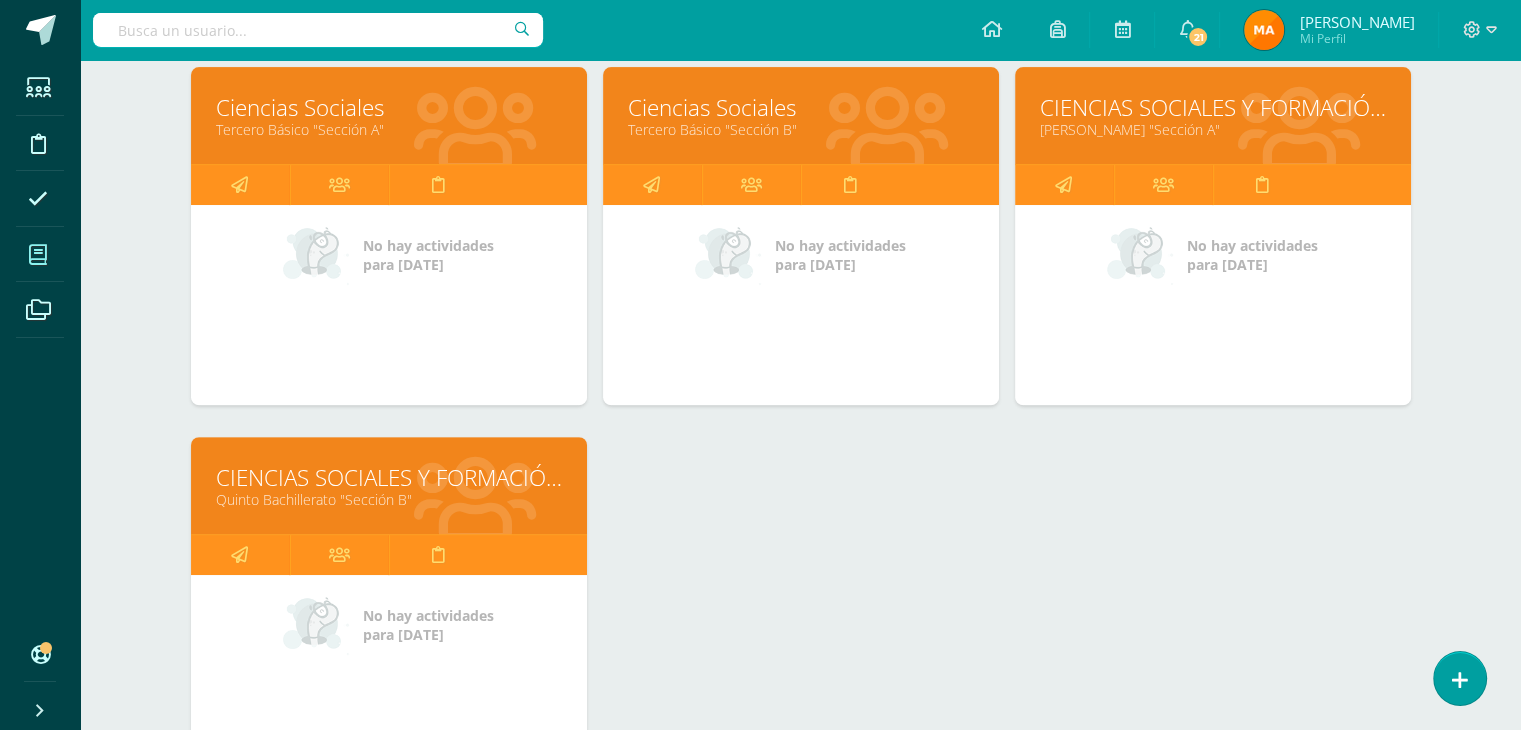 click on "CIENCIAS SOCIALES Y FORMACIÓN CIUDADANA 5" at bounding box center (1213, 107) 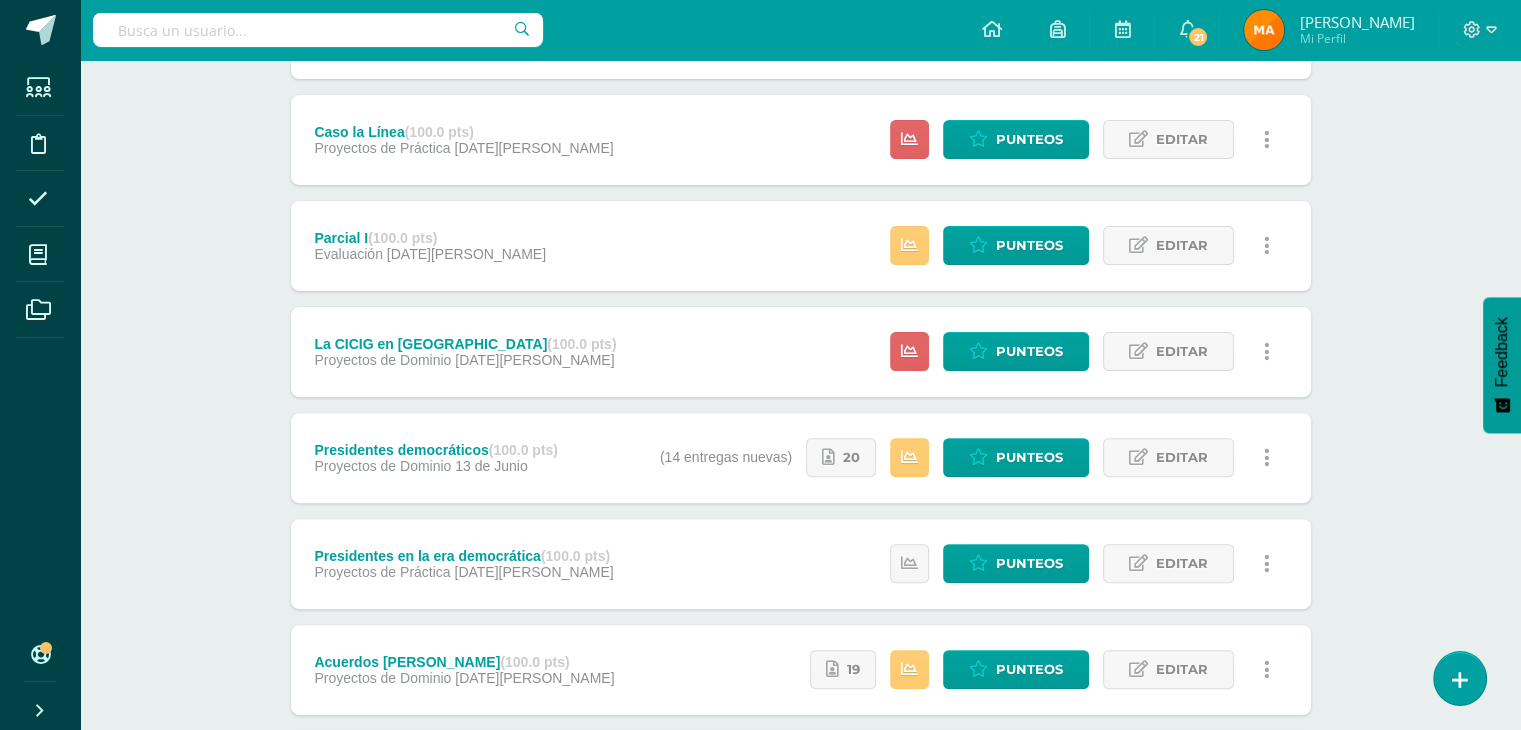 scroll, scrollTop: 773, scrollLeft: 0, axis: vertical 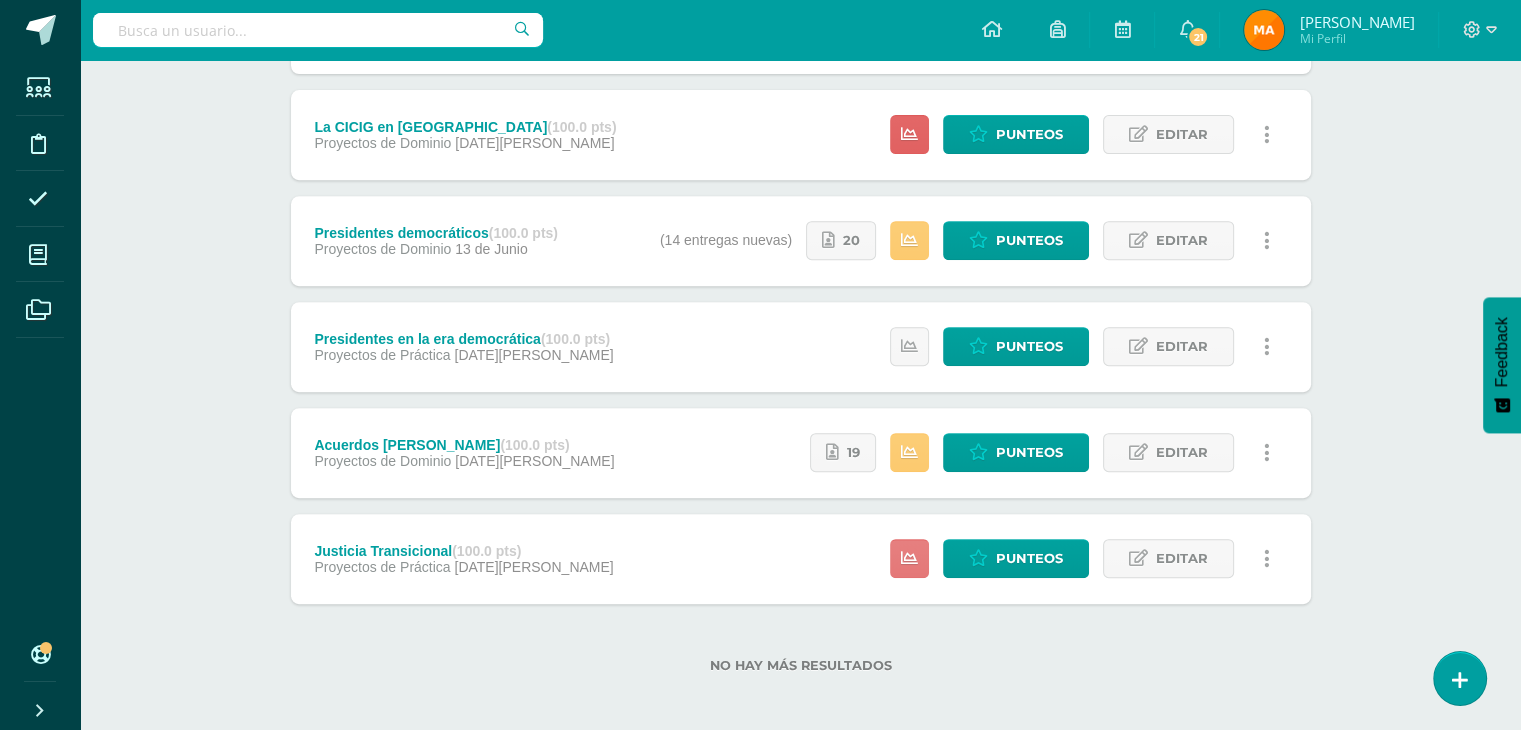 click at bounding box center [909, 558] 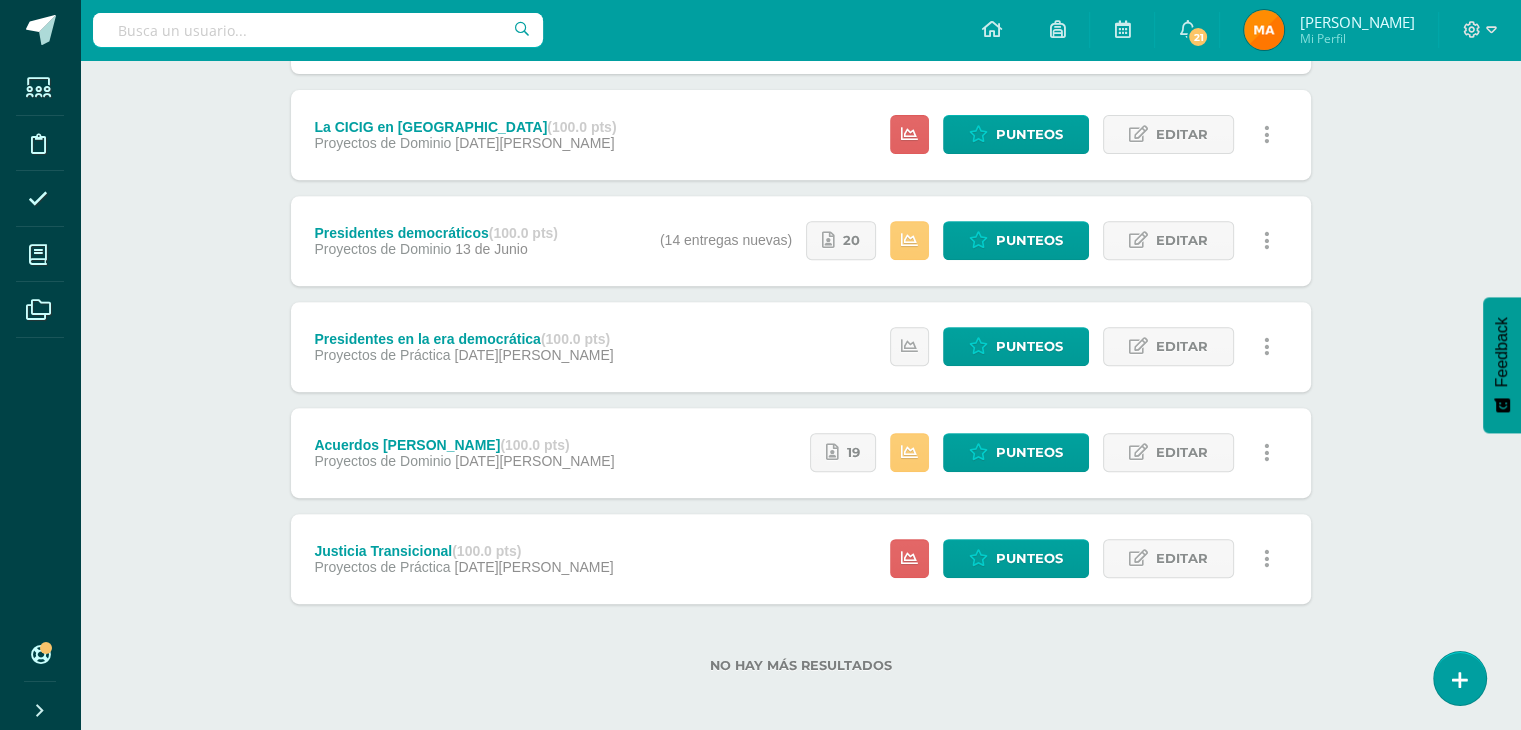 click on "No hay más resultados" at bounding box center [801, 665] 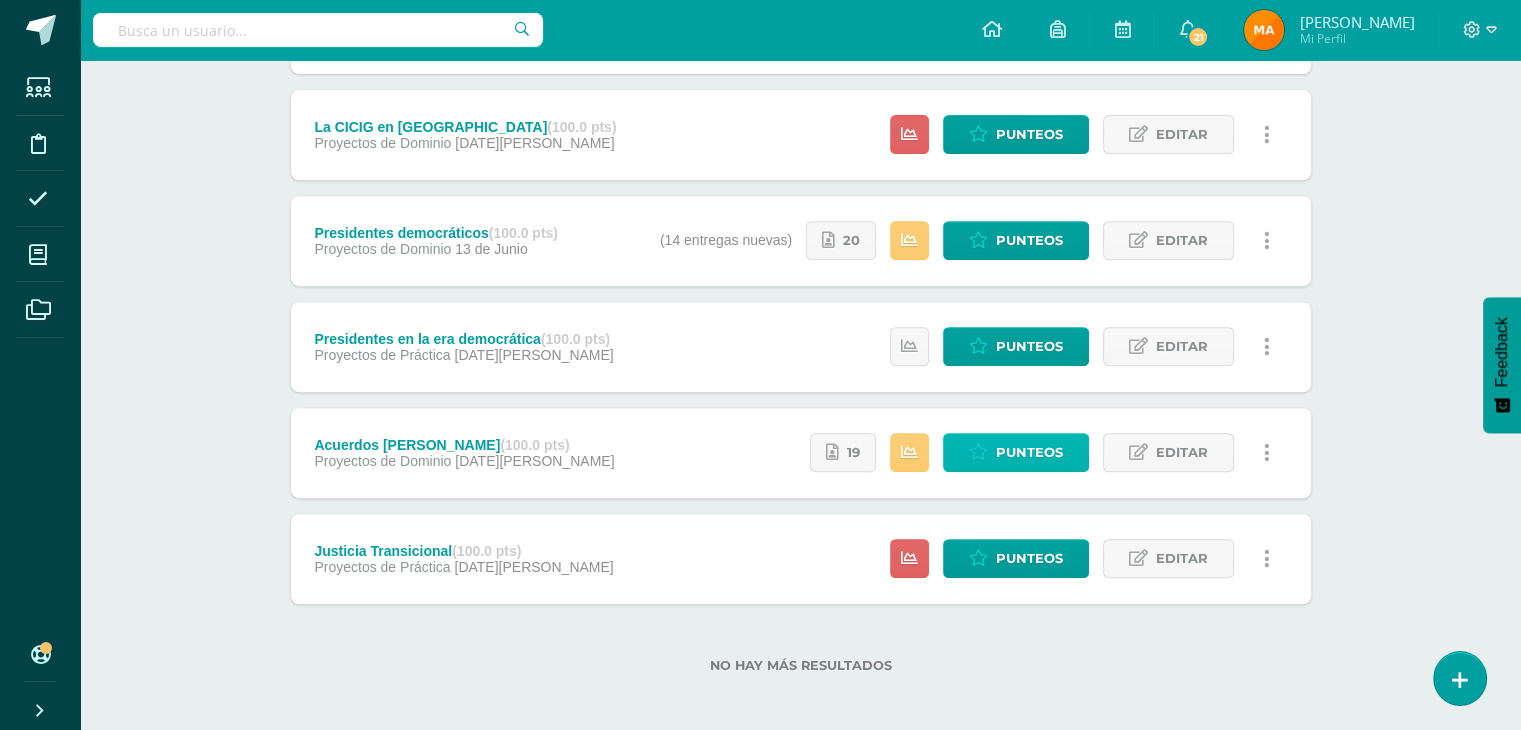 click on "Punteos" at bounding box center [1029, 452] 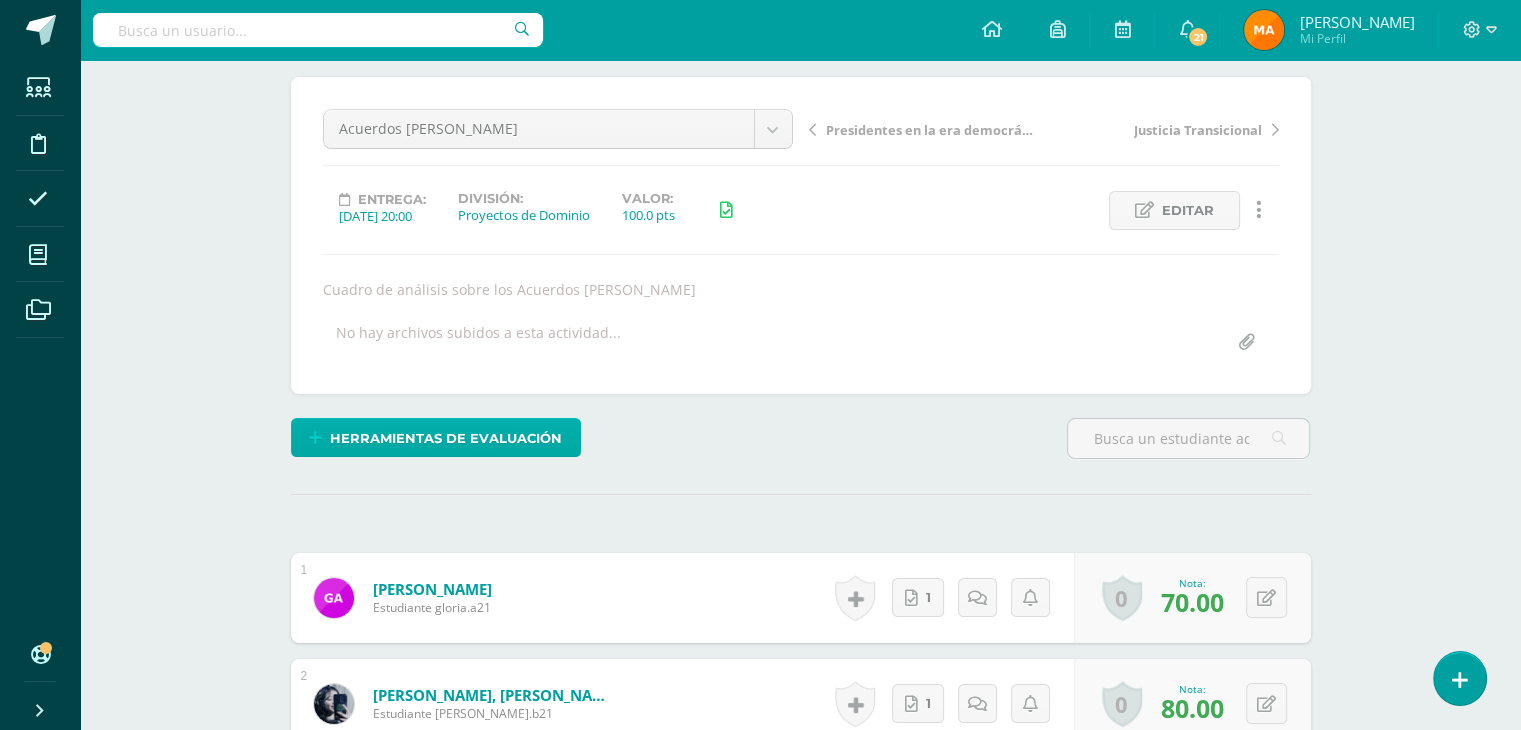 scroll, scrollTop: 0, scrollLeft: 0, axis: both 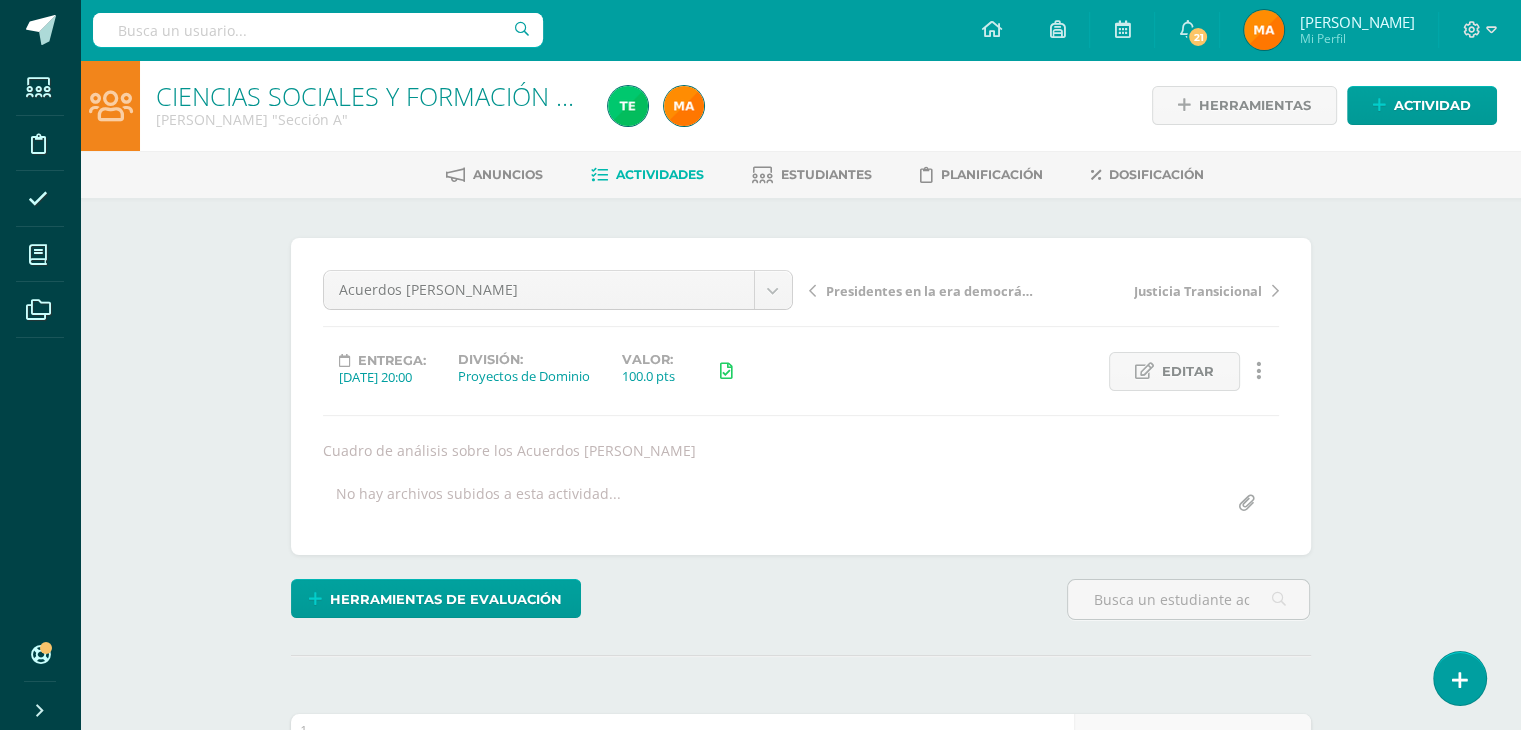 click on "Actividades" at bounding box center (647, 175) 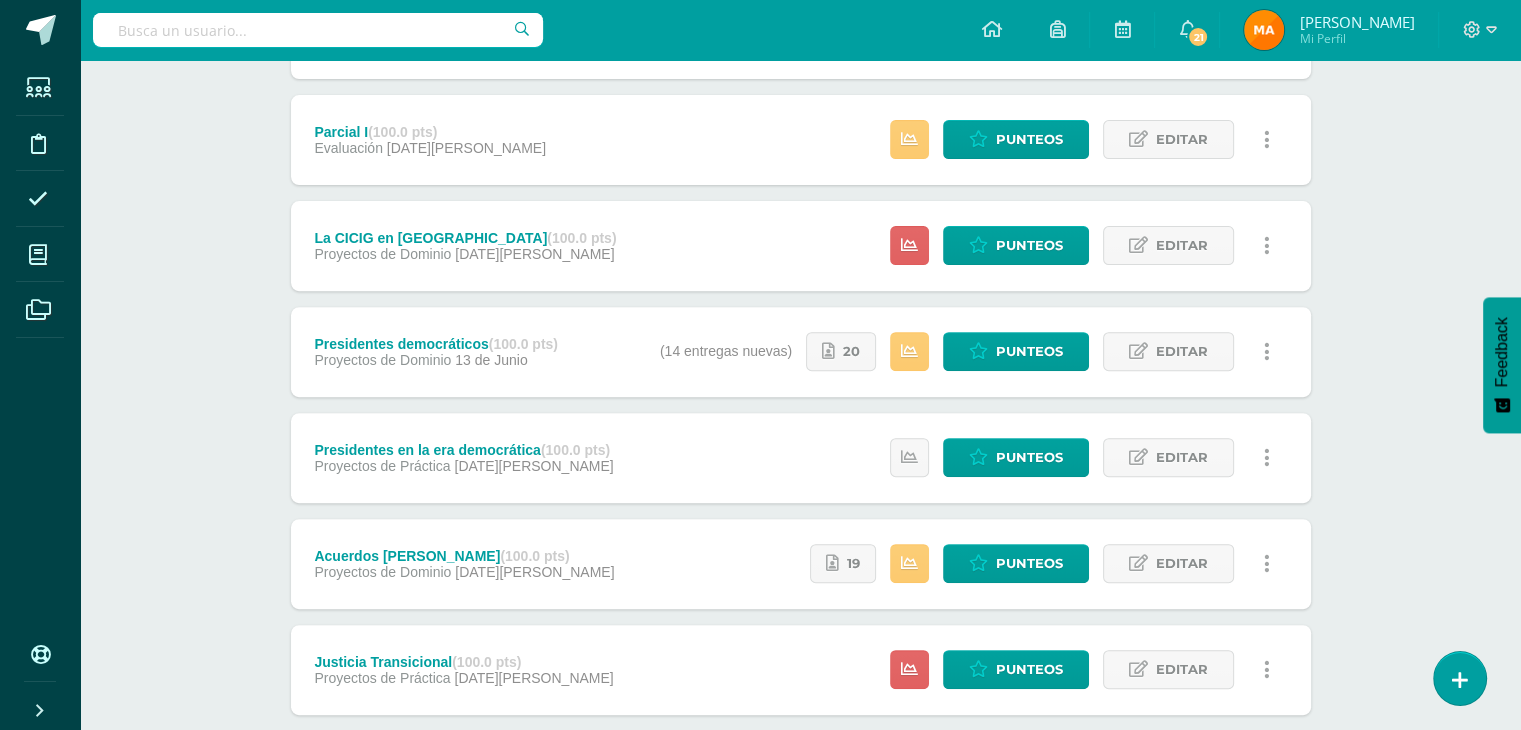 scroll, scrollTop: 676, scrollLeft: 0, axis: vertical 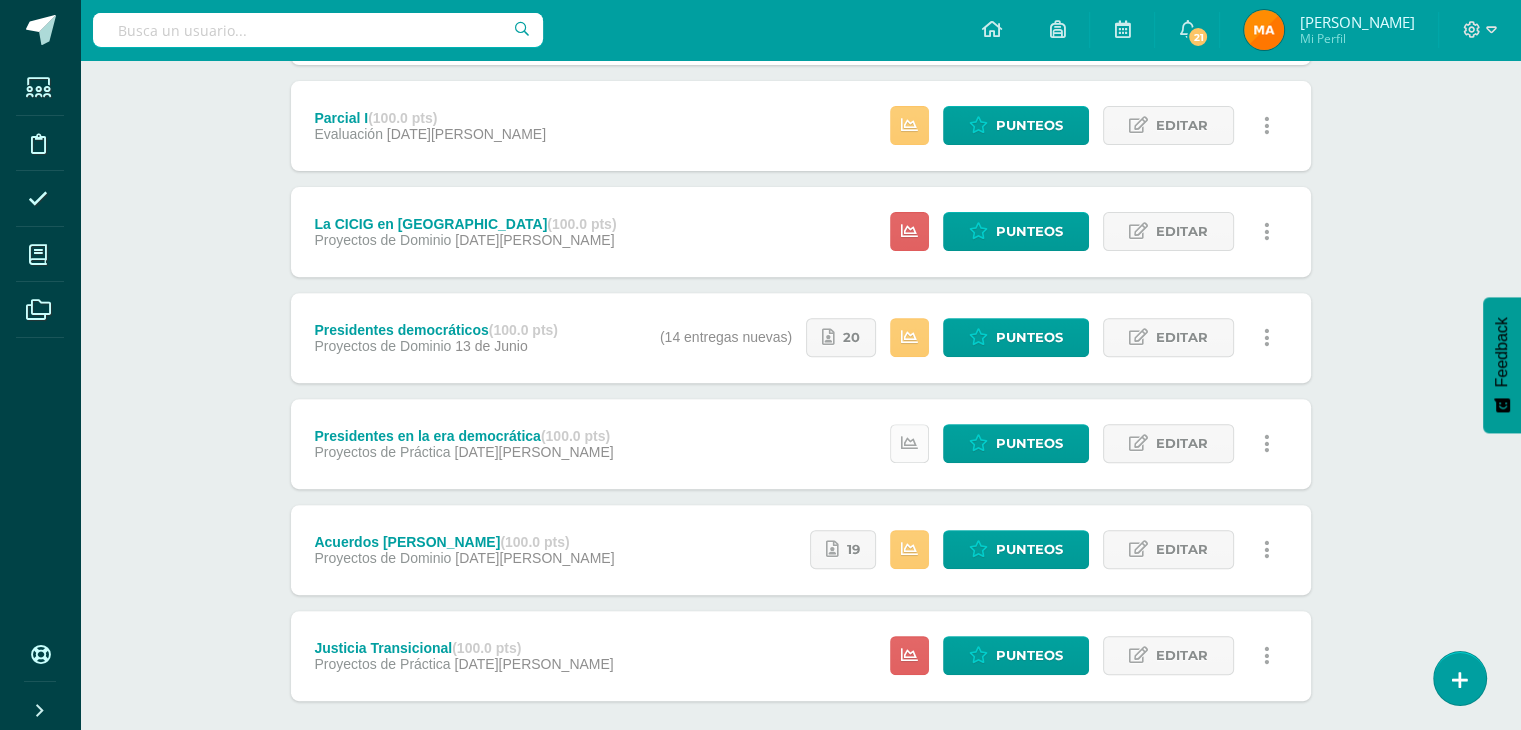 click at bounding box center (909, 443) 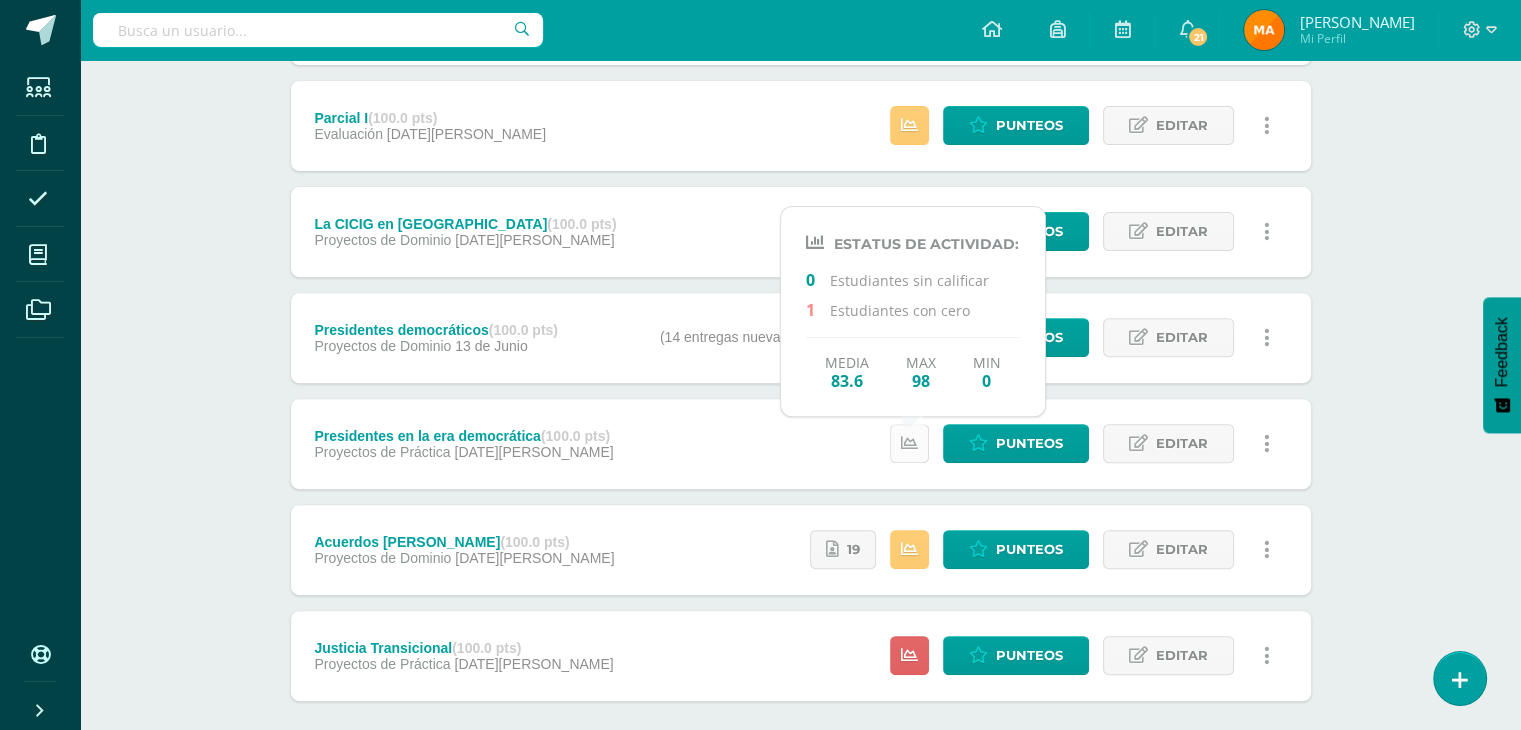 click at bounding box center [909, 443] 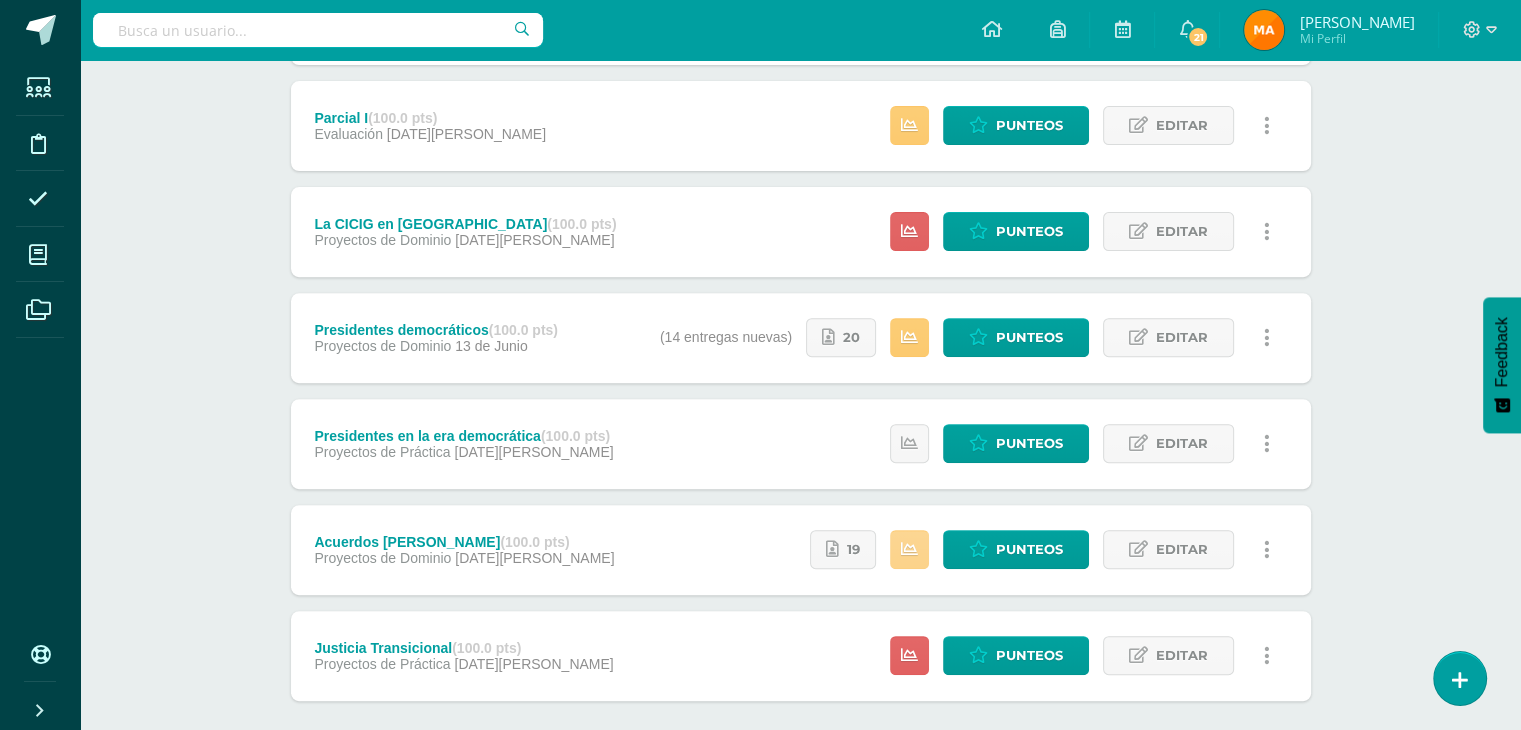 click at bounding box center (909, 549) 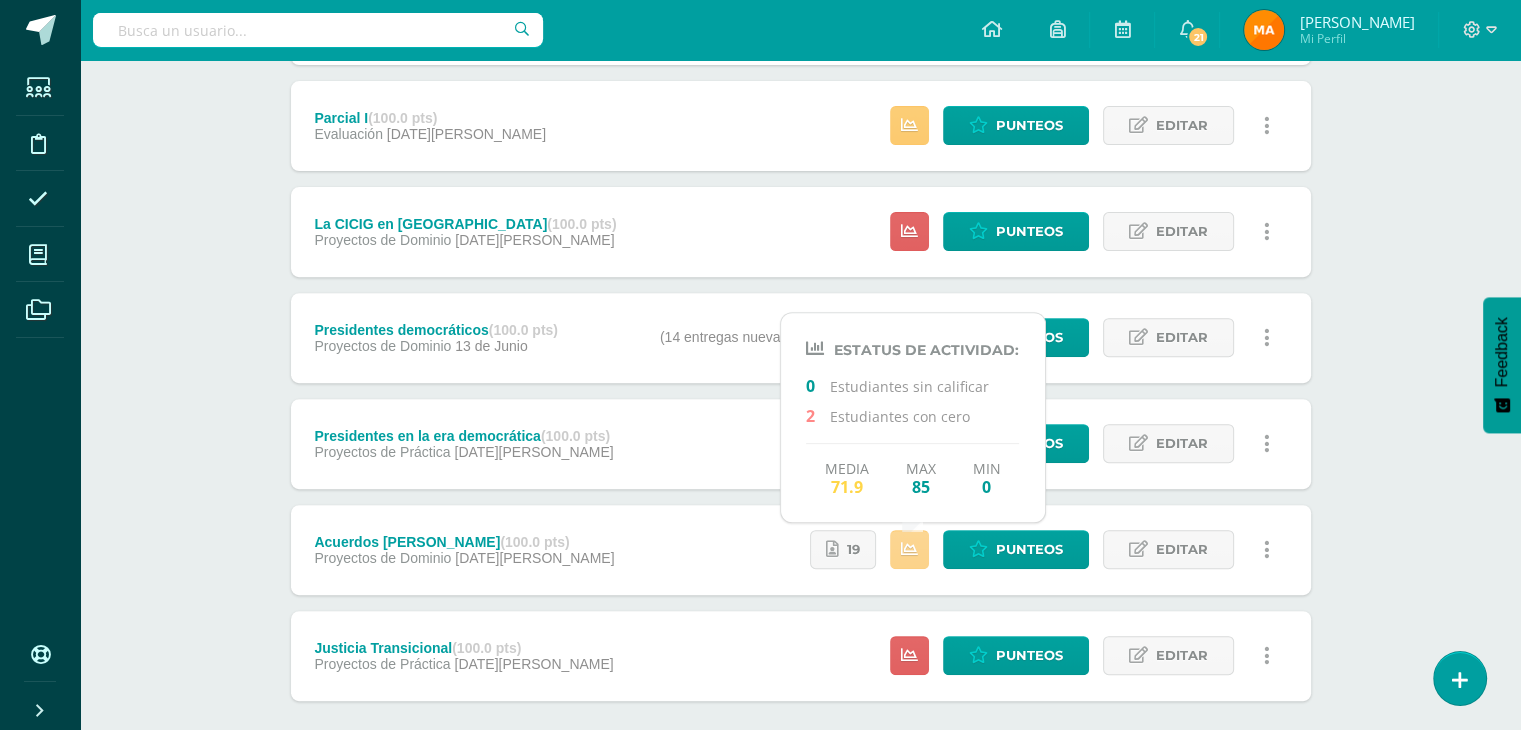 click at bounding box center [909, 549] 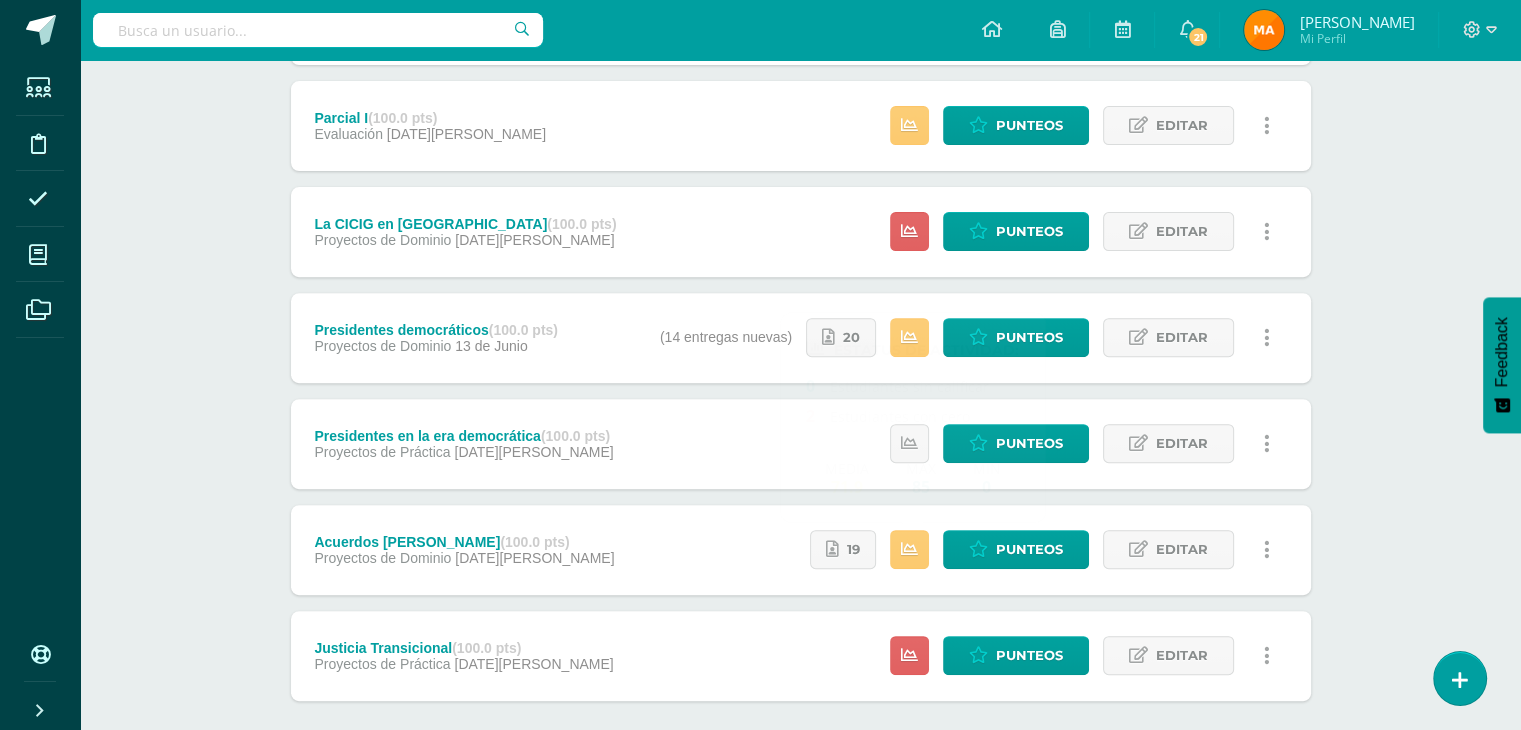 click on "Proyecto Final  (100.0 pts)
Proyecto Final
25 de Julio
Estatus de Actividad:
21
Estudiantes sin calificar
0
Estudiantes con cero
Media
--
Max
0
Min
0
Punteos
Editar" at bounding box center (801, 179) 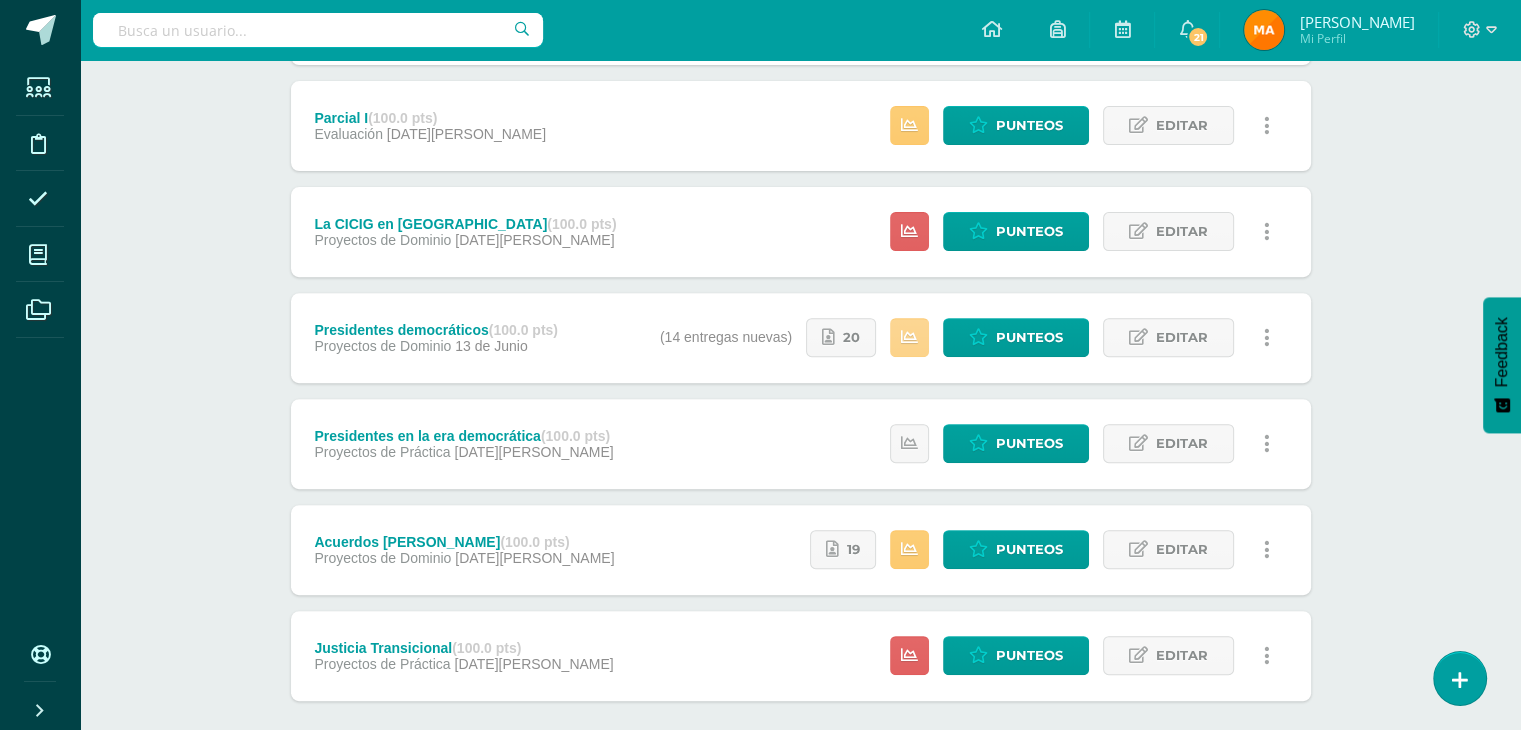click at bounding box center [909, 337] 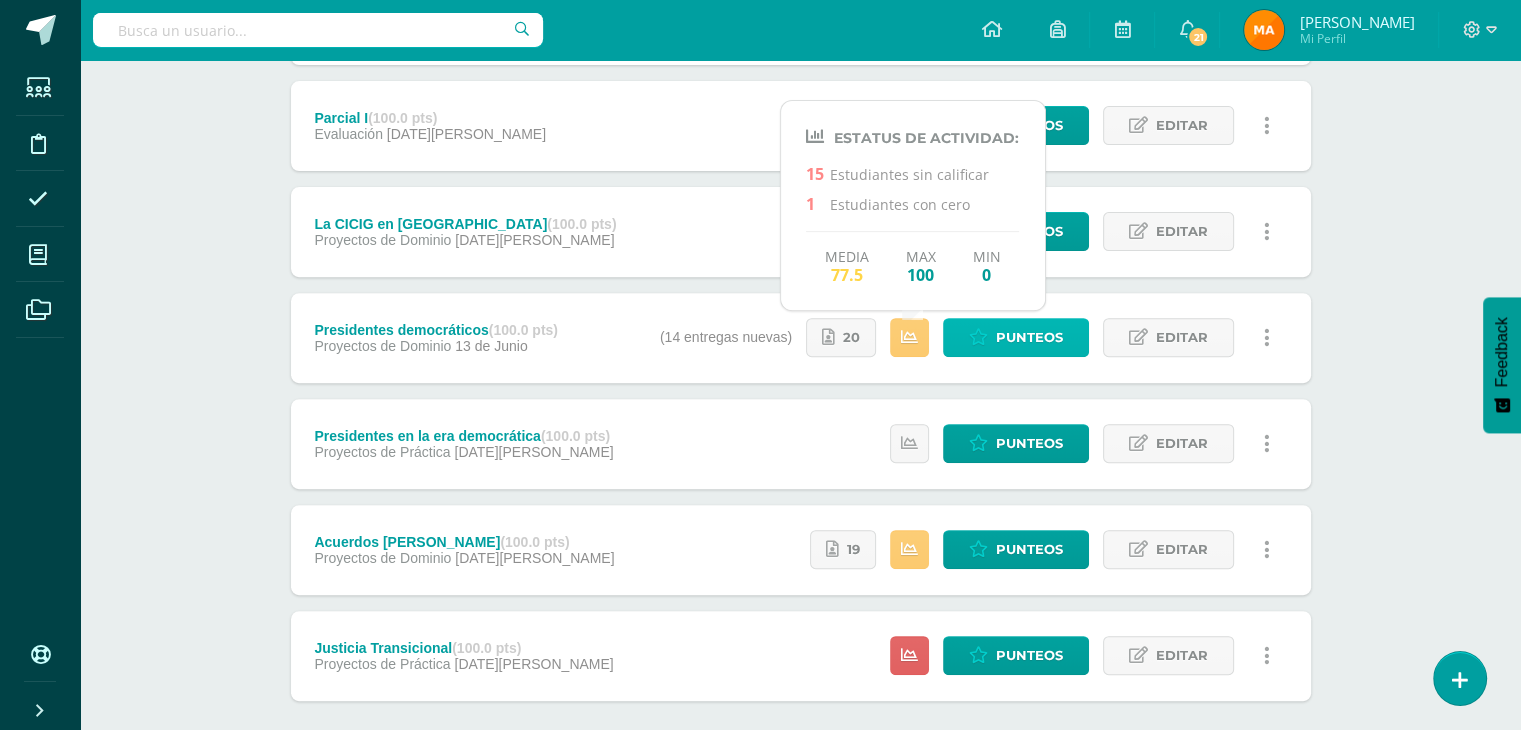 click on "Punteos" at bounding box center (1029, 337) 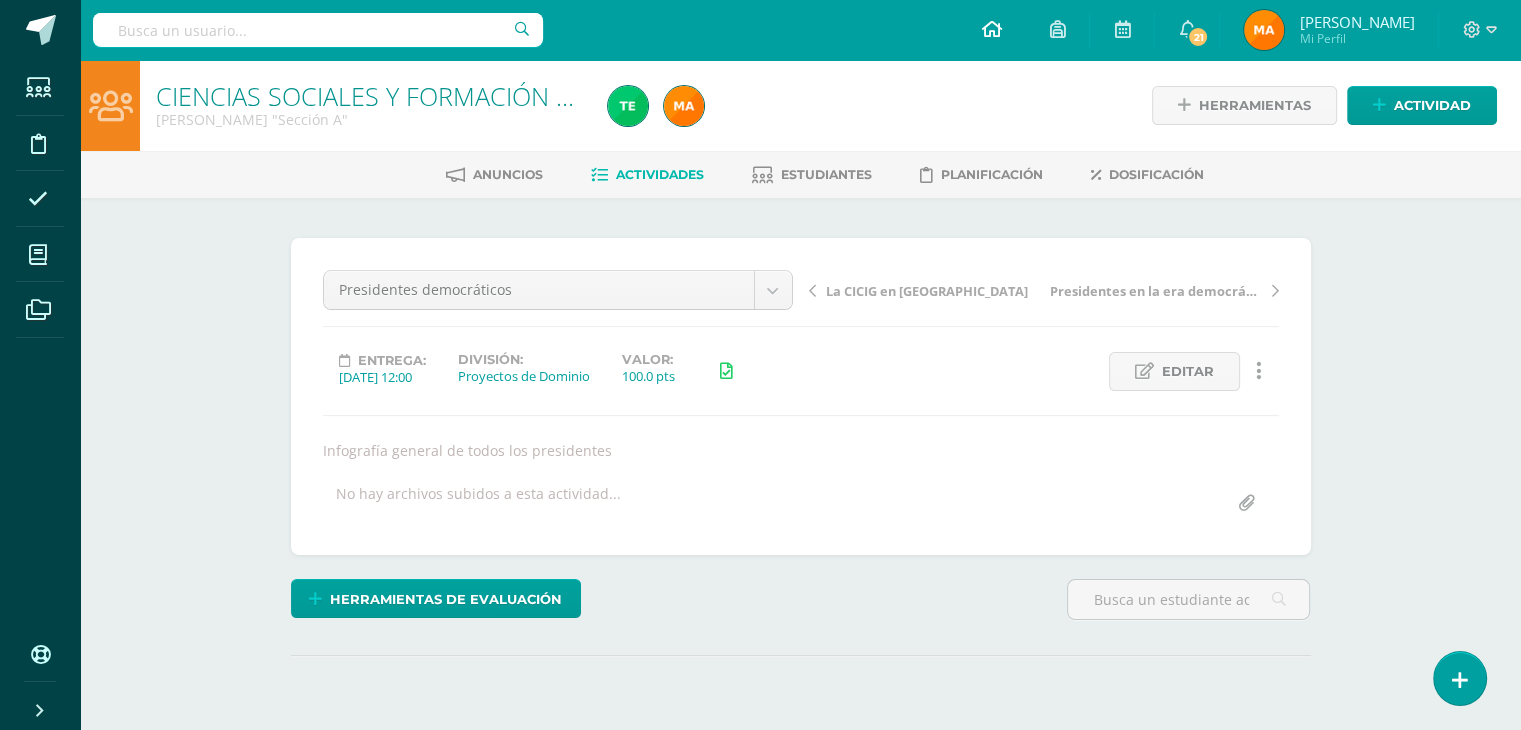 scroll, scrollTop: 0, scrollLeft: 0, axis: both 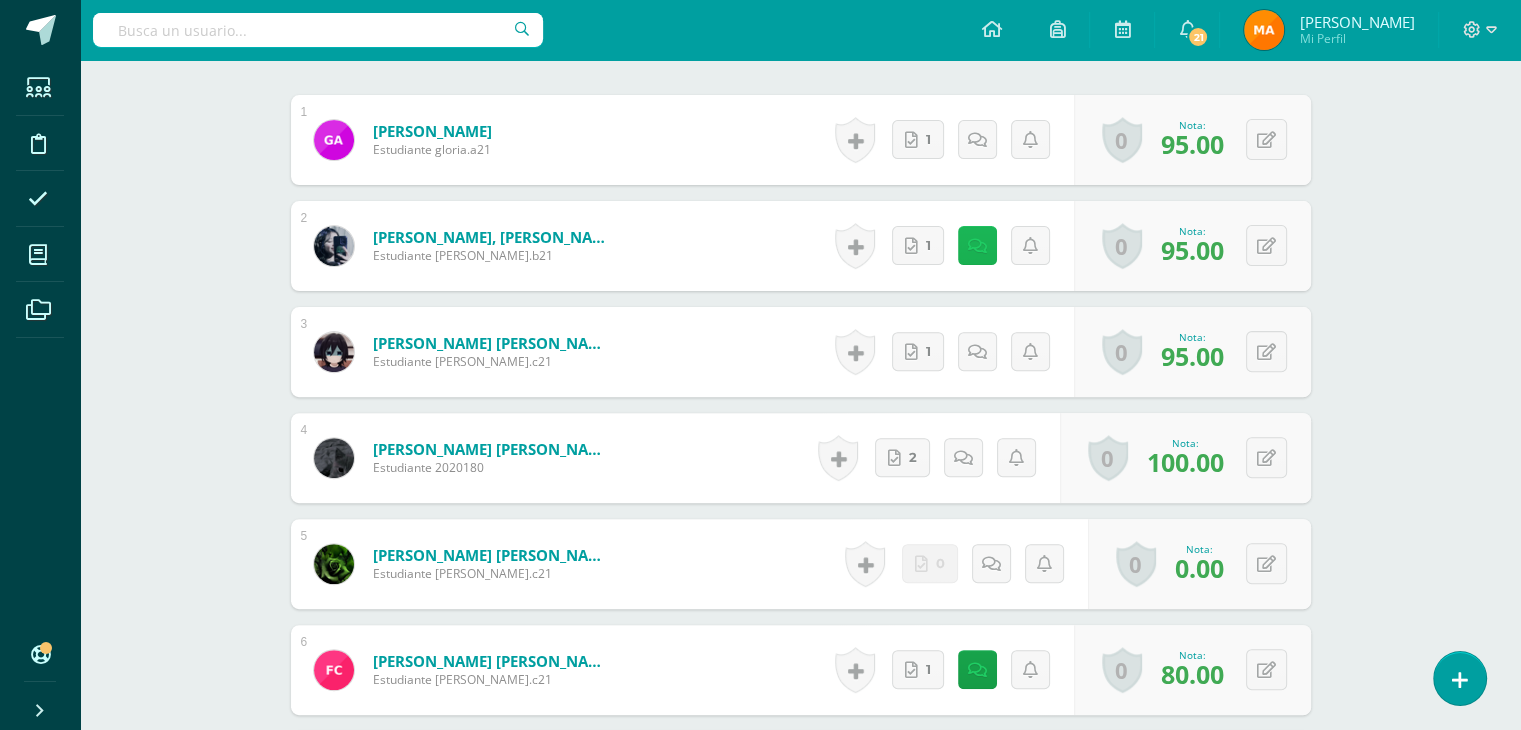 click at bounding box center (977, 245) 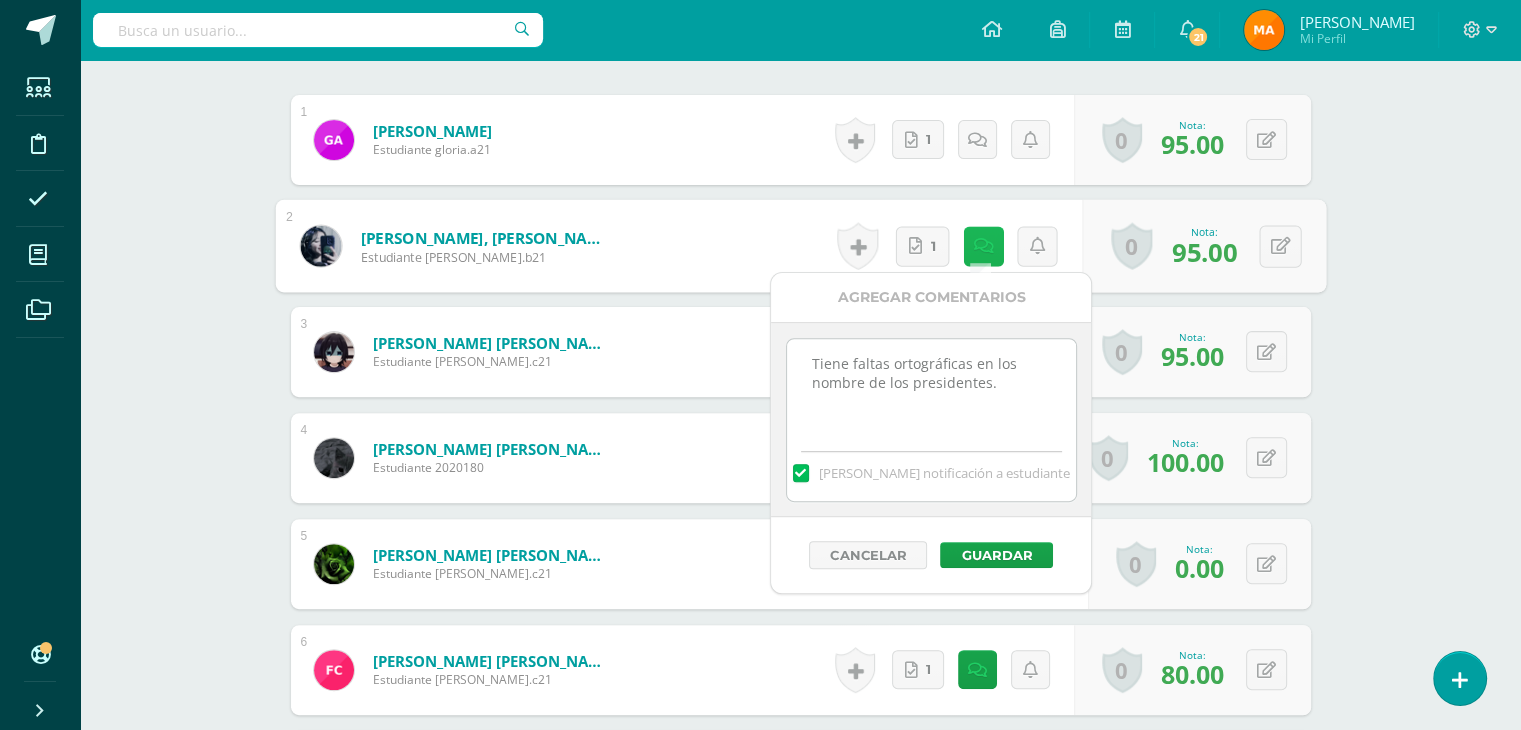click at bounding box center [983, 245] 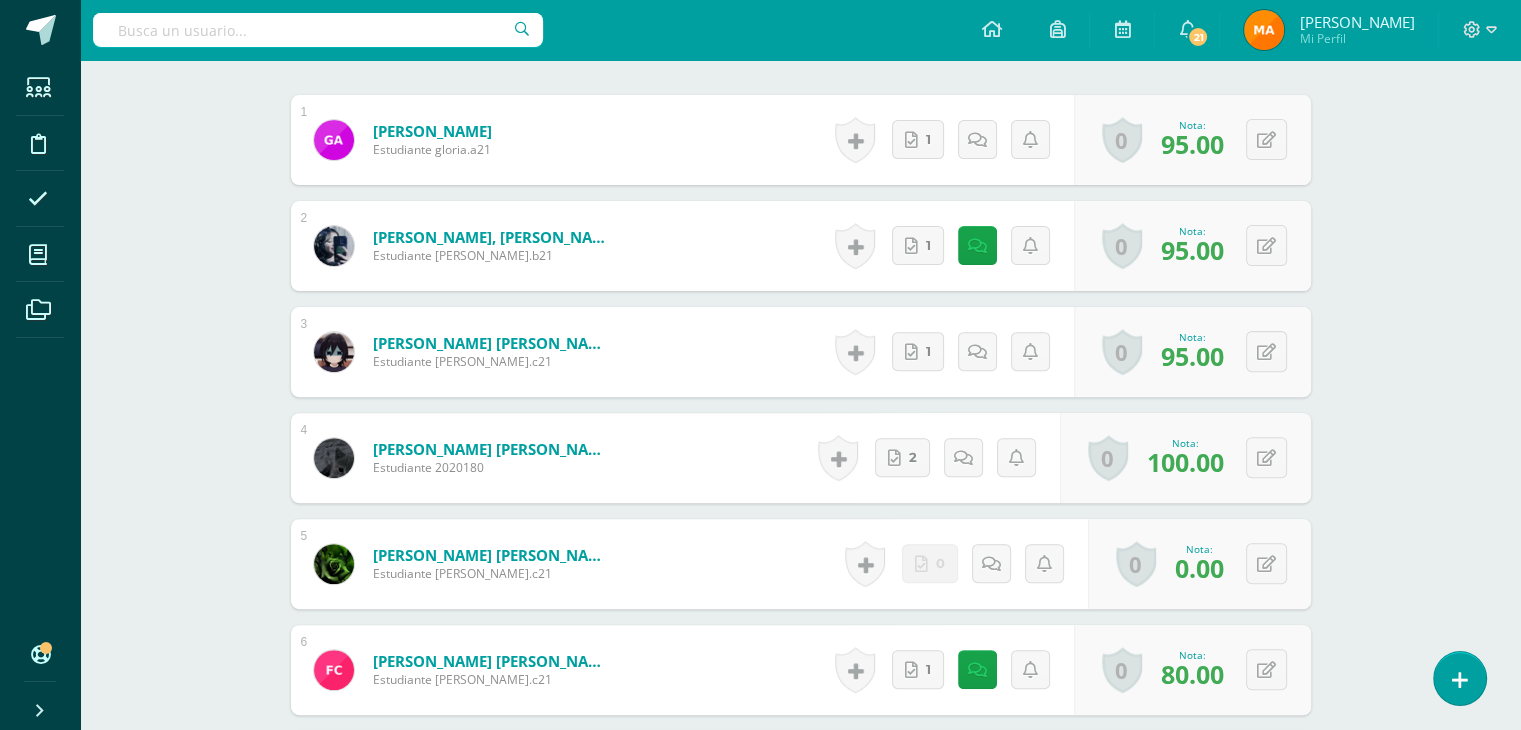 click on "CIENCIAS SOCIALES Y FORMACIÓN CIUDADANA 5
Quinto Bachillerato "Sección A"
Herramientas
Detalle de asistencias
Actividad
Anuncios
Actividades
Estudiantes
Planificación
Dosificación
¿Estás seguro que quieres  eliminar  esta actividad?
Esto borrará la actividad y cualquier nota que hayas registrado
permanentemente. Esta acción no se puede revertir. Cancelar Eliminar
Administración de escalas de valoración
escala de valoración
Aún no has creado una escala de valoración.
Cancelar Agregar nueva escala de valoración: Cancelar 1" at bounding box center [800, 987] 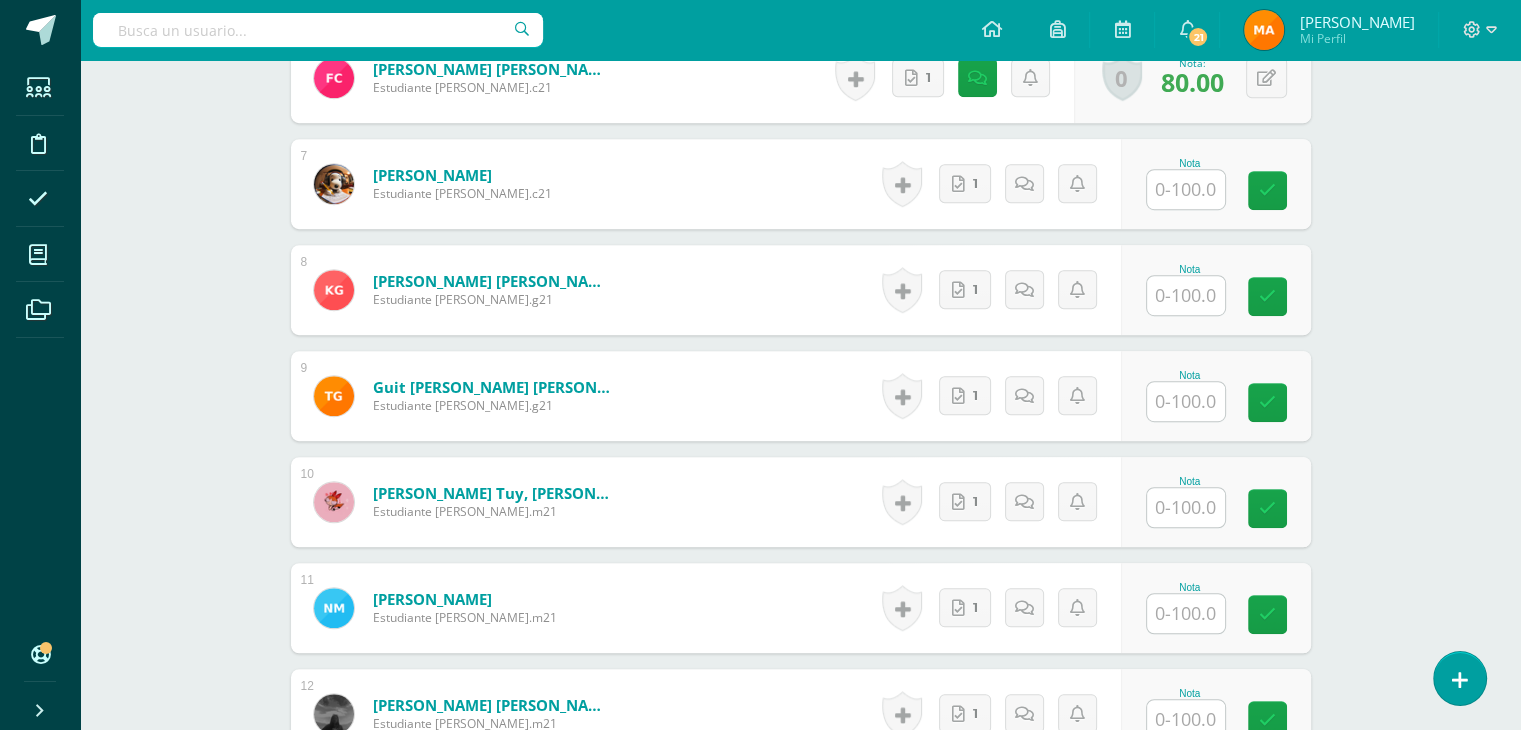 scroll, scrollTop: 1212, scrollLeft: 0, axis: vertical 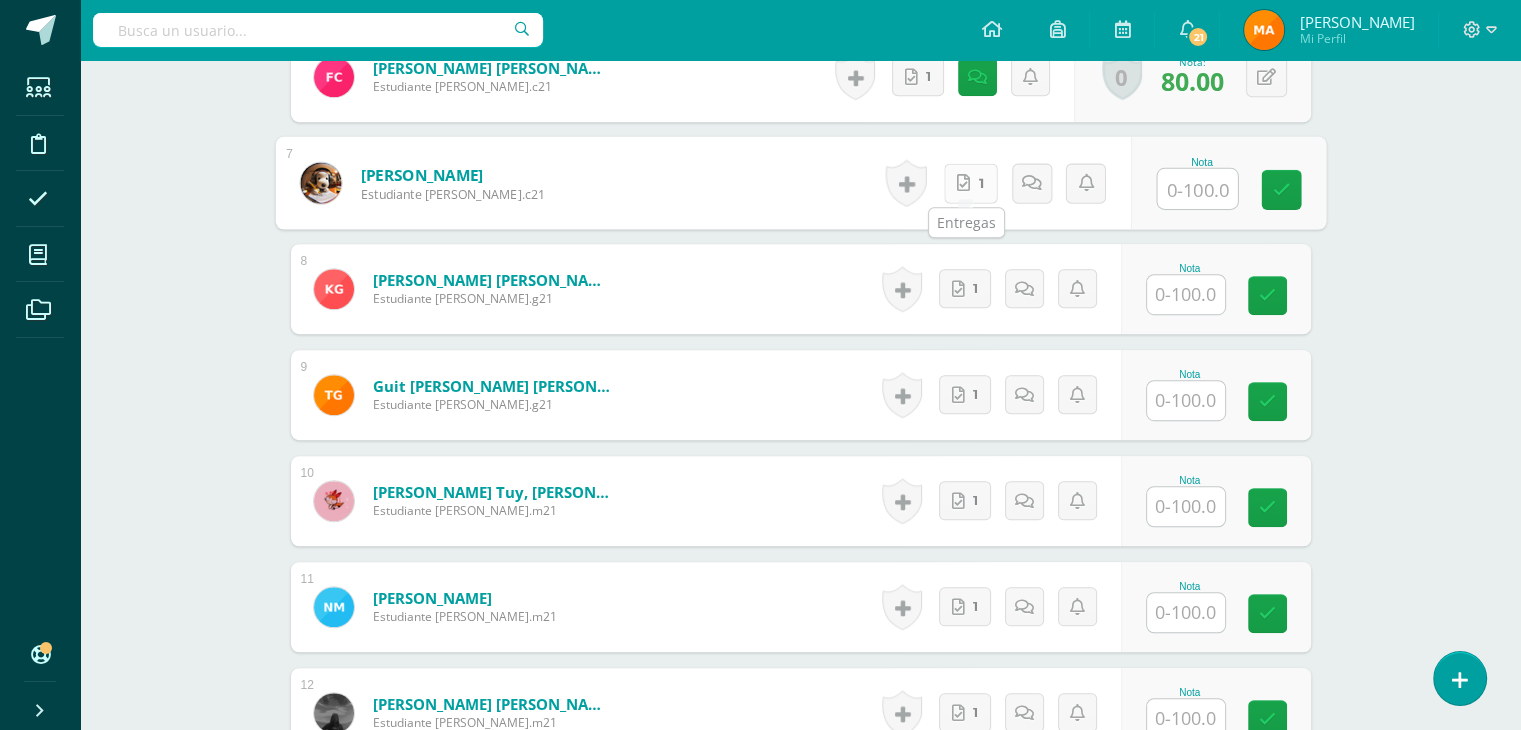 click at bounding box center [963, 182] 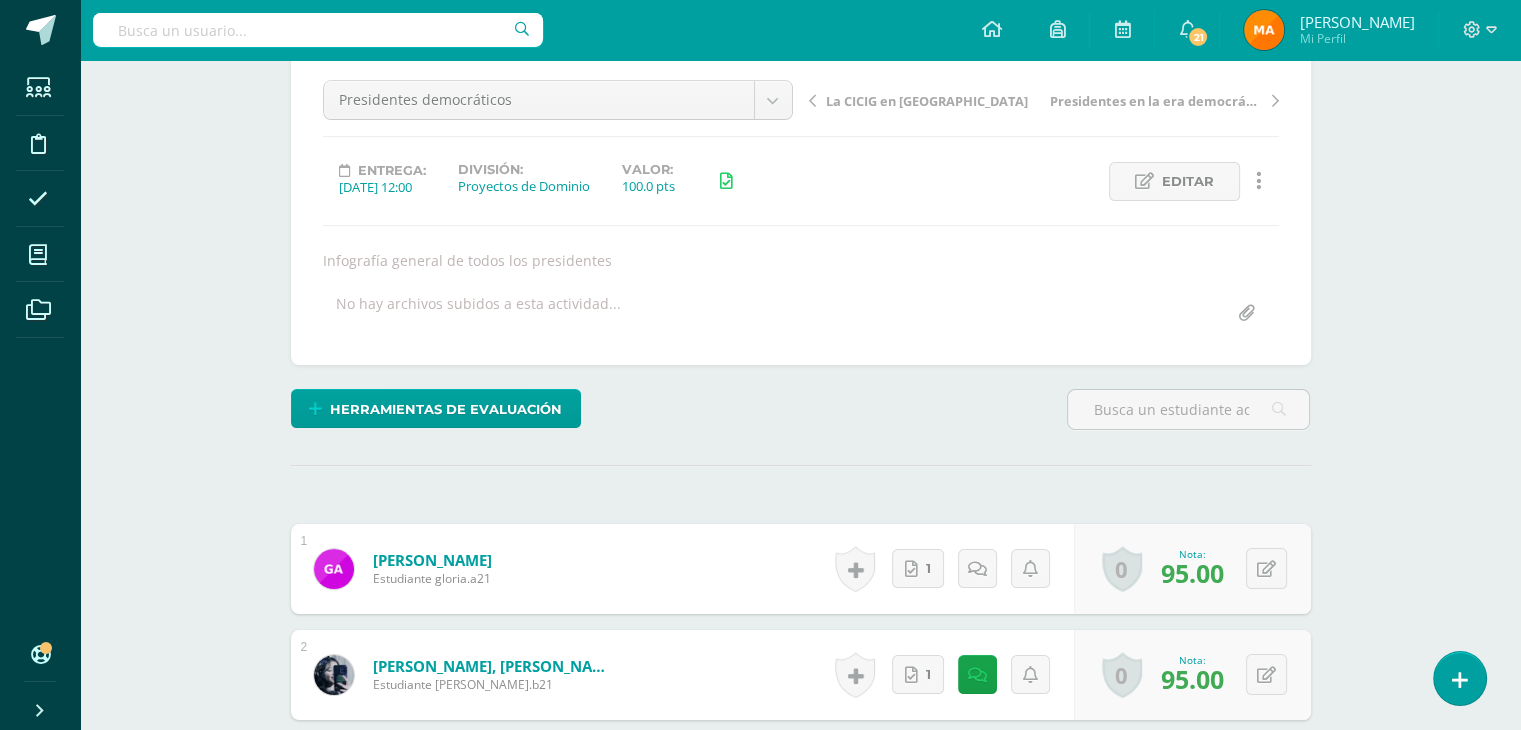 scroll, scrollTop: 0, scrollLeft: 0, axis: both 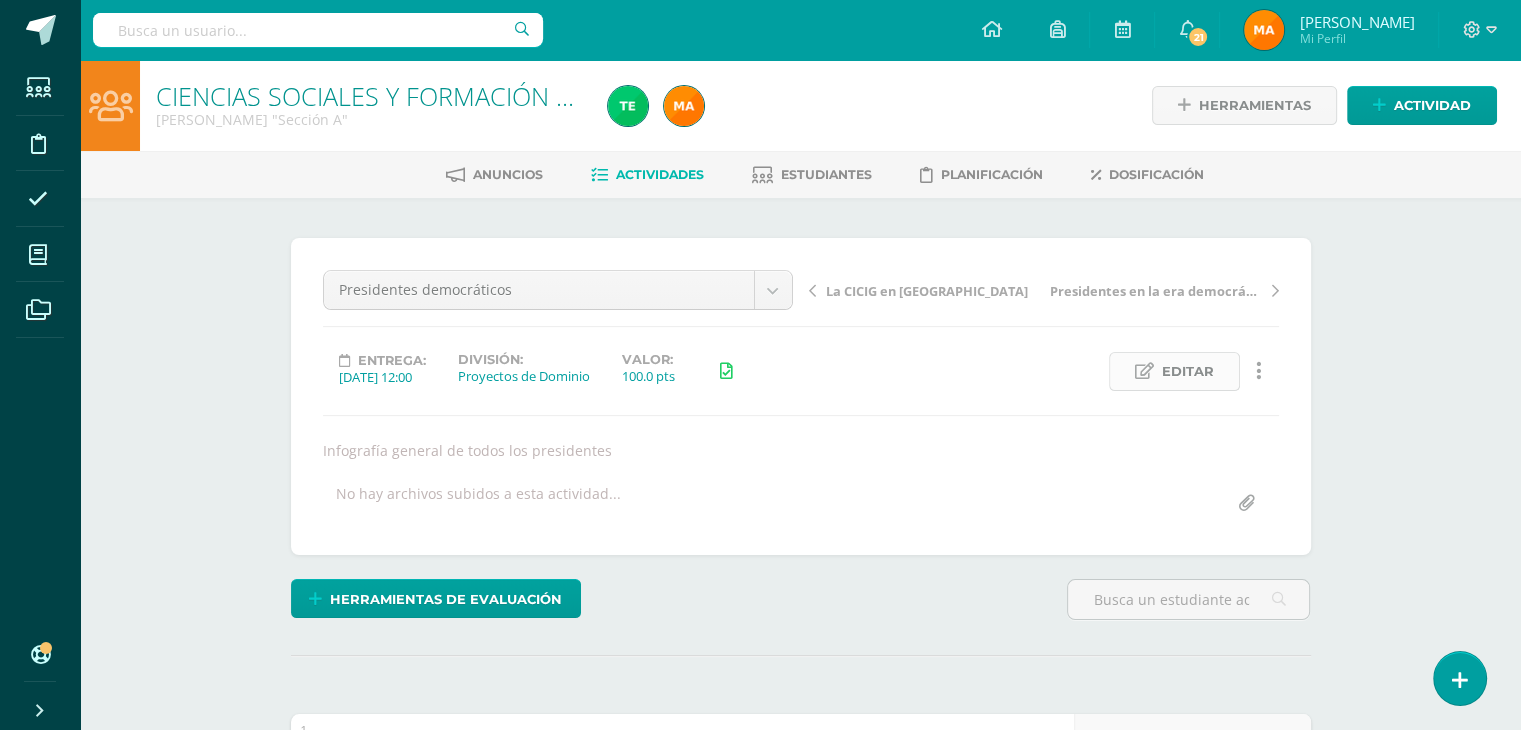 click on "Editar" at bounding box center (1188, 371) 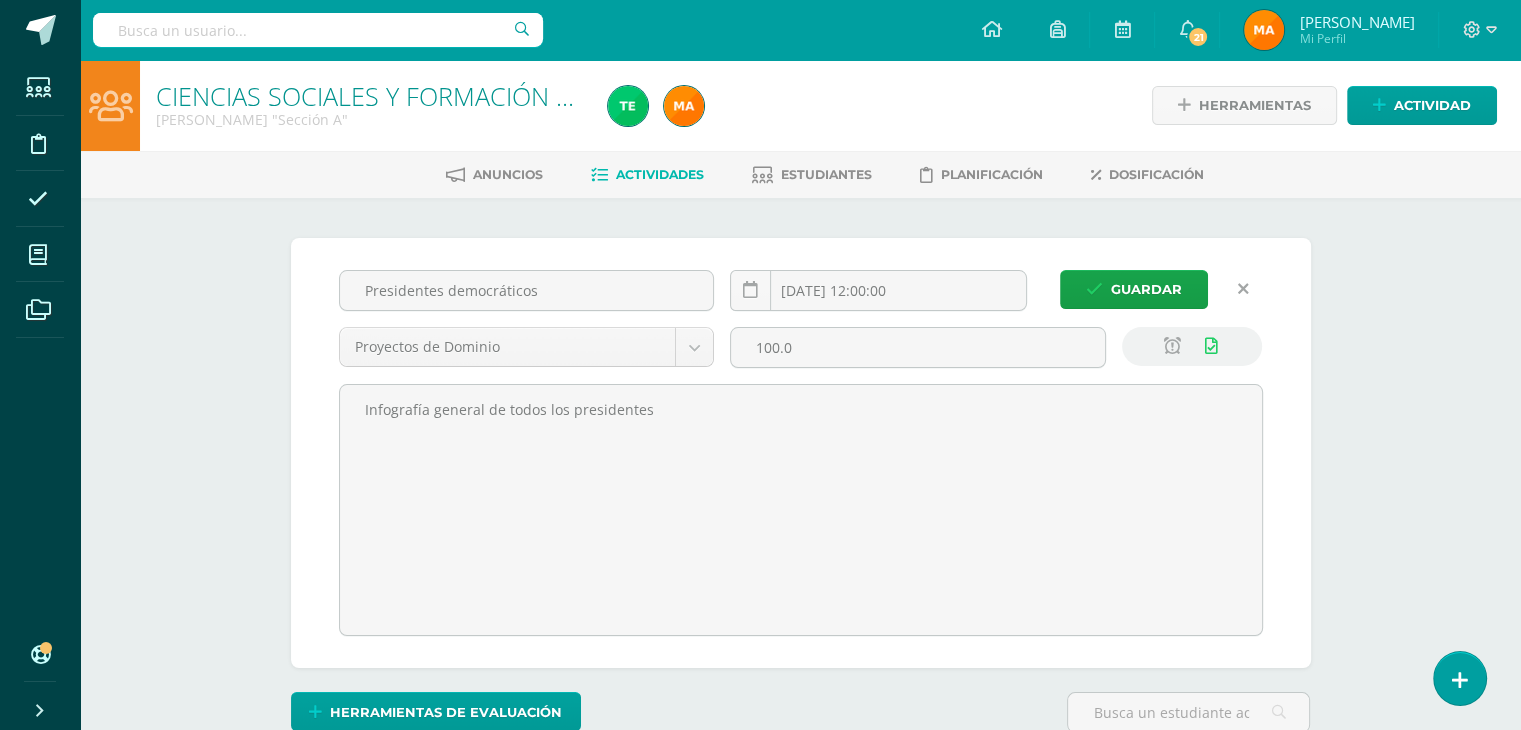 click on "¿Estás seguro que quieres  eliminar  esta actividad?
Esto borrará la actividad y cualquier nota que hayas registrado
permanentemente. Esta acción no se puede revertir. Cancelar Eliminar
Administración de escalas de valoración
escala de valoración
Aún no has creado una escala de valoración.
Cancelar Agregar nueva escala de valoración: Agrega una división a la escala de valoración  (ej. Ortografía, redacción, trabajo en equipo, etc.)
Agregar
Cancelar Crear escala de valoración
Agrega listas de cotejo
Mostrar todos                             Mostrar todos Mis listas Generales Comunicación y Lenguaje Matemática Ciencia Estudios Sociales Arte Carta" at bounding box center (801, 1732) 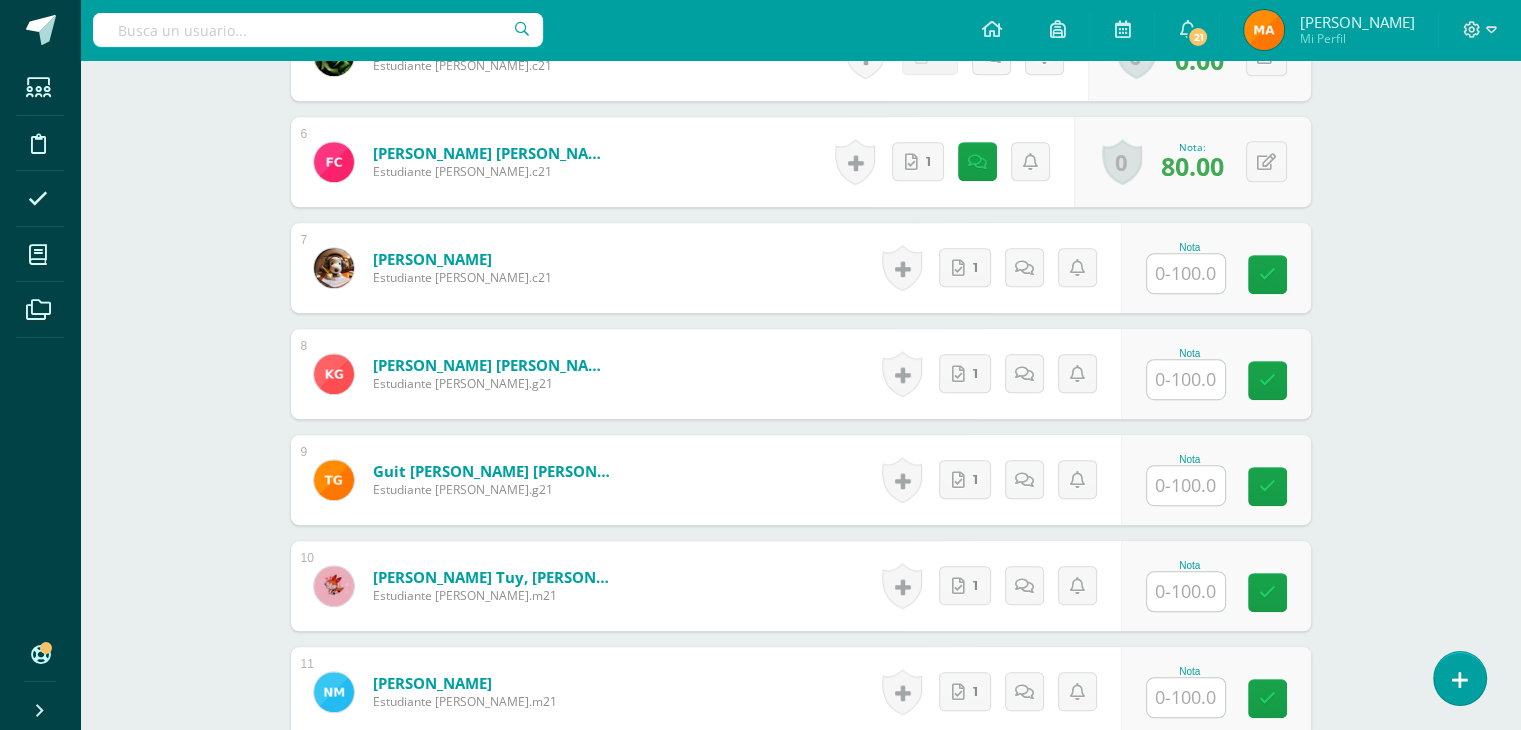 scroll, scrollTop: 1131, scrollLeft: 0, axis: vertical 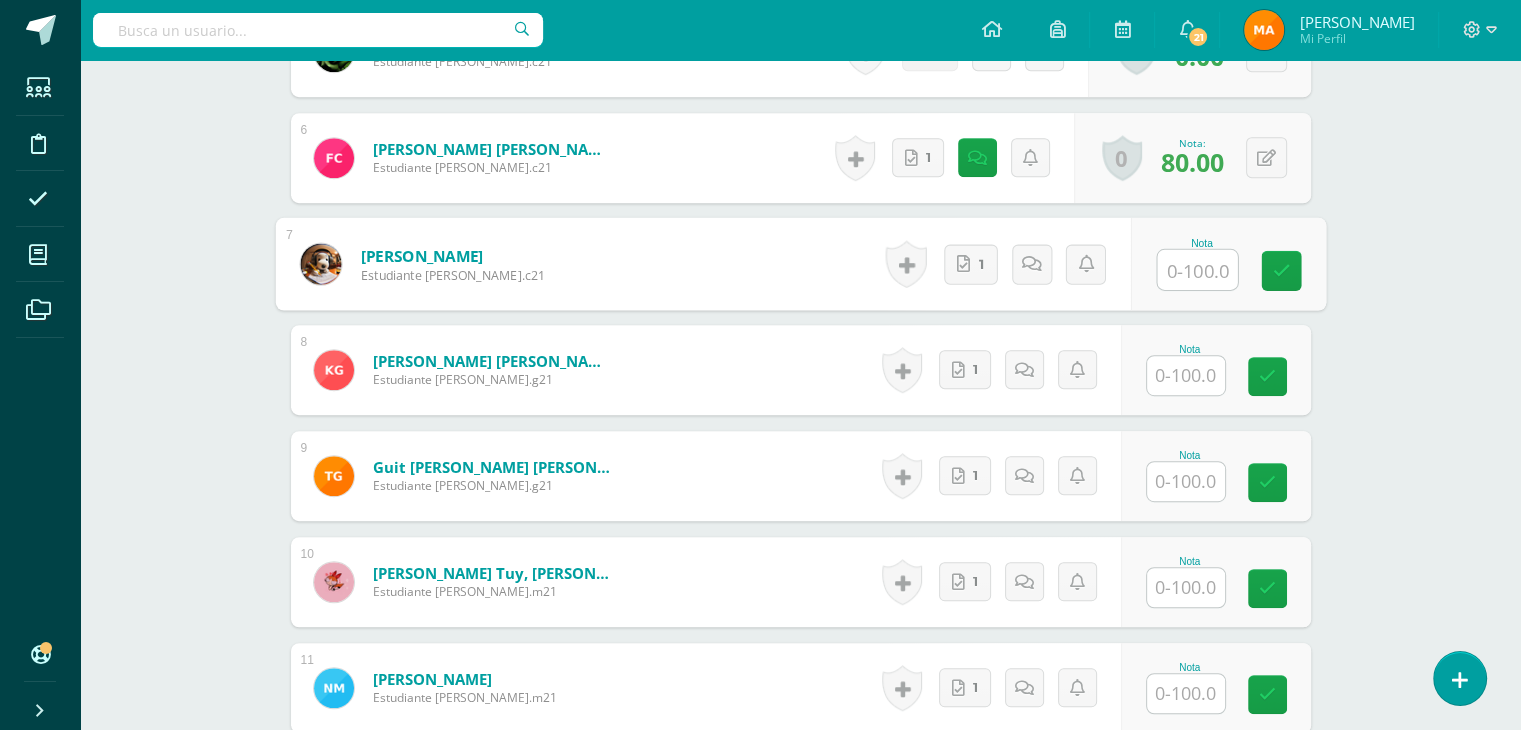 click at bounding box center (1197, 270) 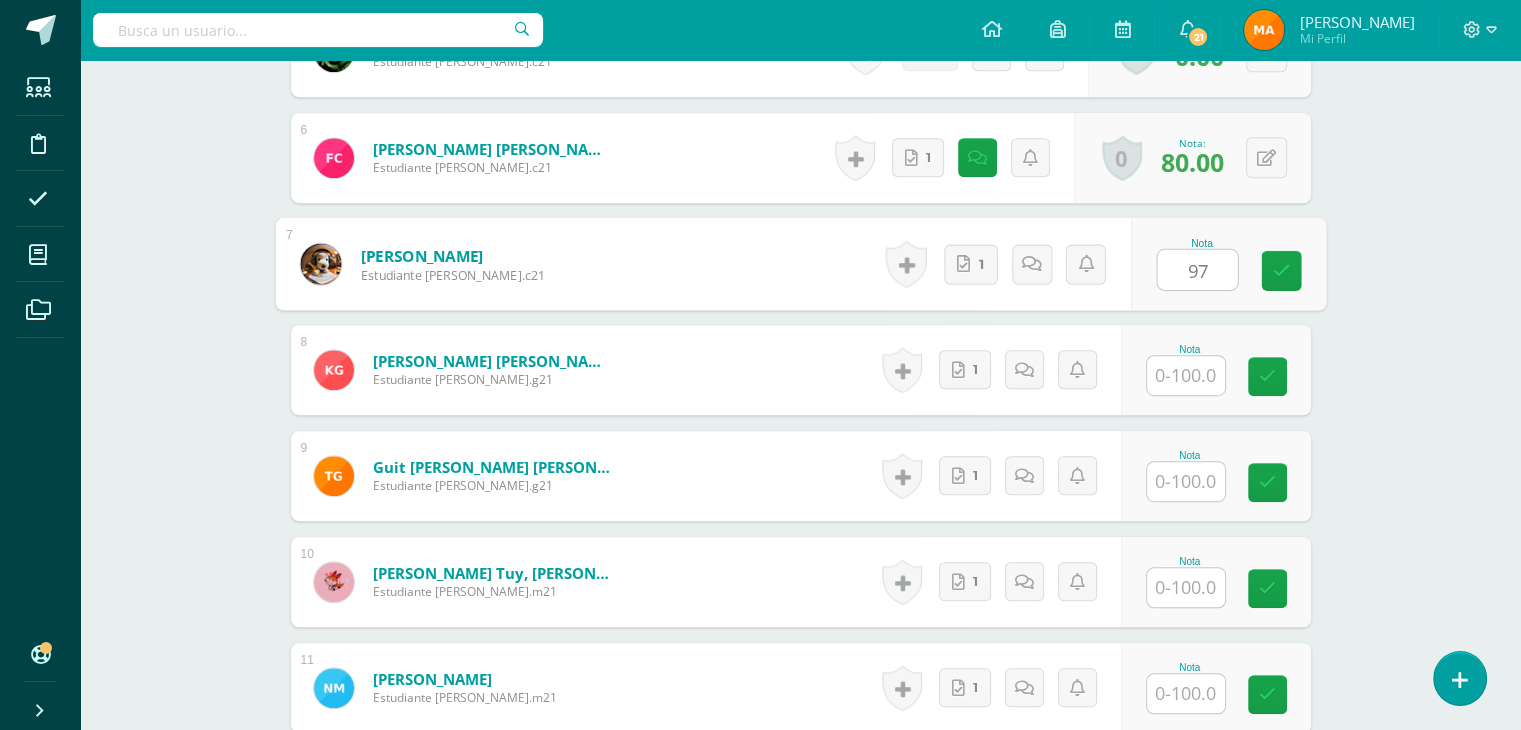 type on "97" 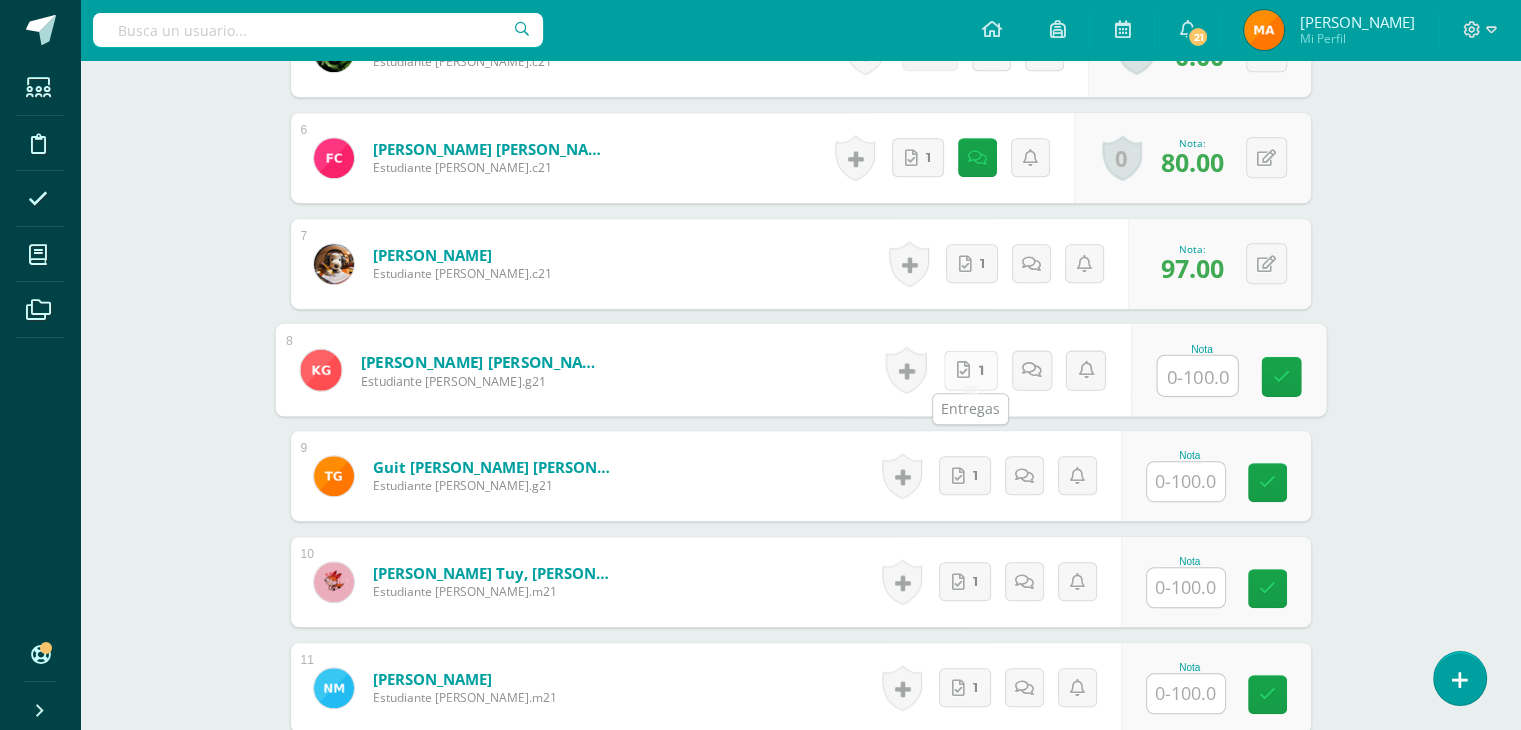 click on "1" at bounding box center [970, 370] 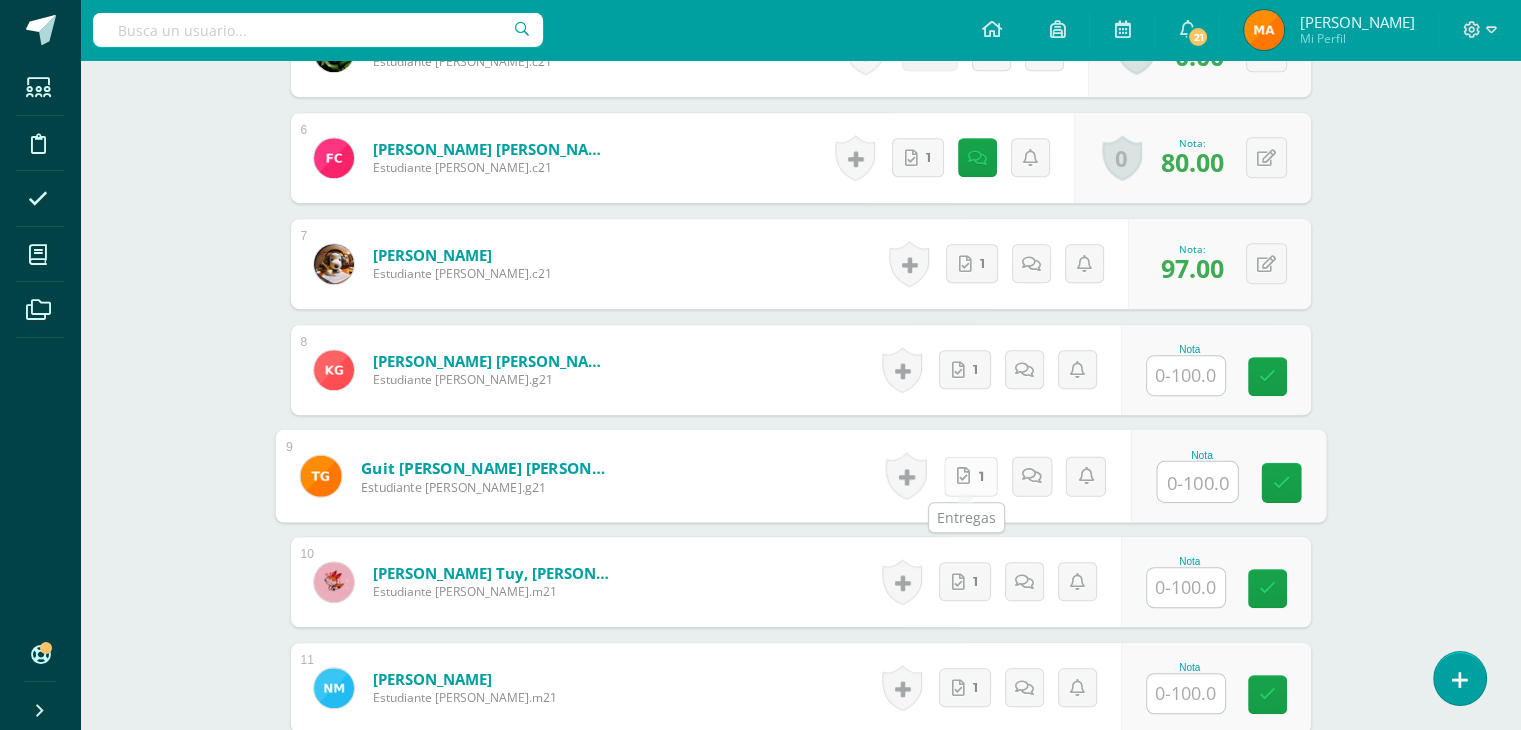 click at bounding box center [963, 475] 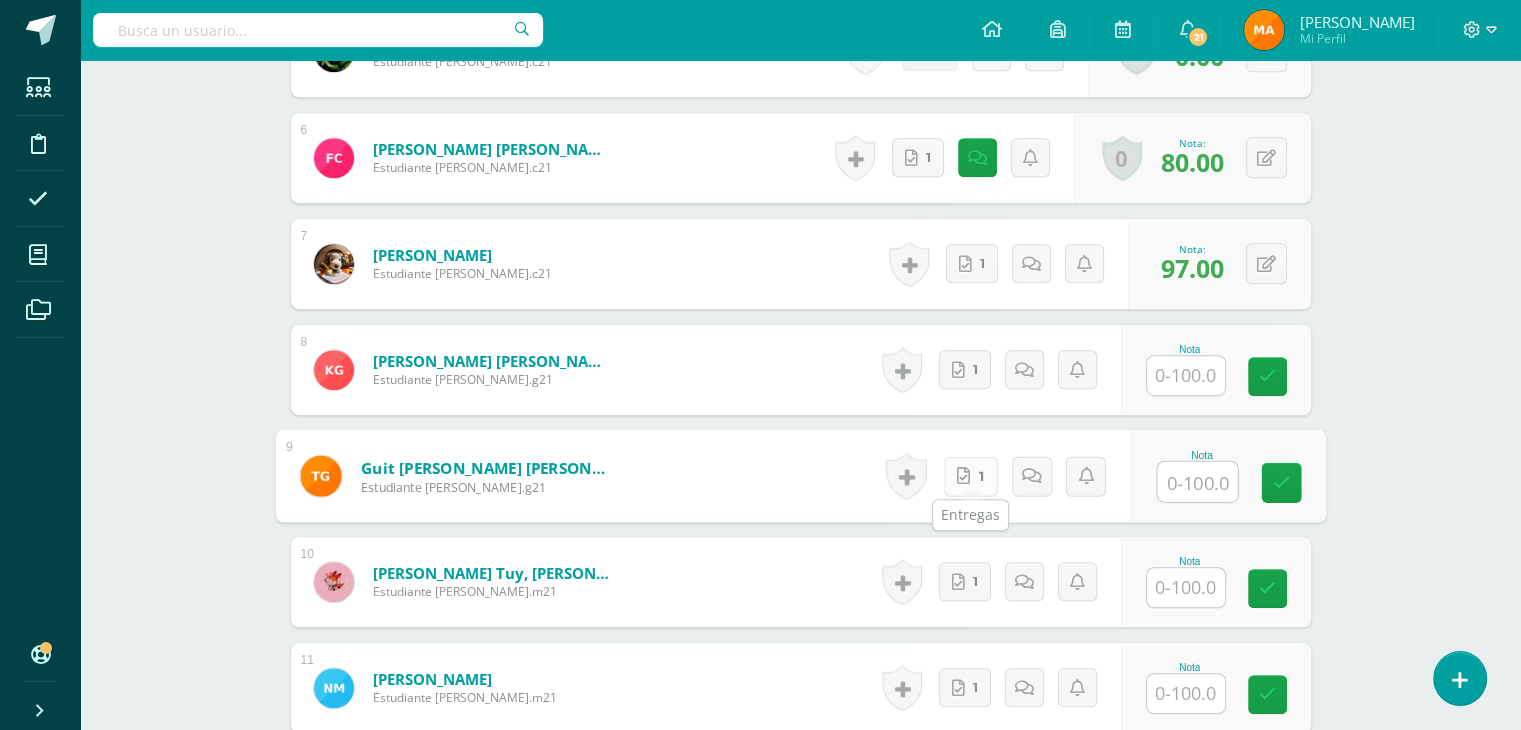 click on "1" at bounding box center (970, 476) 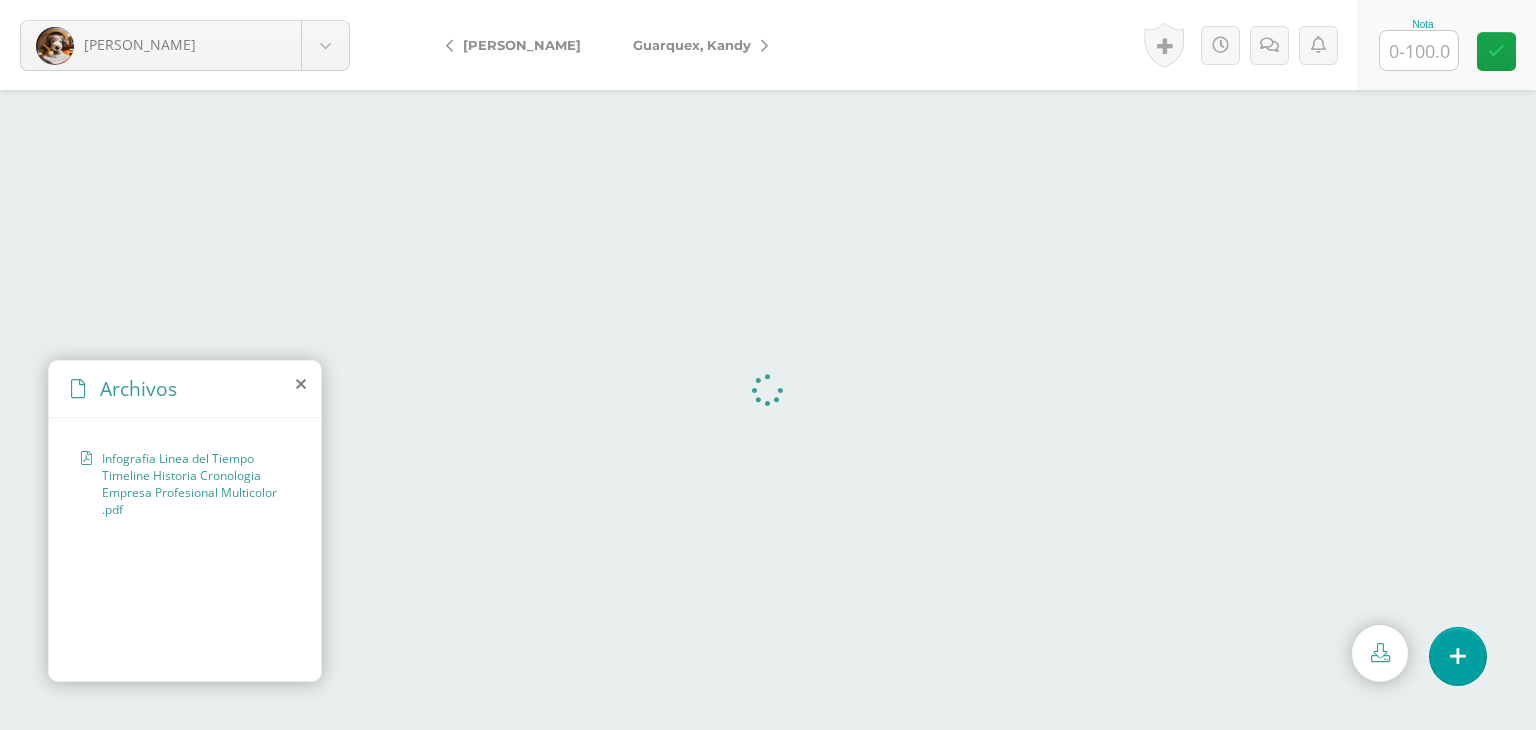 scroll, scrollTop: 0, scrollLeft: 0, axis: both 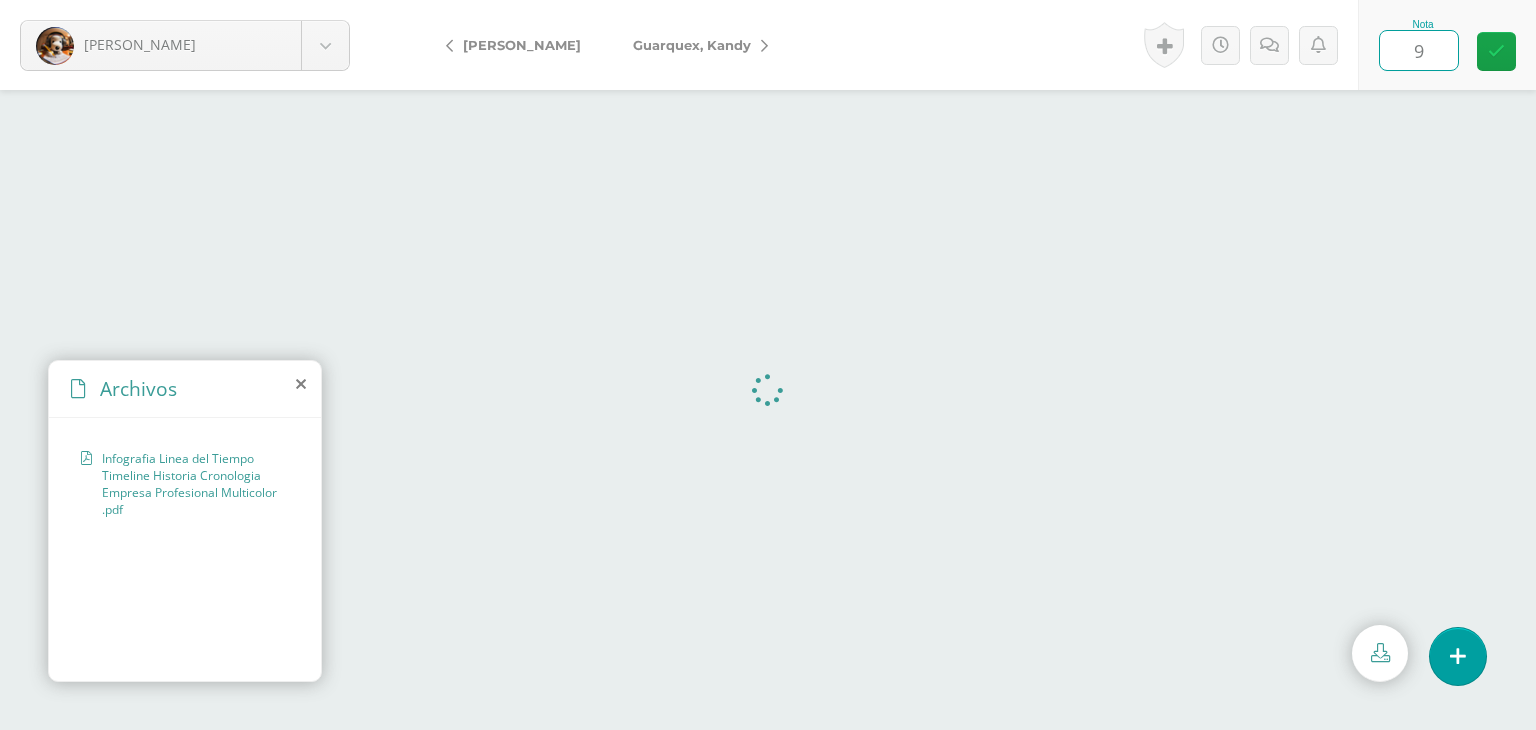 type on "97" 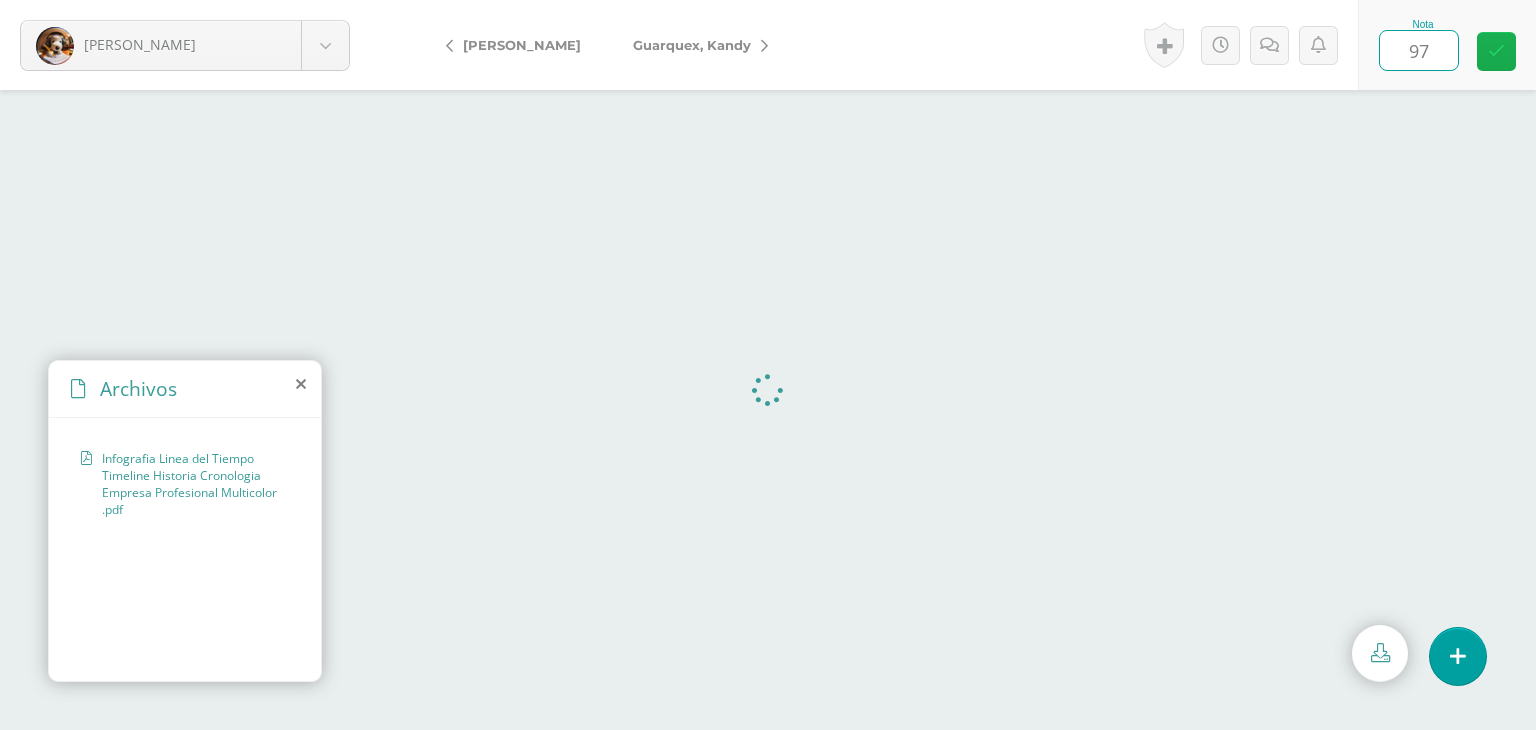 click at bounding box center [1496, 51] 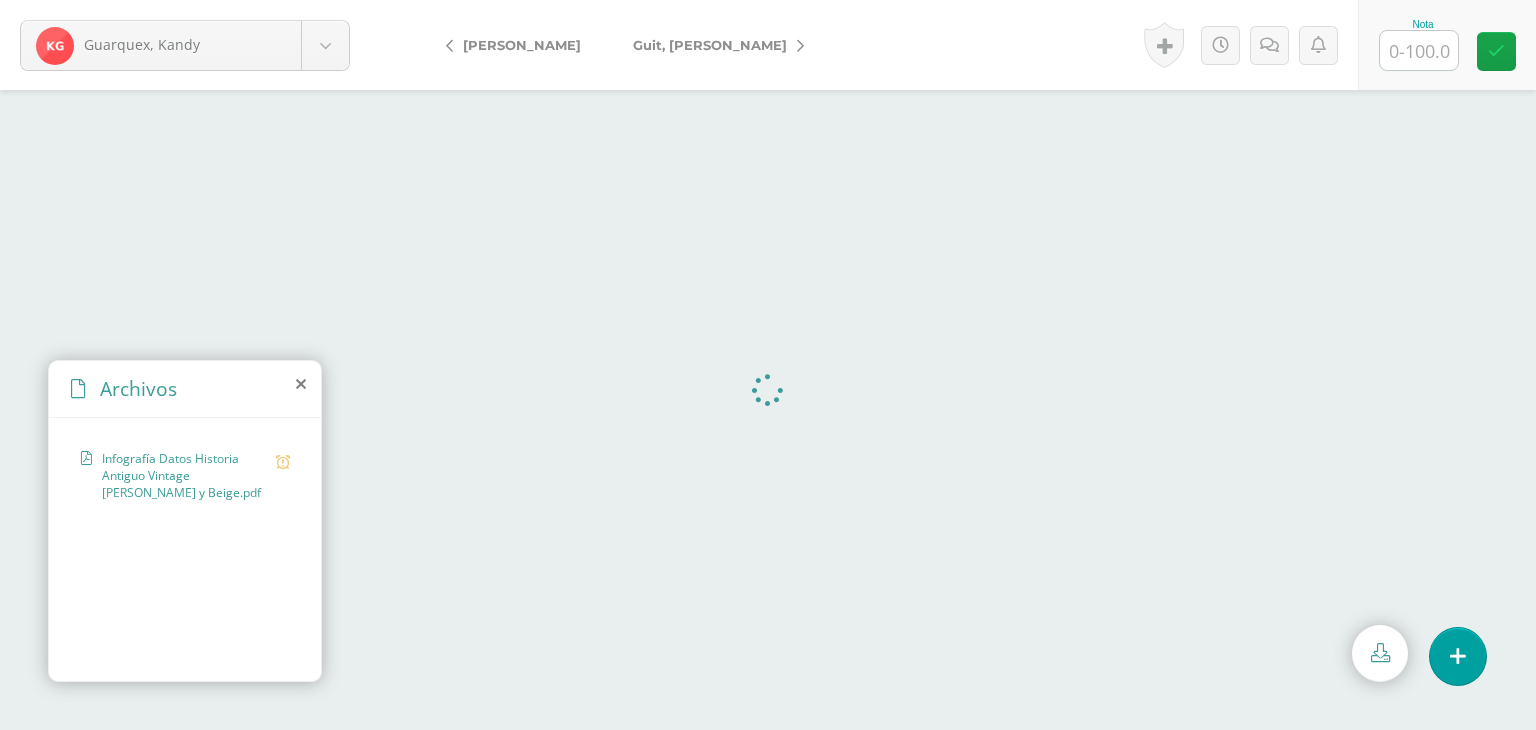 scroll, scrollTop: 0, scrollLeft: 0, axis: both 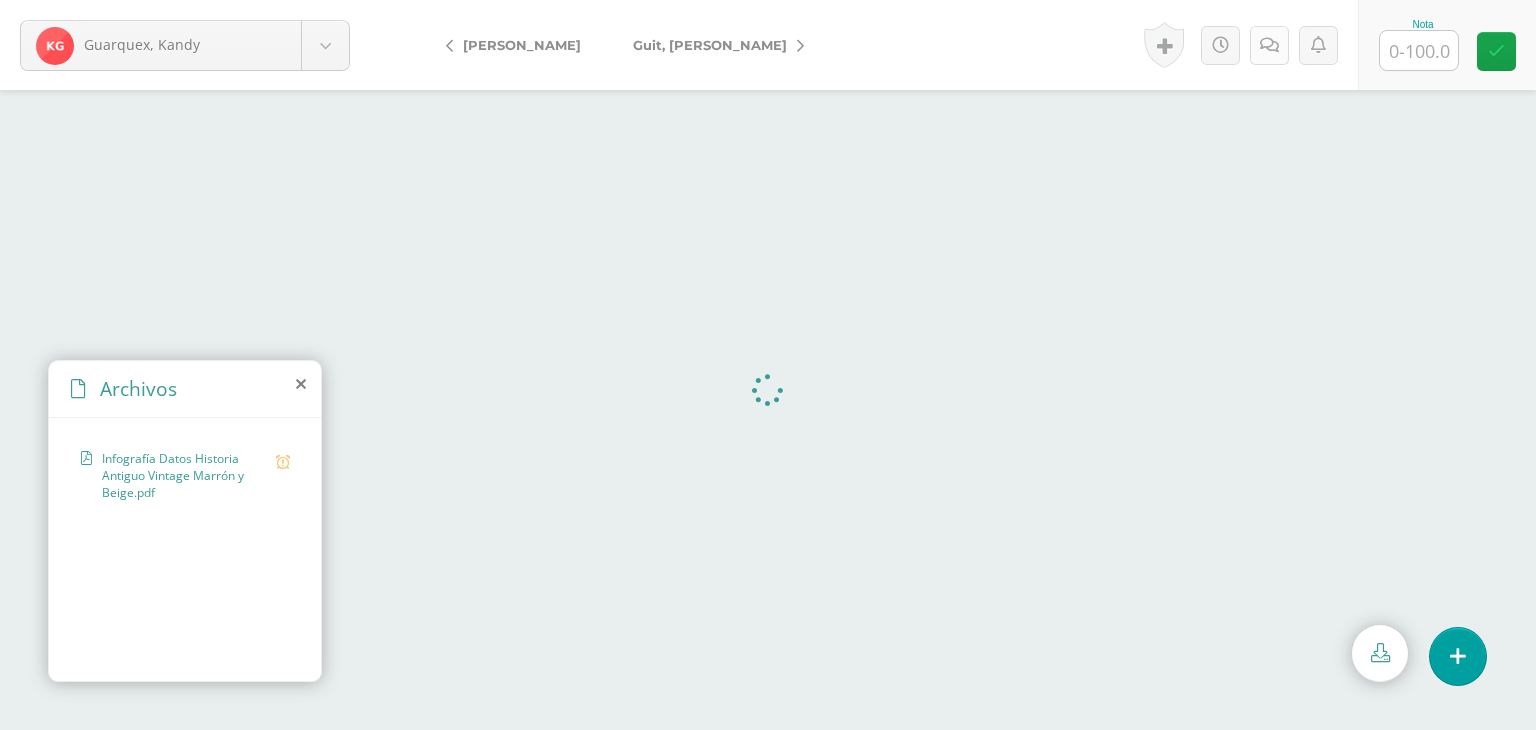 click at bounding box center [1269, 45] 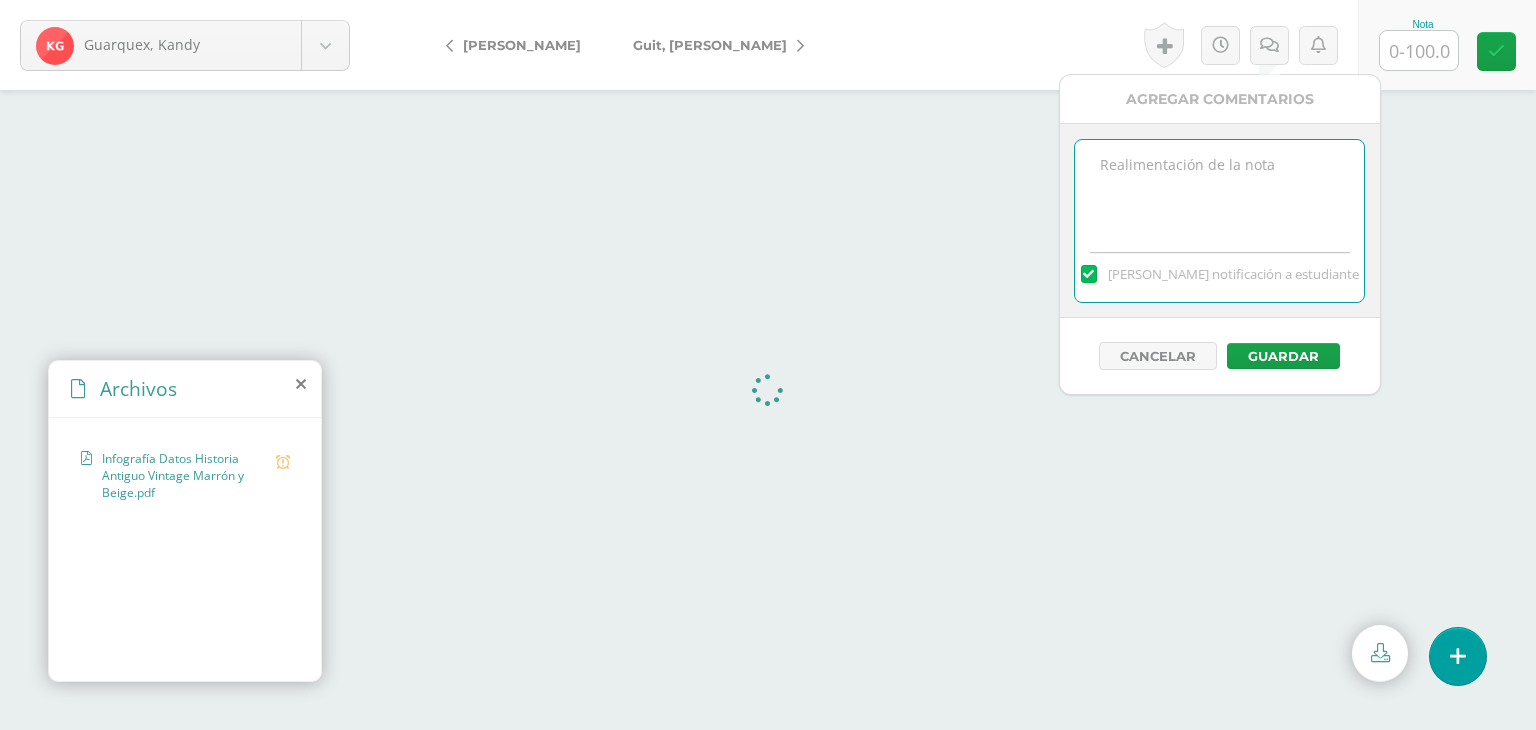 click at bounding box center (1219, 190) 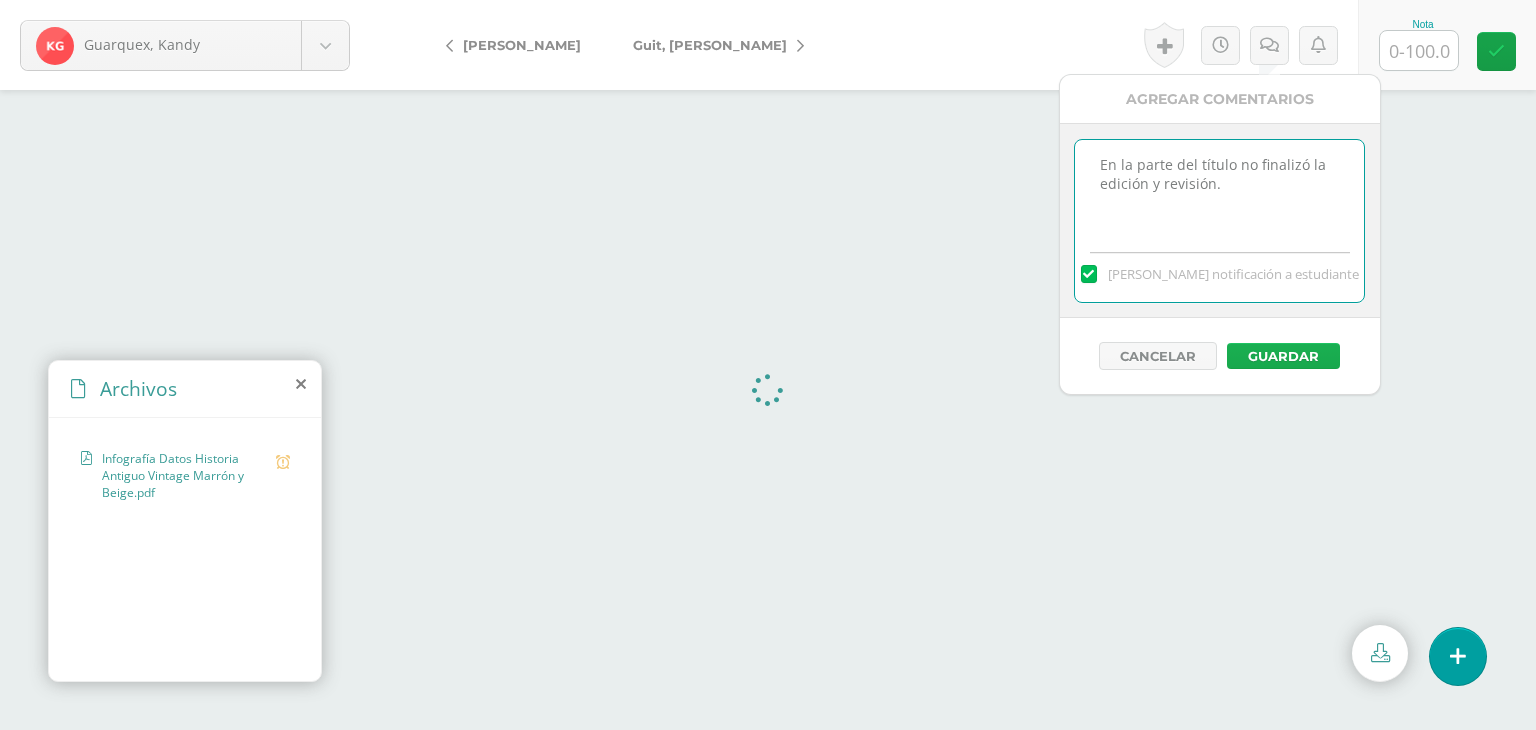 type on "En la parte del título no finalizó la edición y revisión." 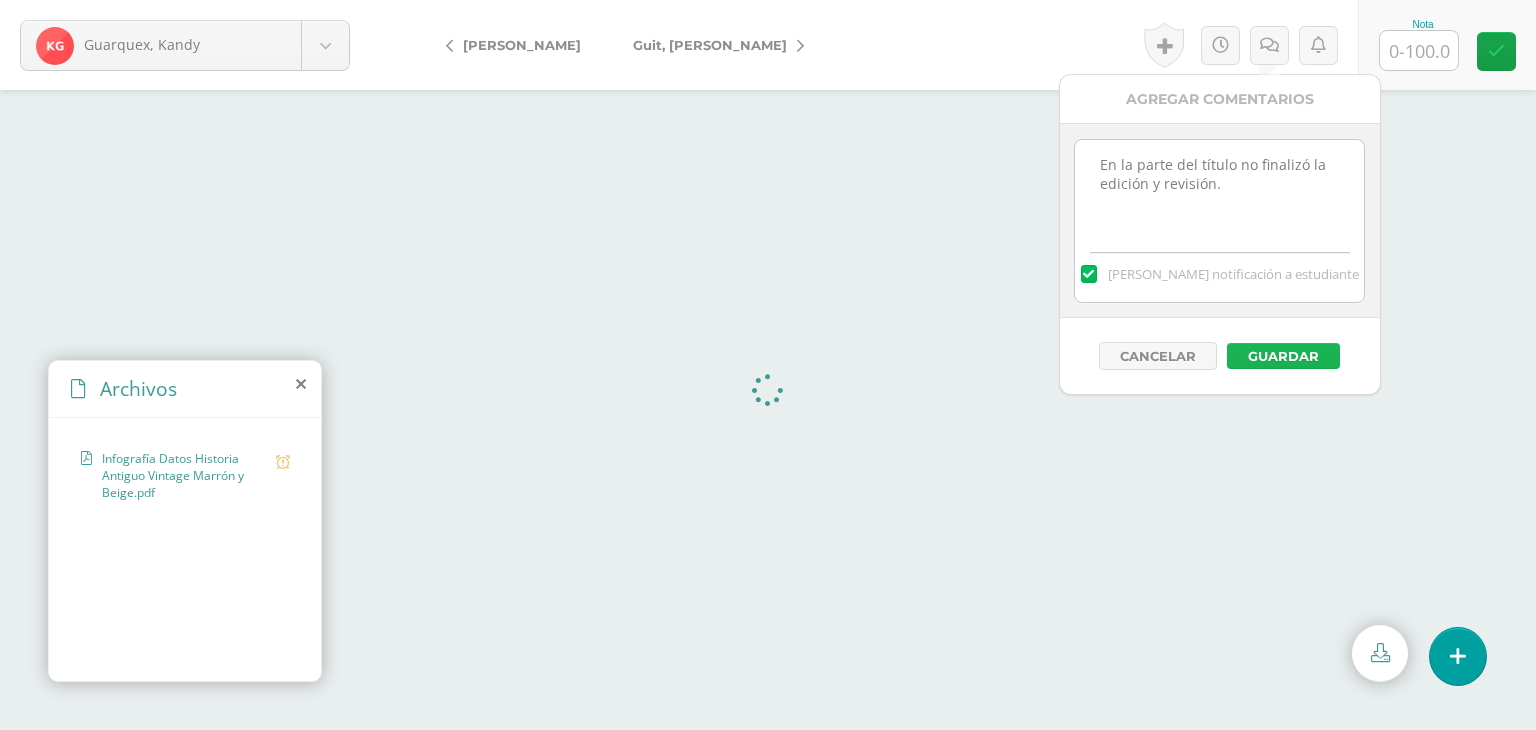 click on "Guardar" at bounding box center [1283, 356] 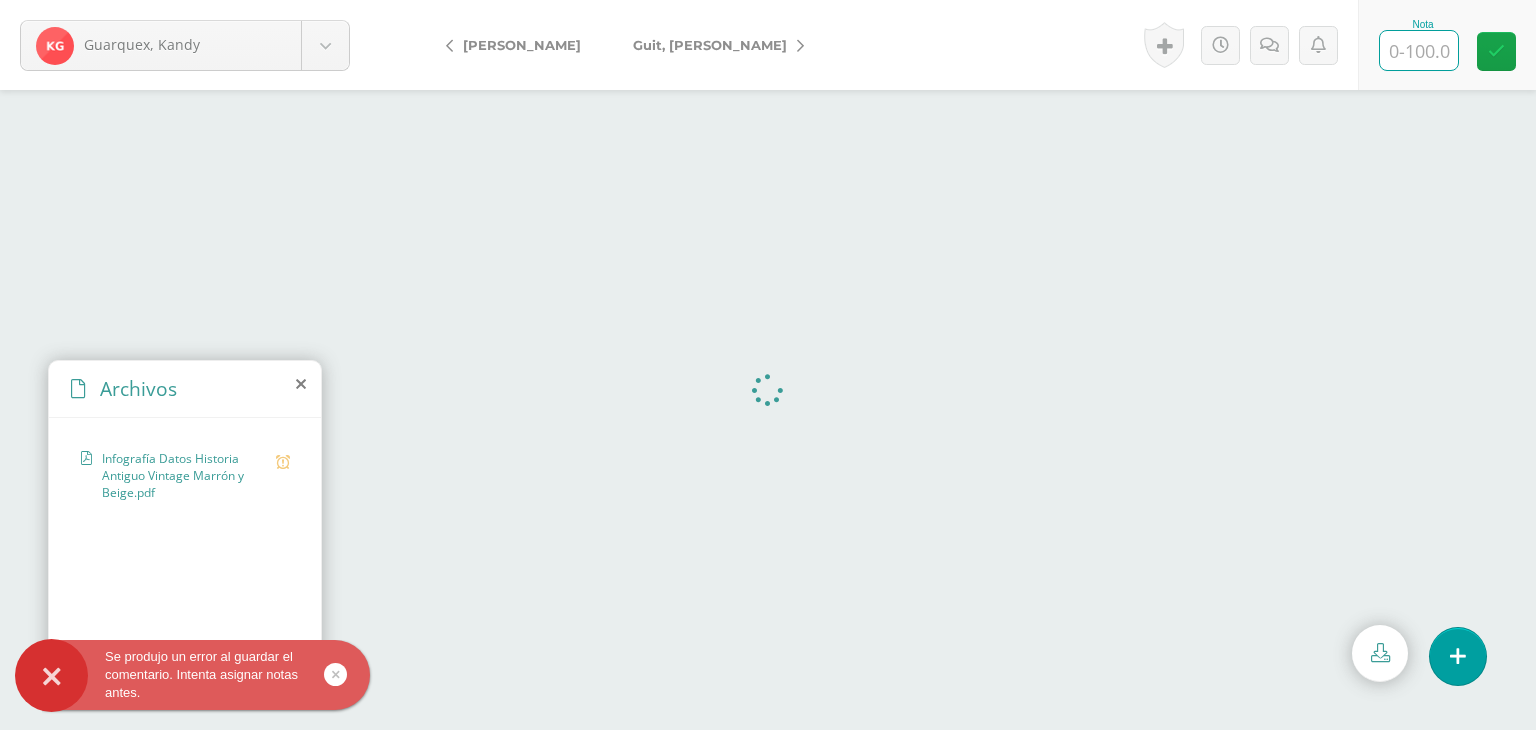 click at bounding box center (1419, 50) 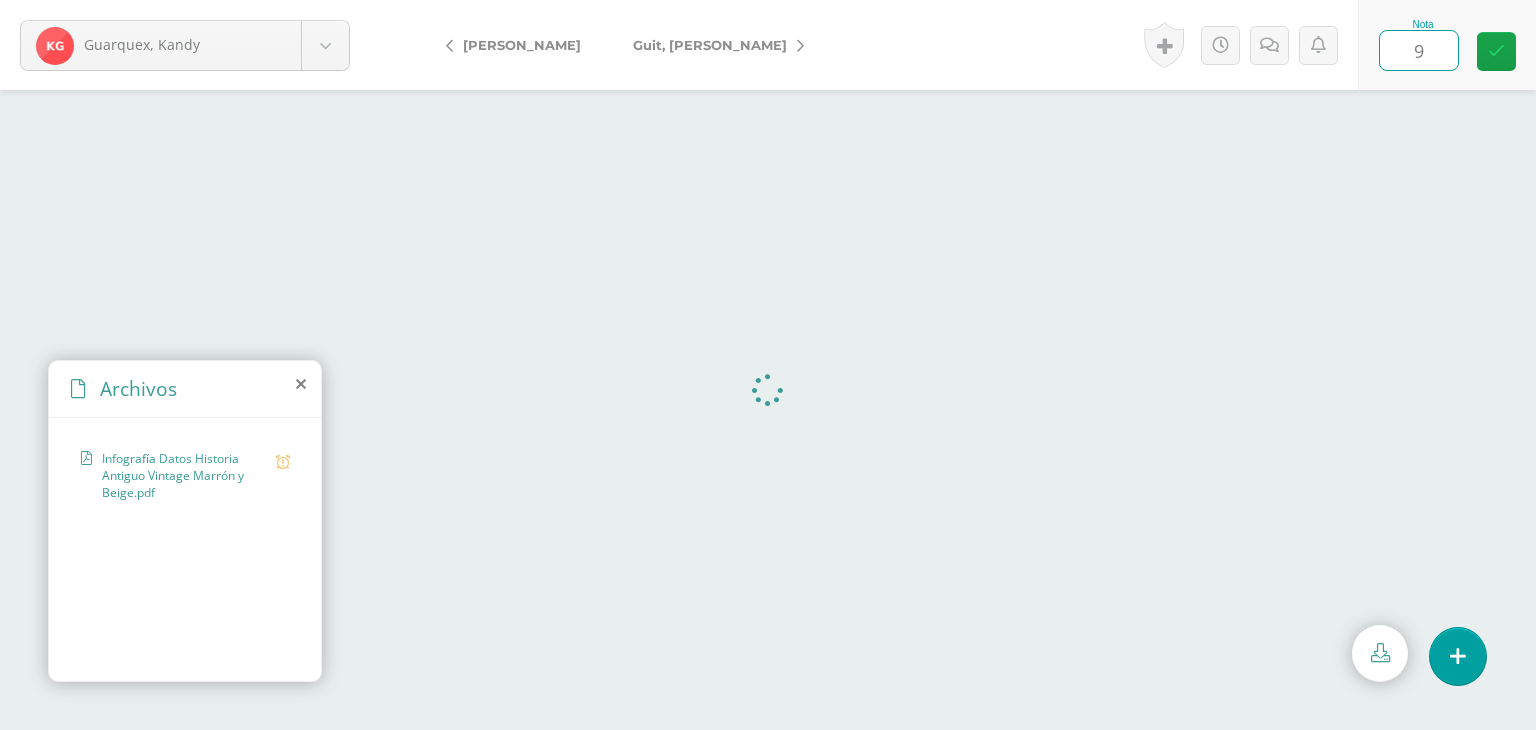 type on "95" 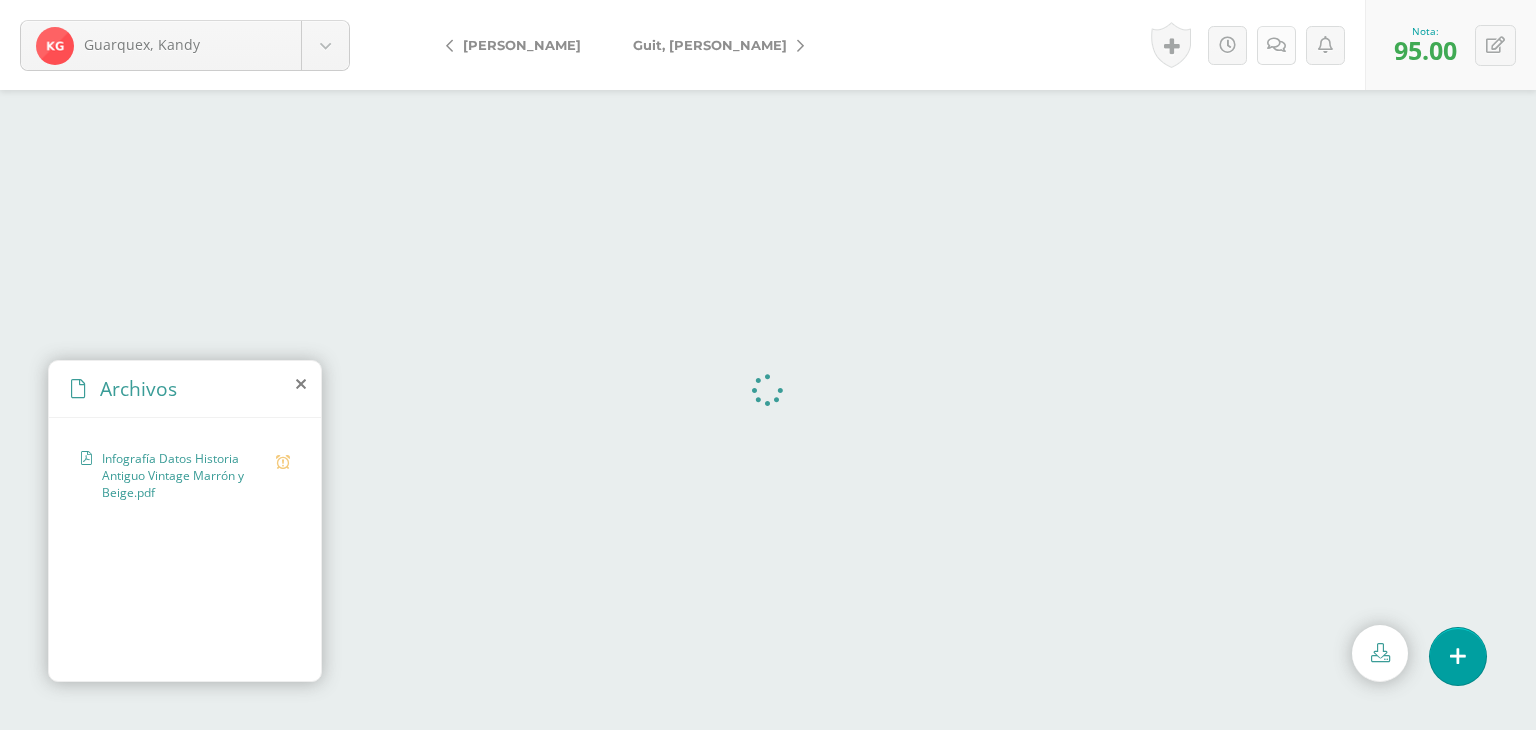 click at bounding box center (1276, 45) 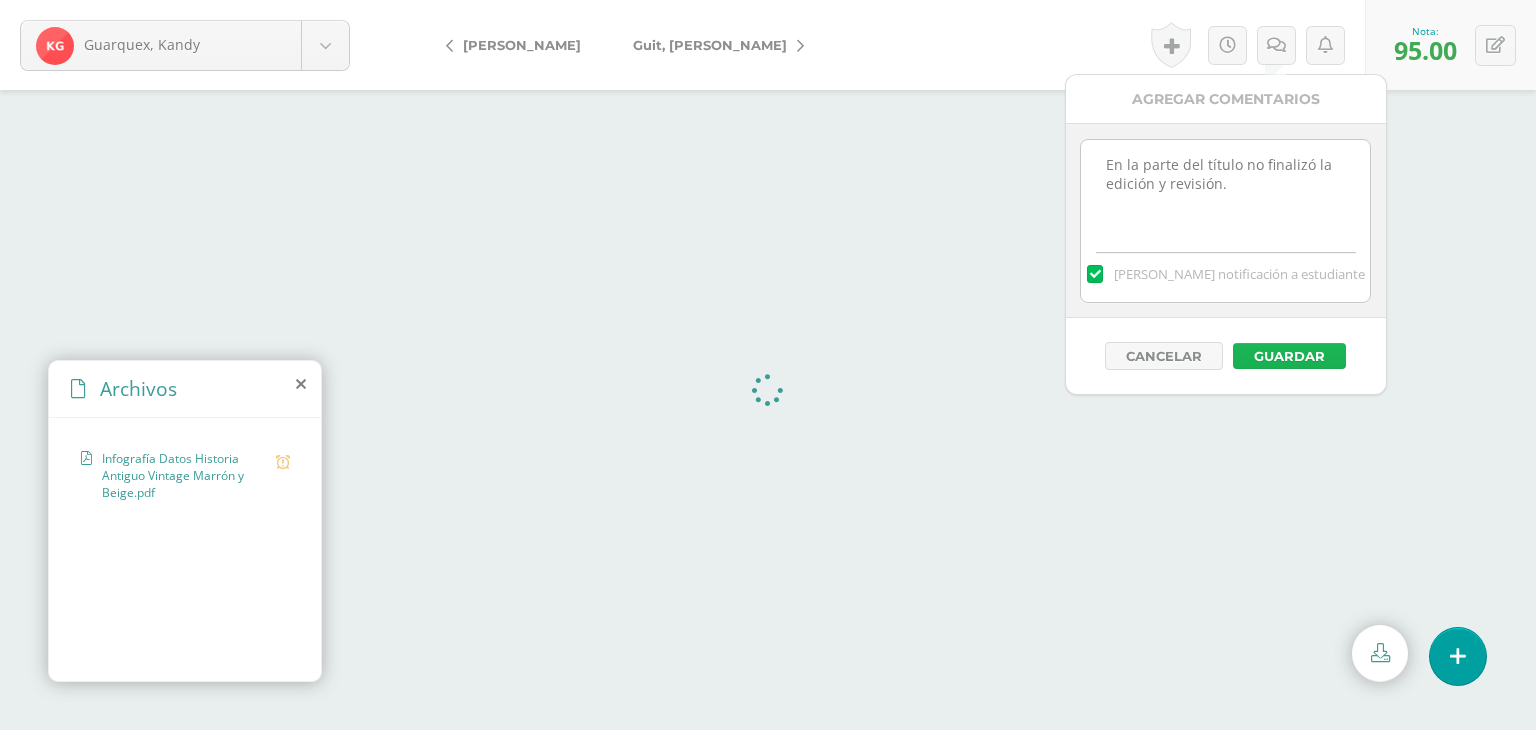click on "Guardar" at bounding box center (1289, 356) 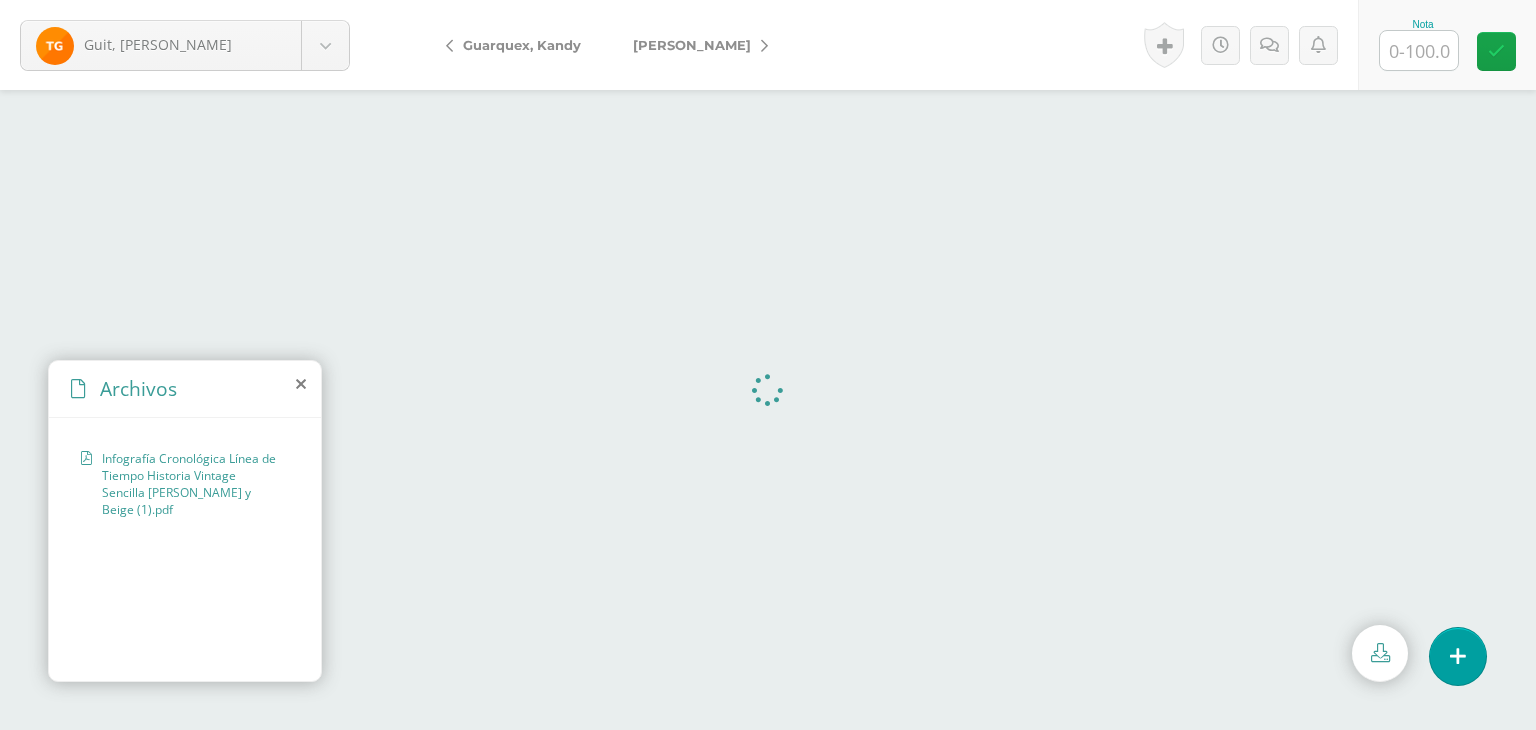 scroll, scrollTop: 0, scrollLeft: 0, axis: both 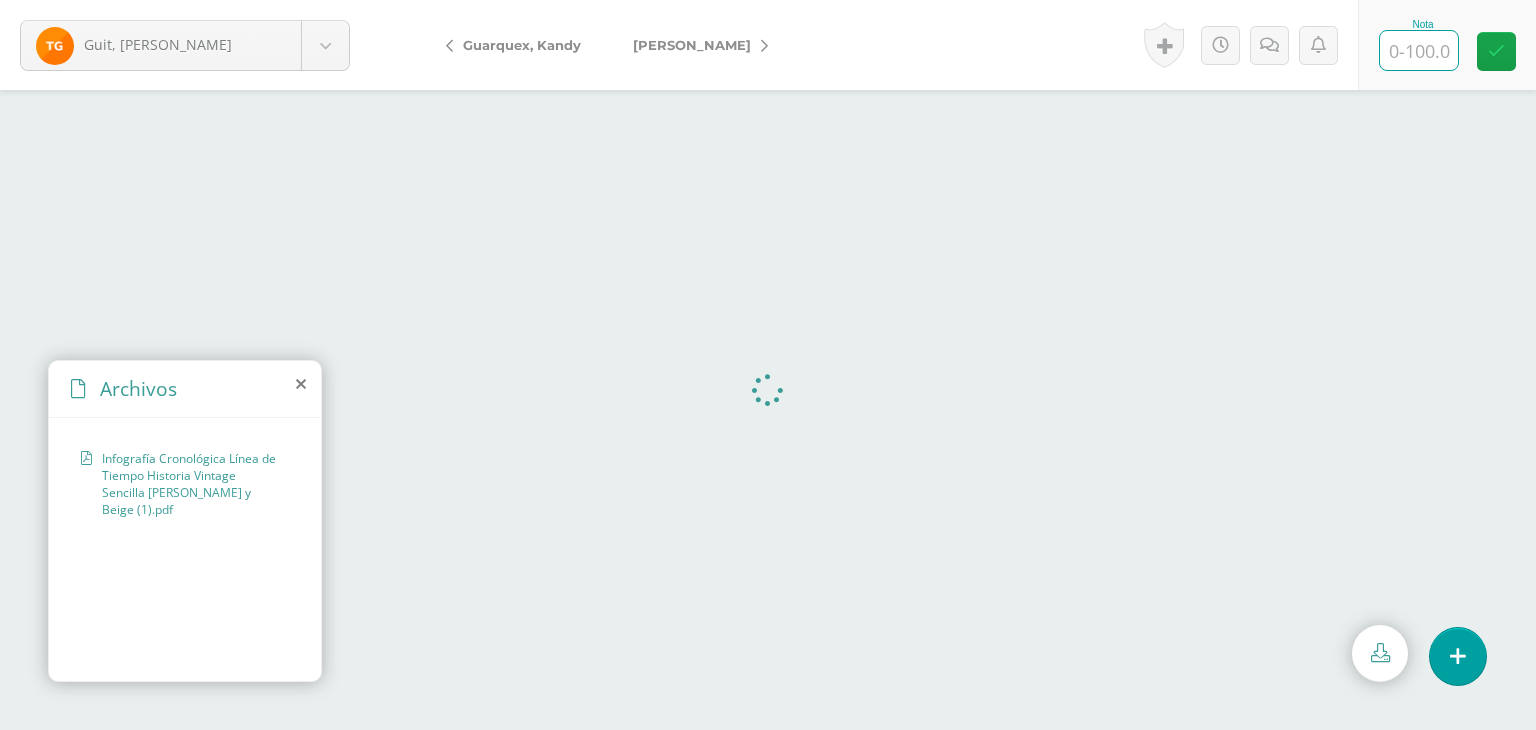 click at bounding box center [1419, 50] 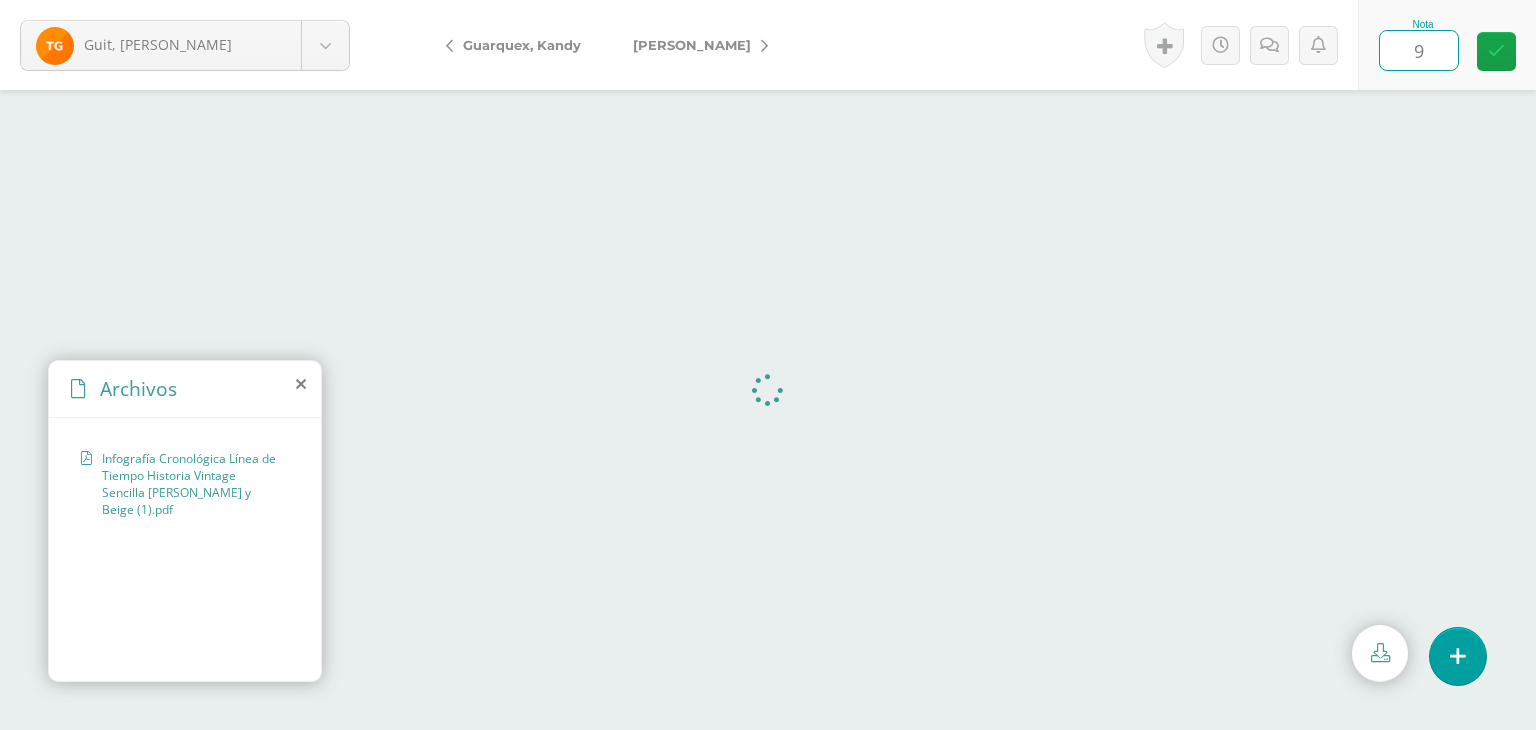 type on "99" 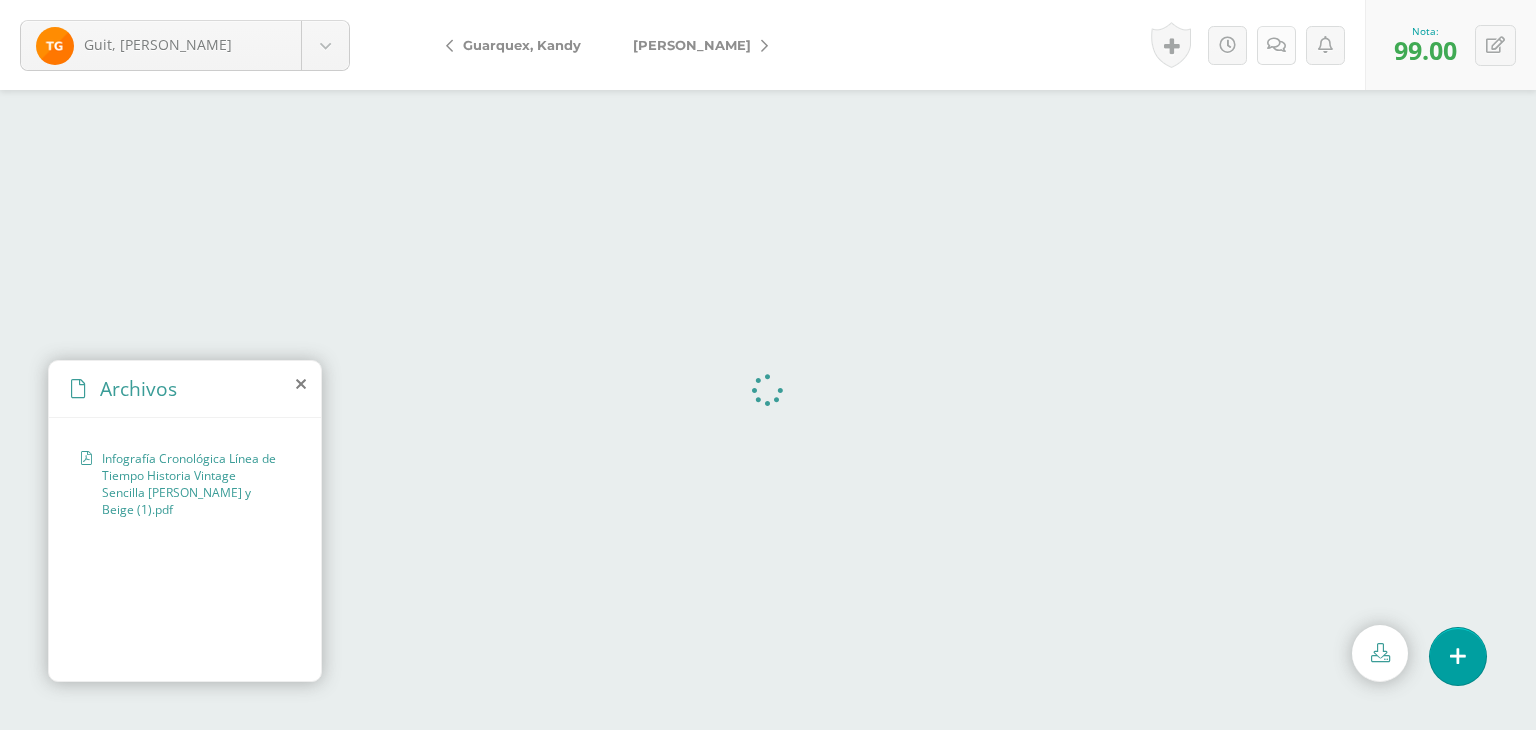 click at bounding box center (1276, 45) 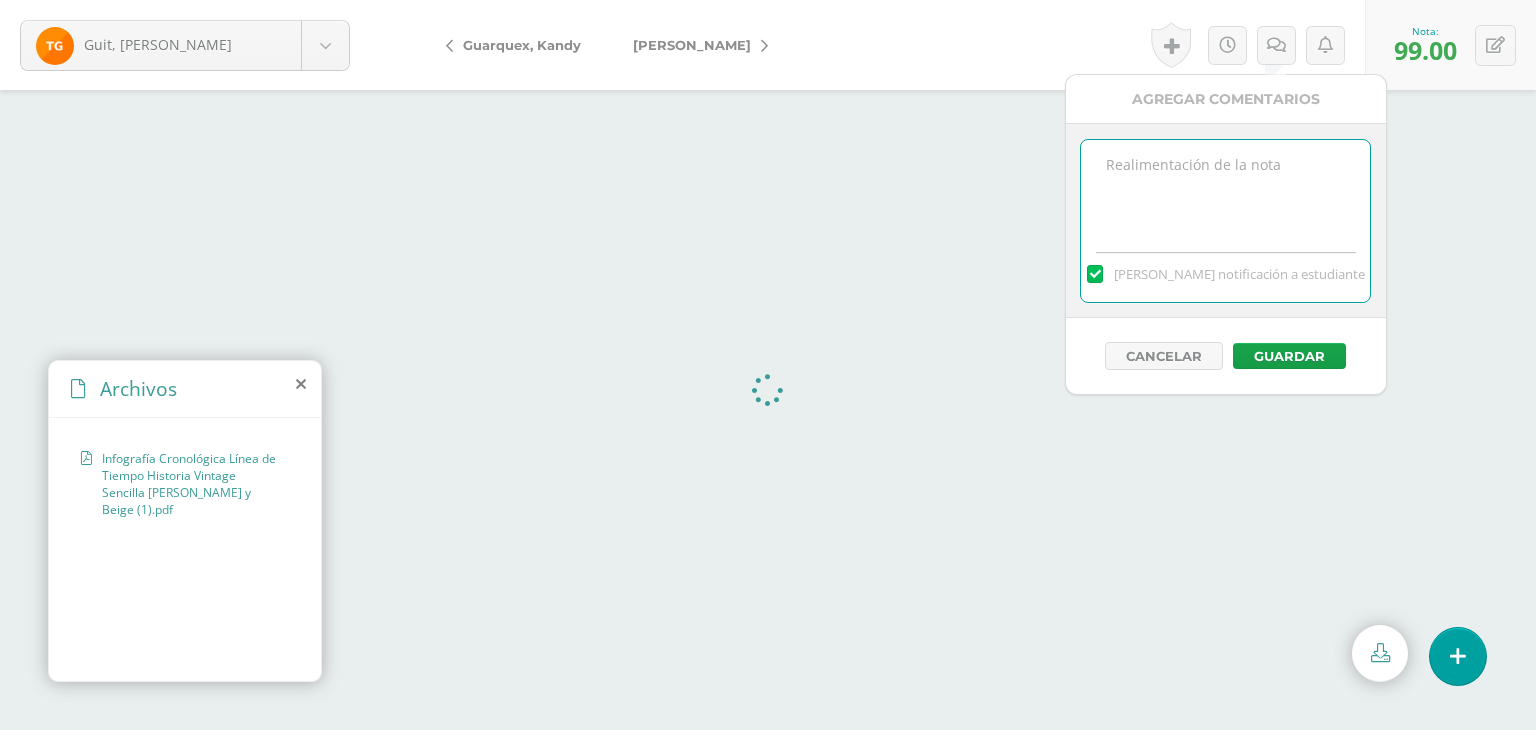 click at bounding box center [1225, 190] 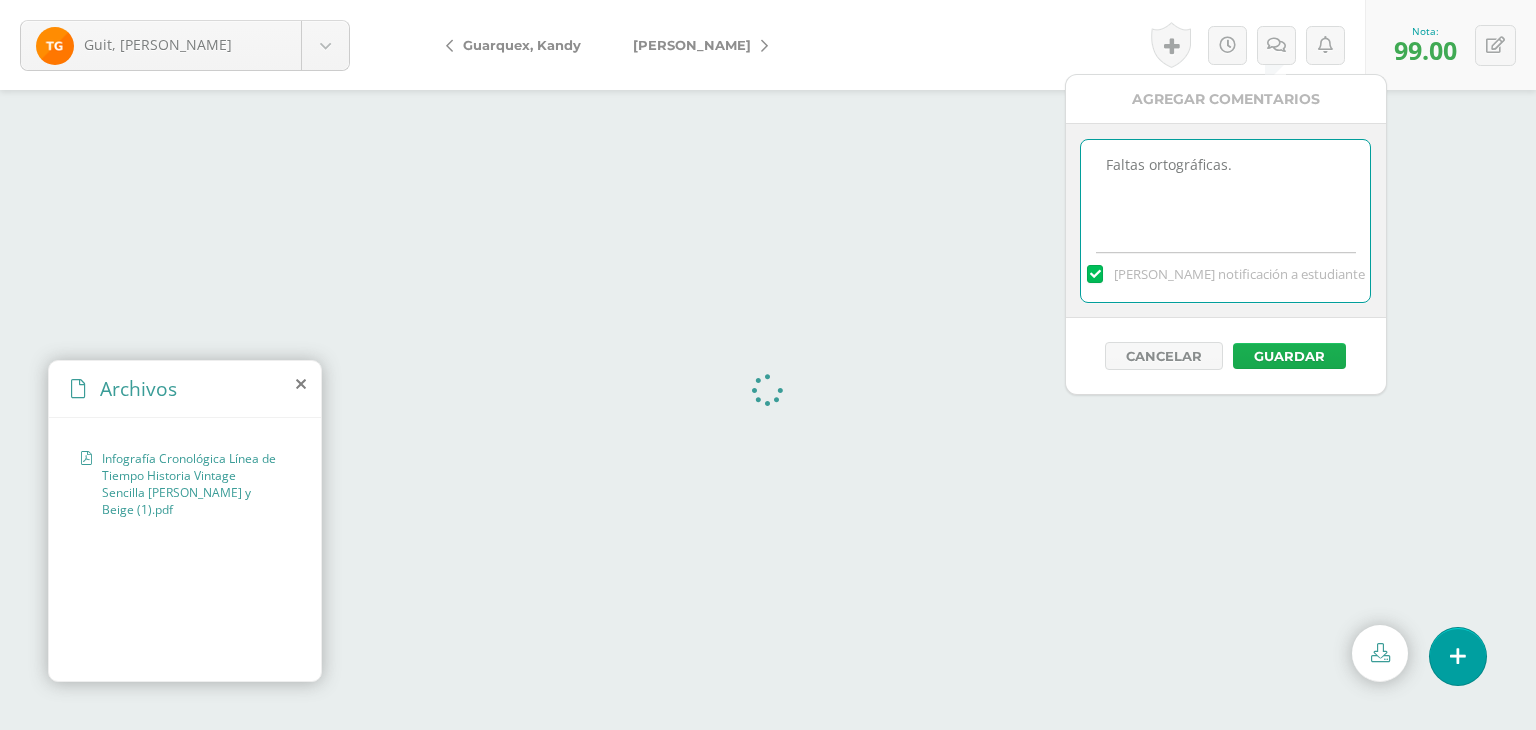 type on "Faltas ortográficas." 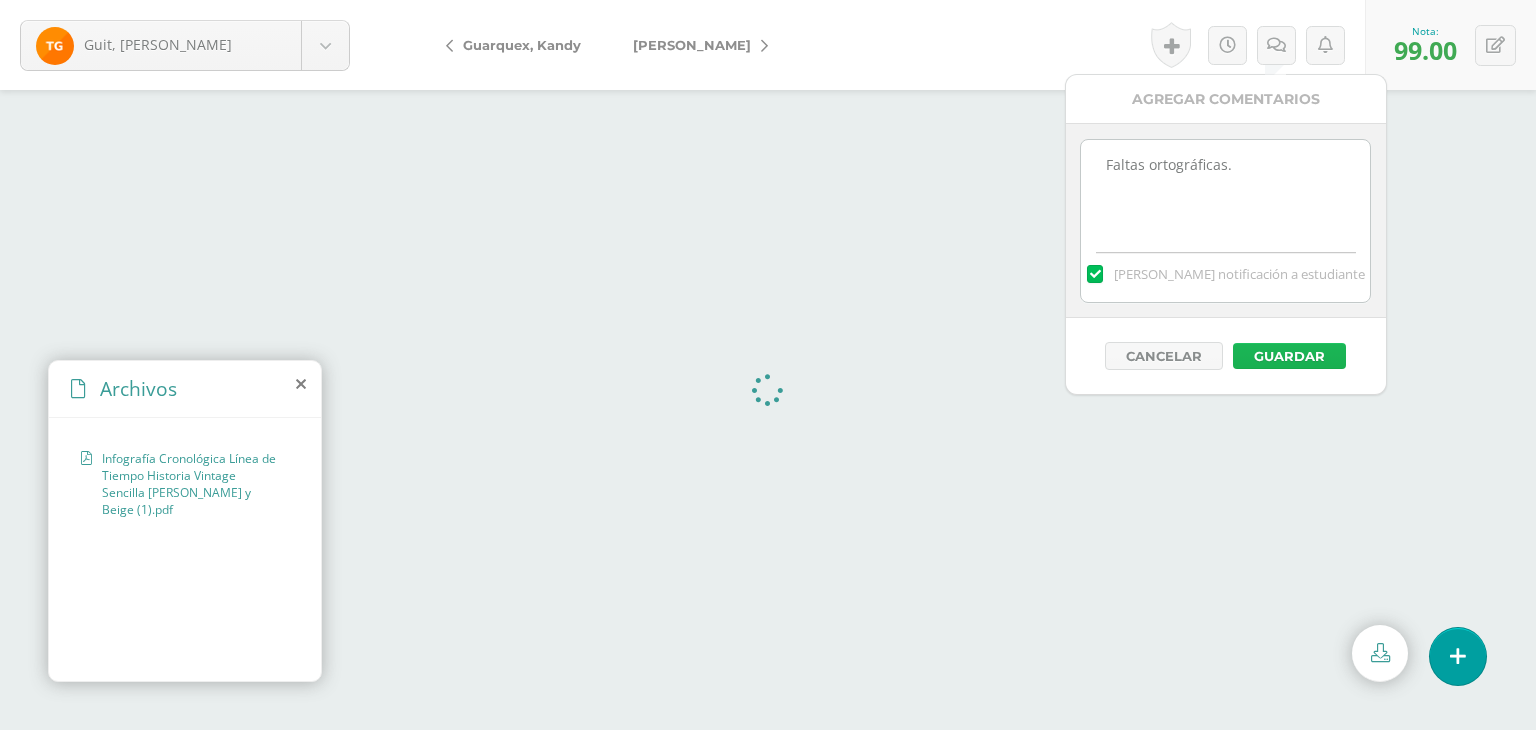 click on "Guardar" at bounding box center (1289, 356) 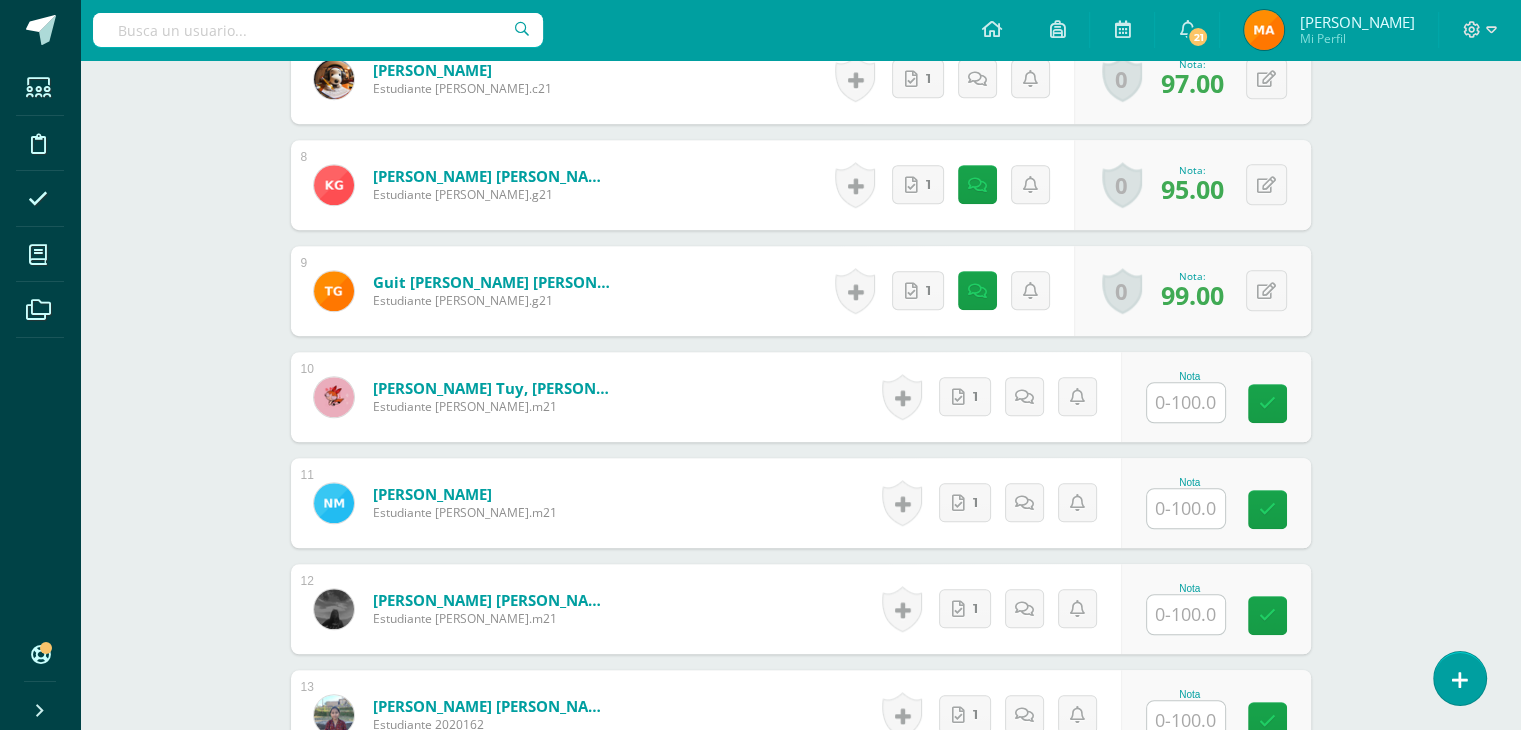 scroll, scrollTop: 1288, scrollLeft: 0, axis: vertical 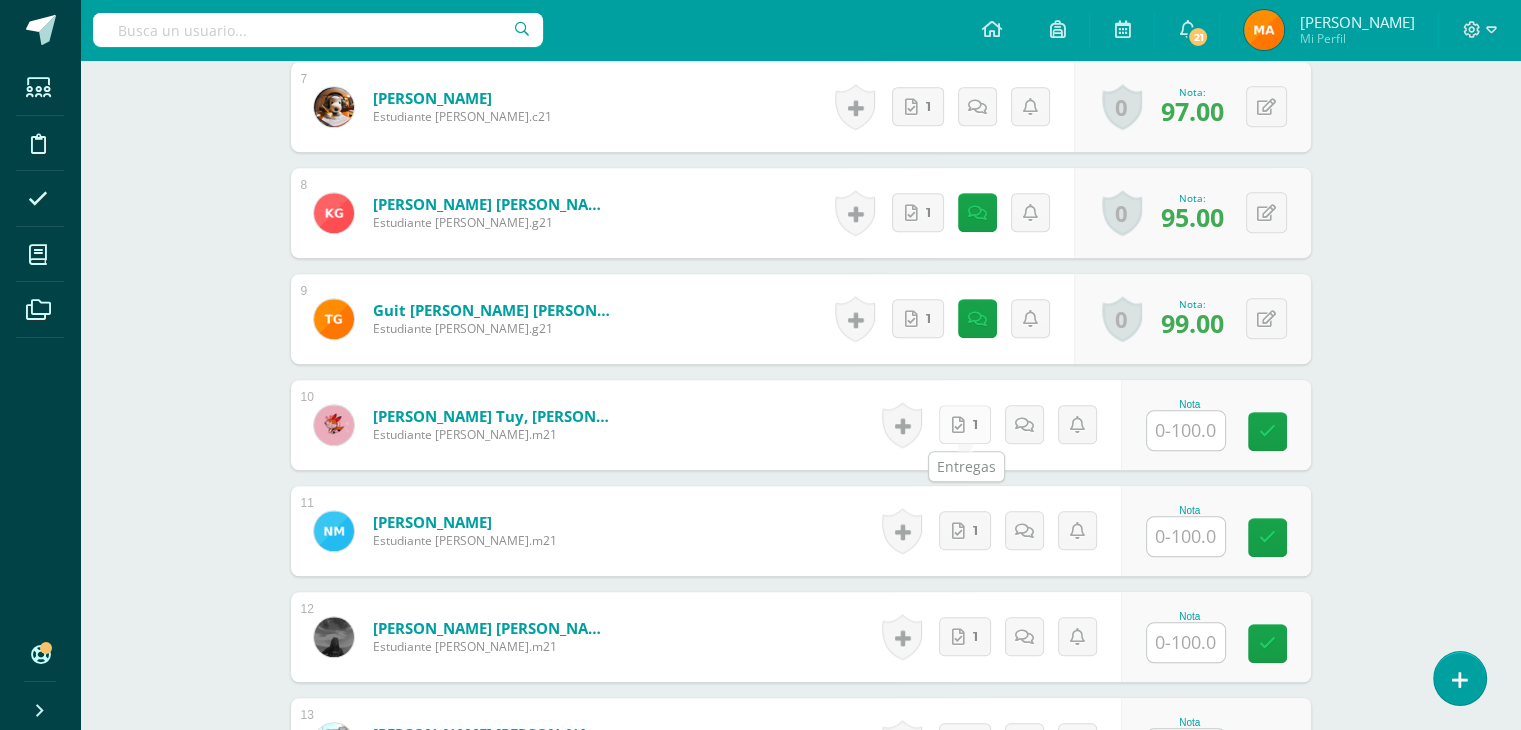 click on "1" at bounding box center (965, 424) 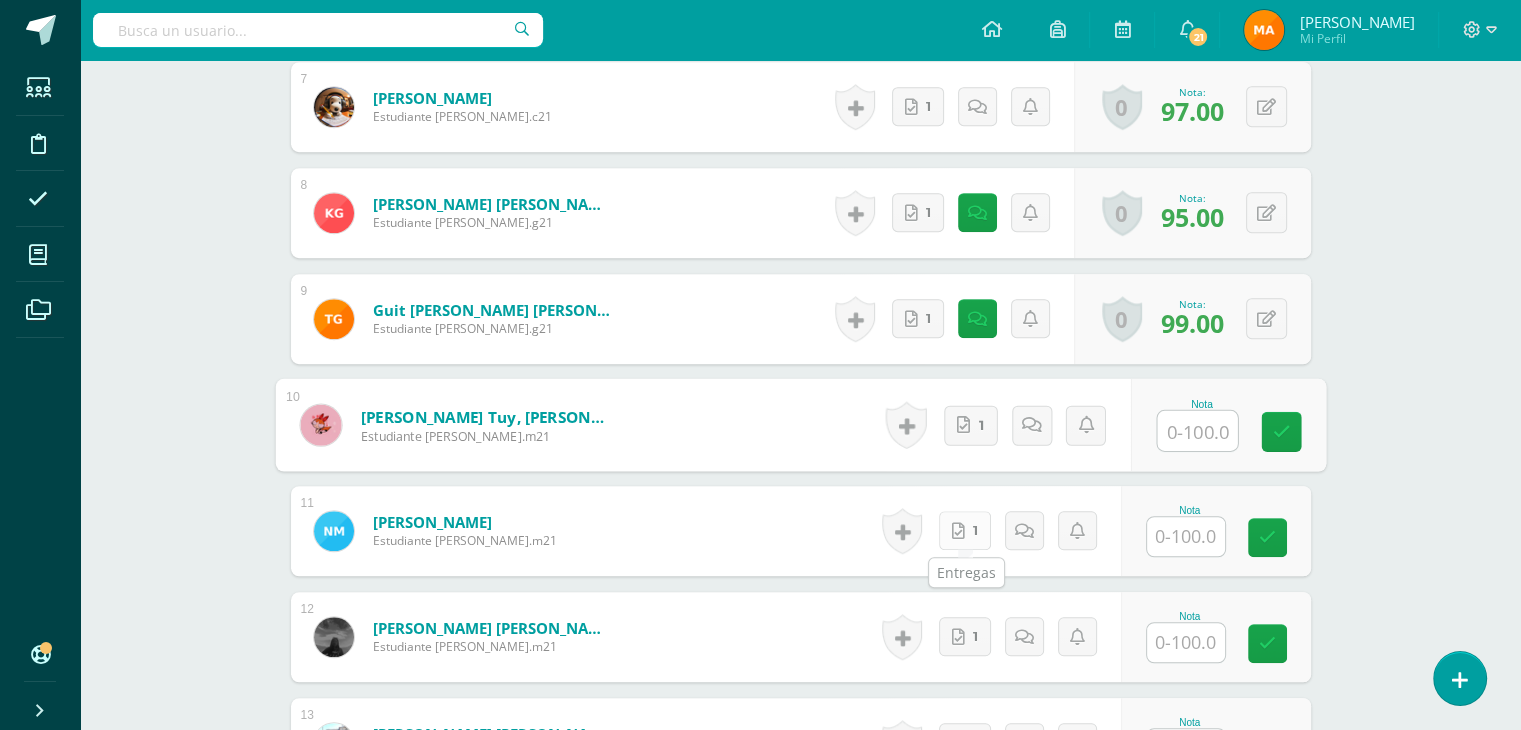 click on "1" at bounding box center (965, 530) 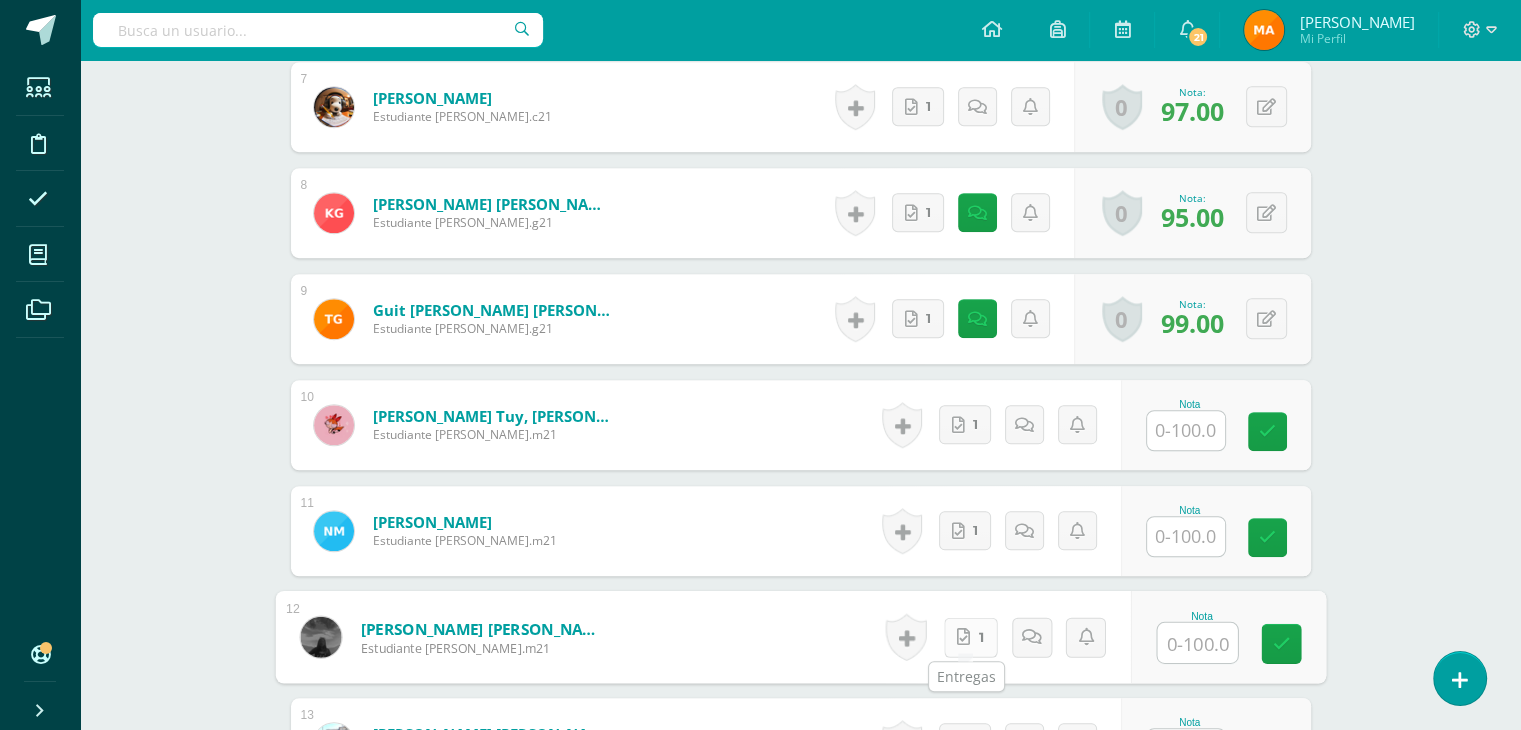 click on "1" at bounding box center (970, 637) 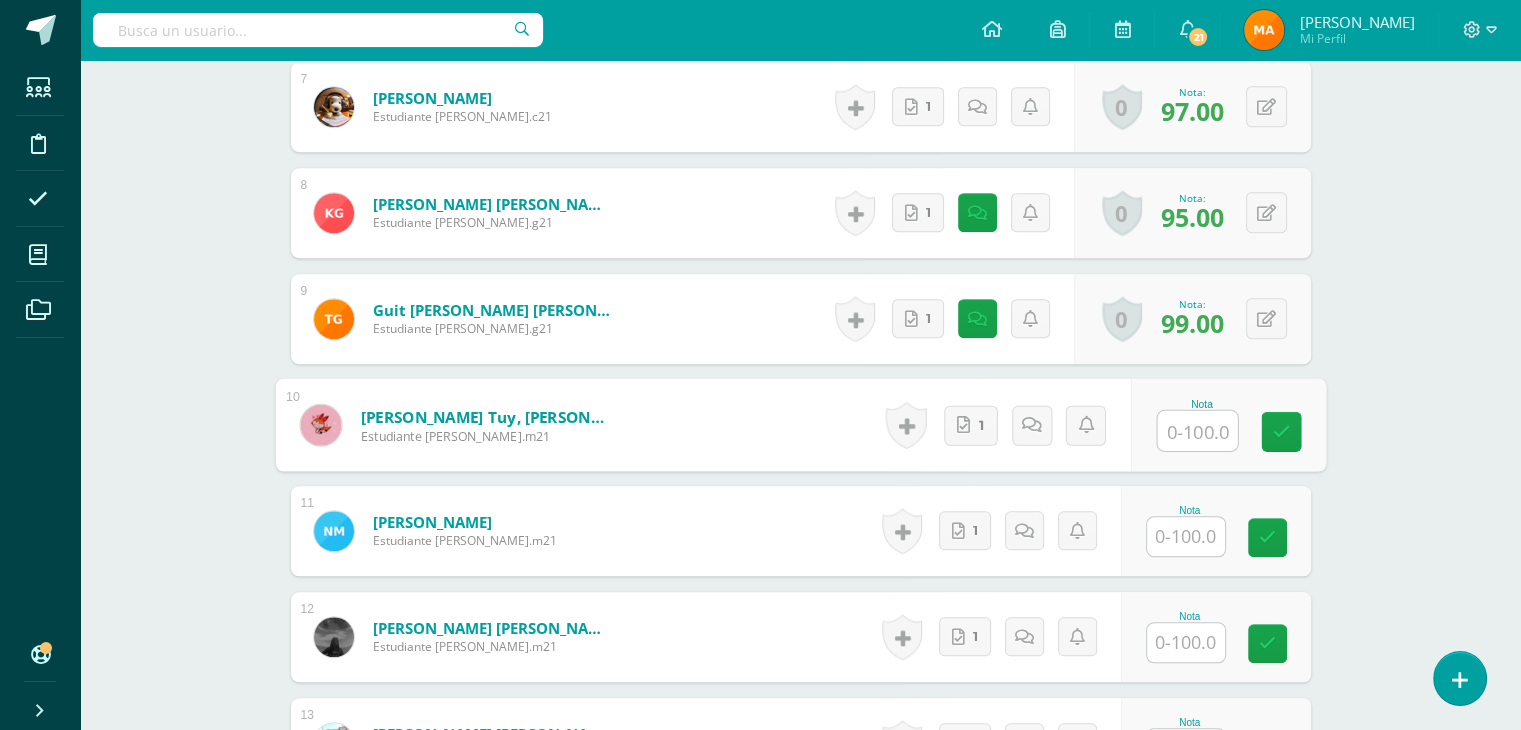 click at bounding box center [1197, 431] 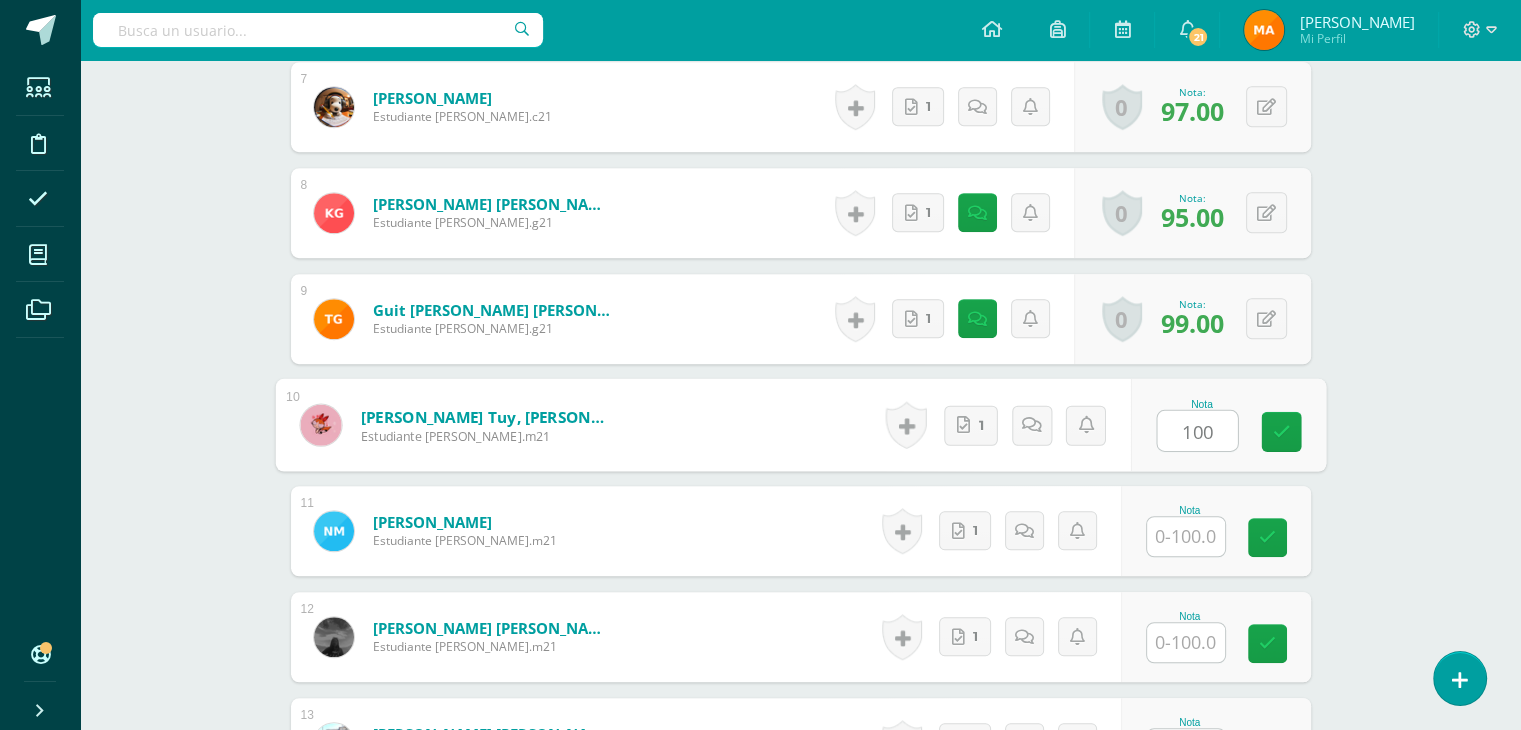 type on "100" 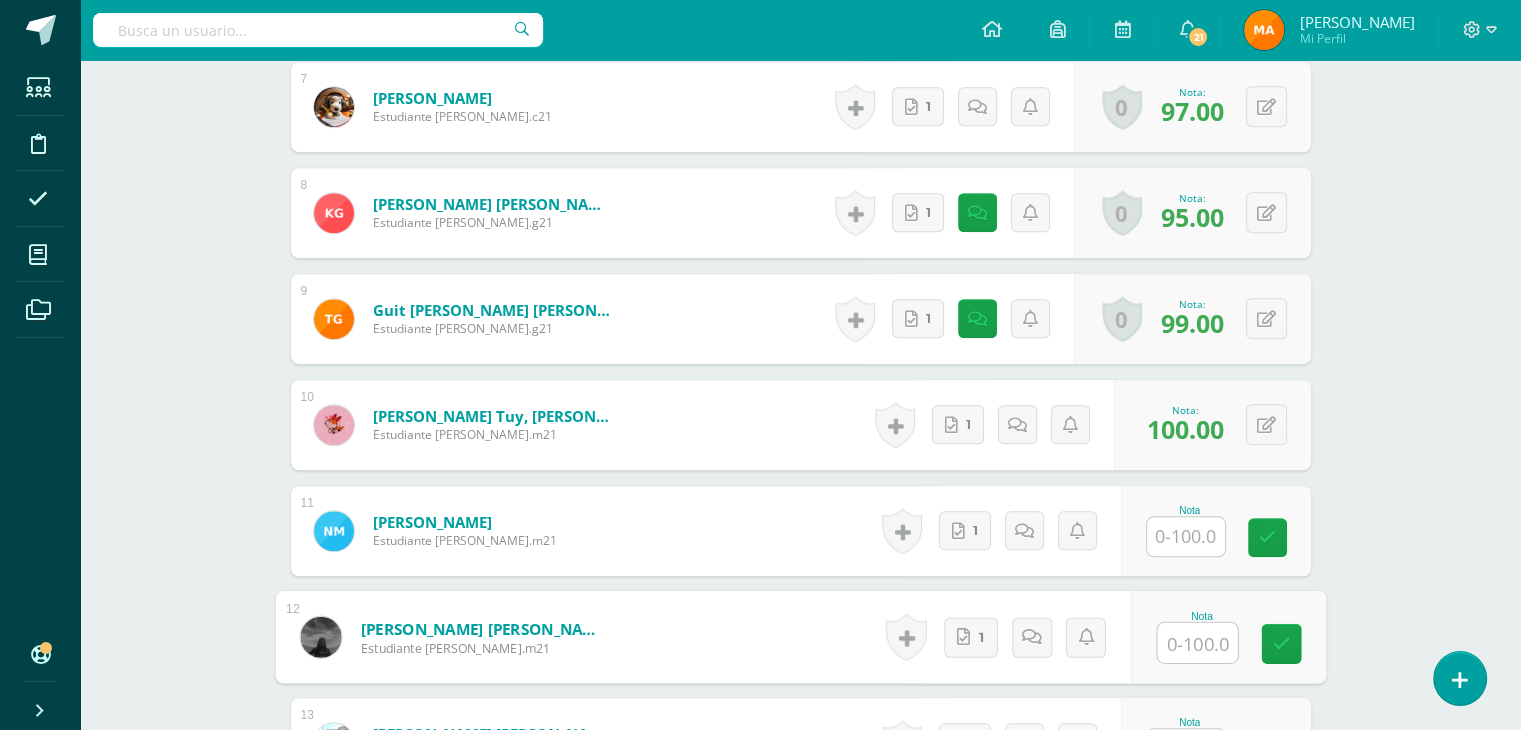 click at bounding box center [1197, 643] 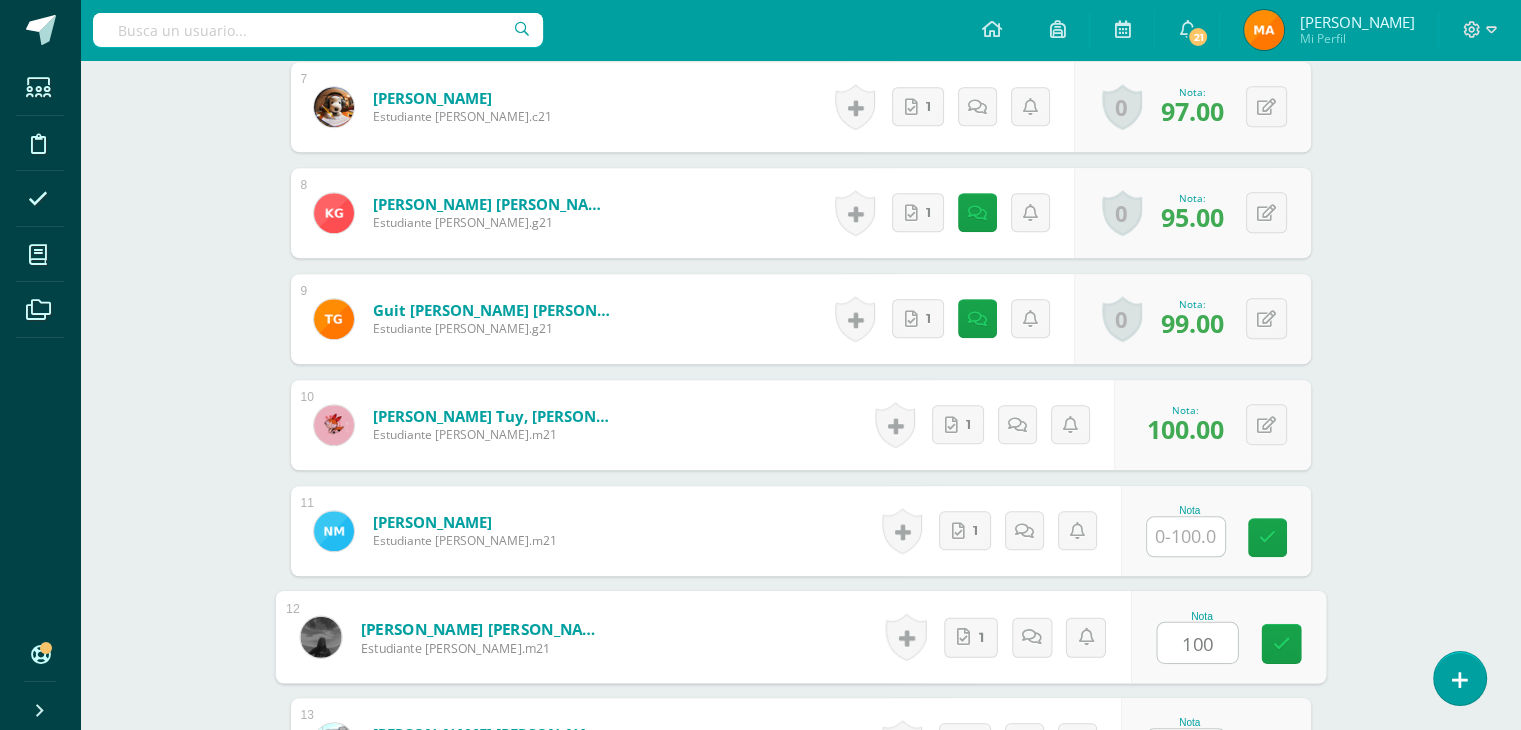 type on "100" 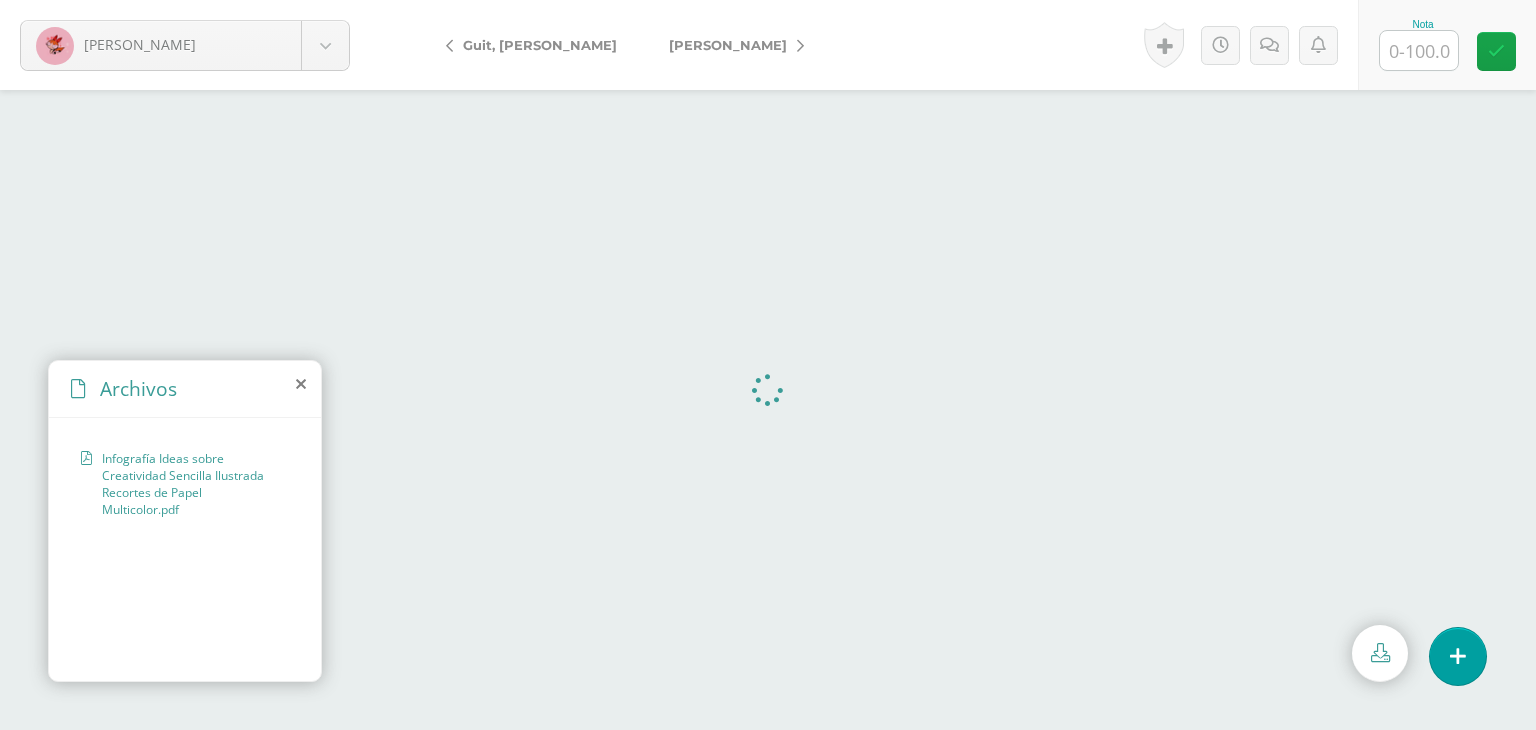 scroll, scrollTop: 0, scrollLeft: 0, axis: both 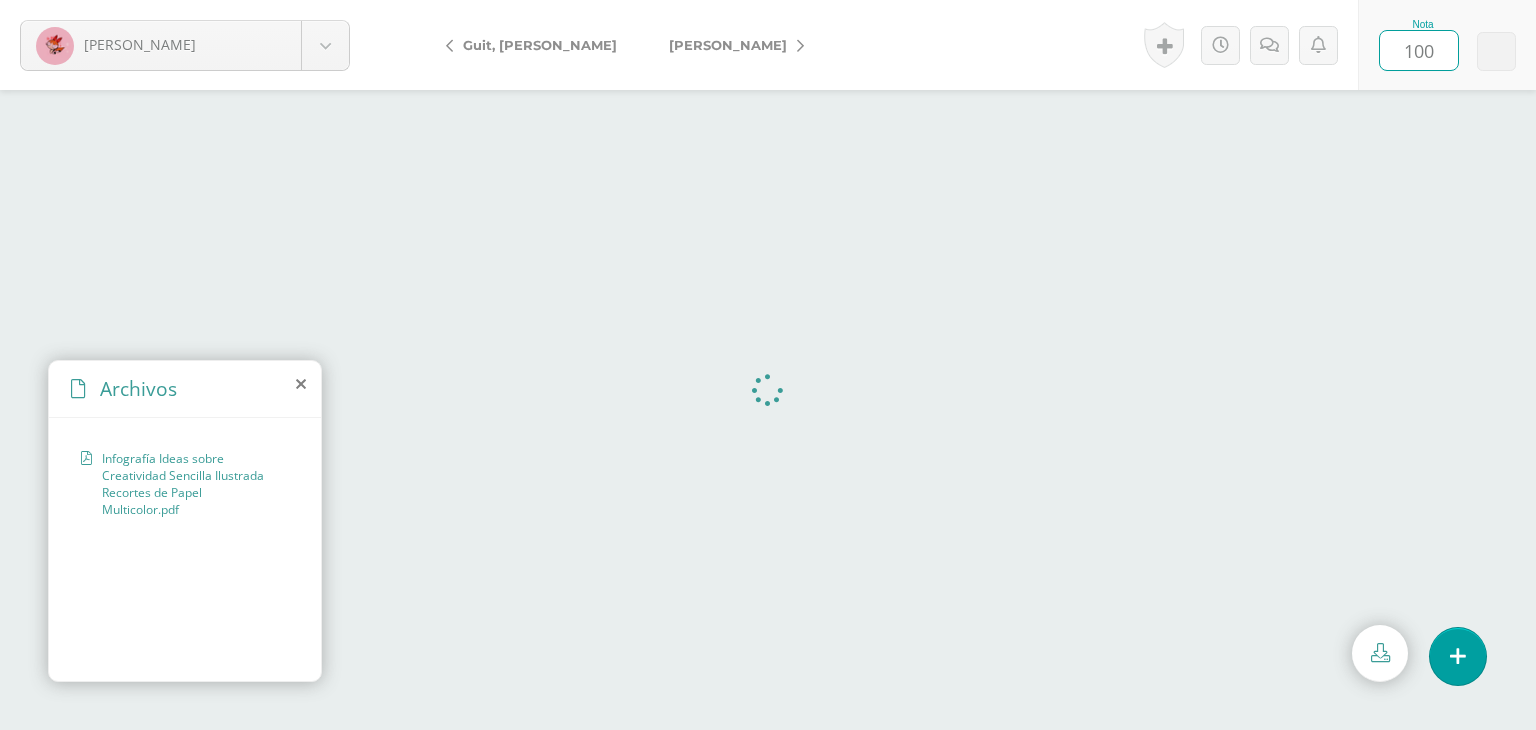 type on "100" 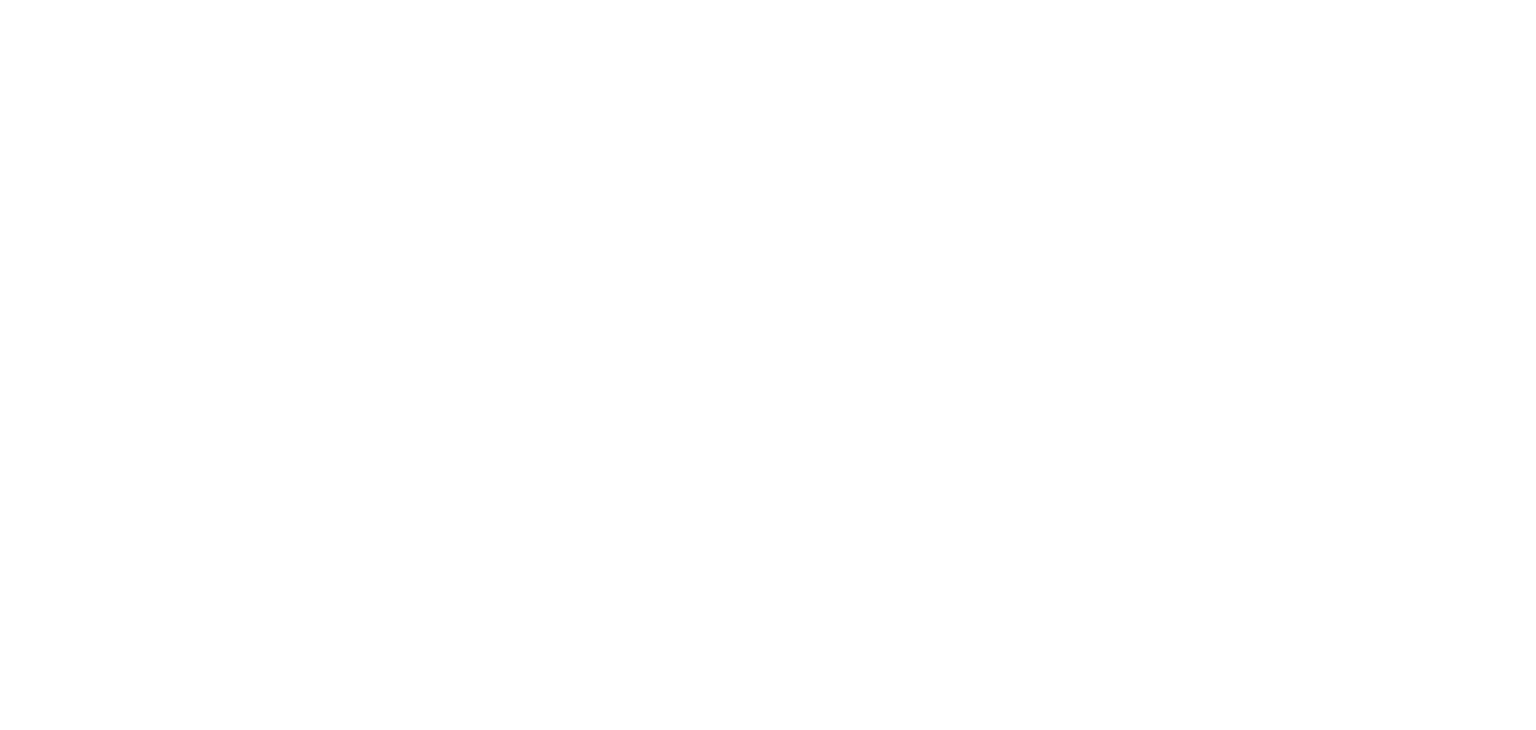 scroll, scrollTop: 0, scrollLeft: 0, axis: both 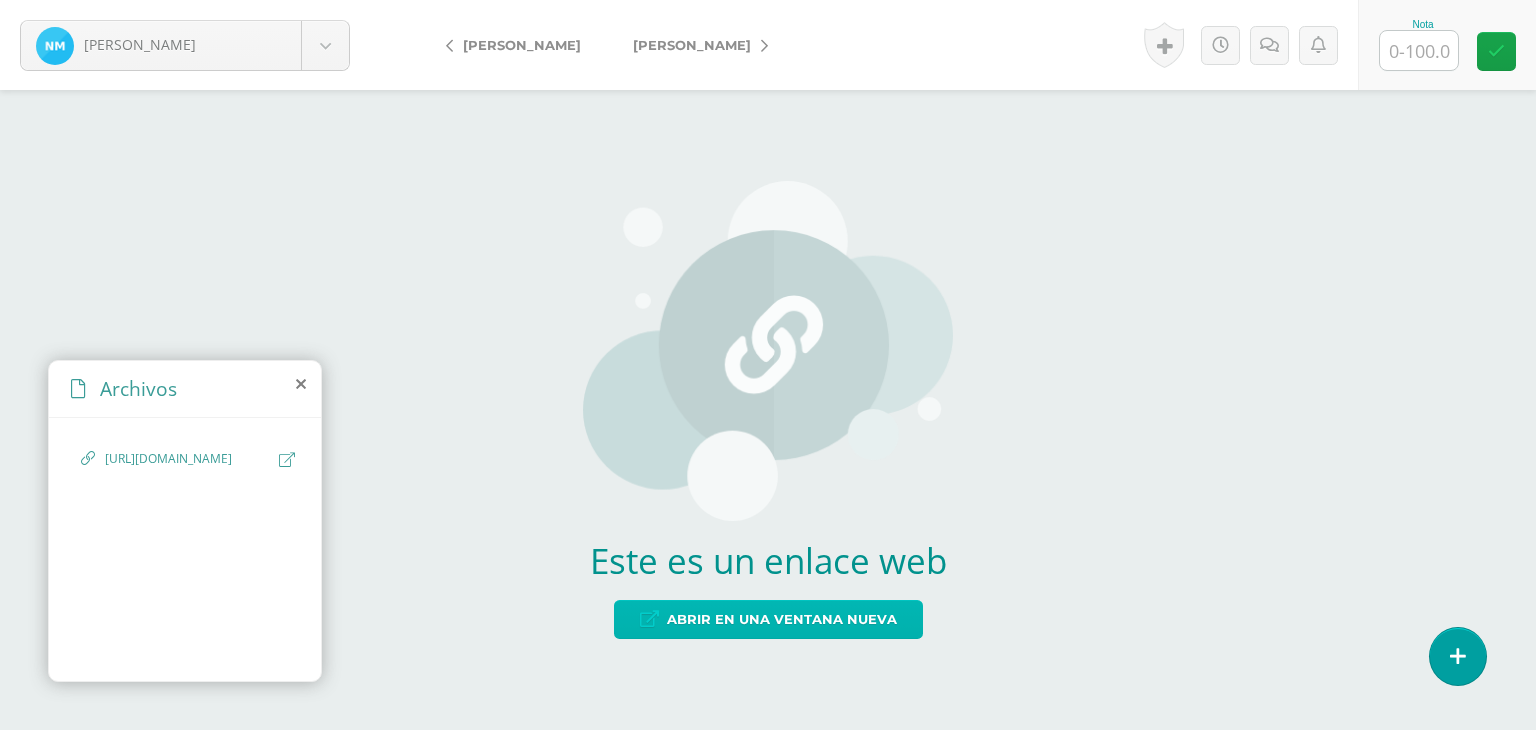 click on "Abrir en una ventana nueva" at bounding box center [782, 619] 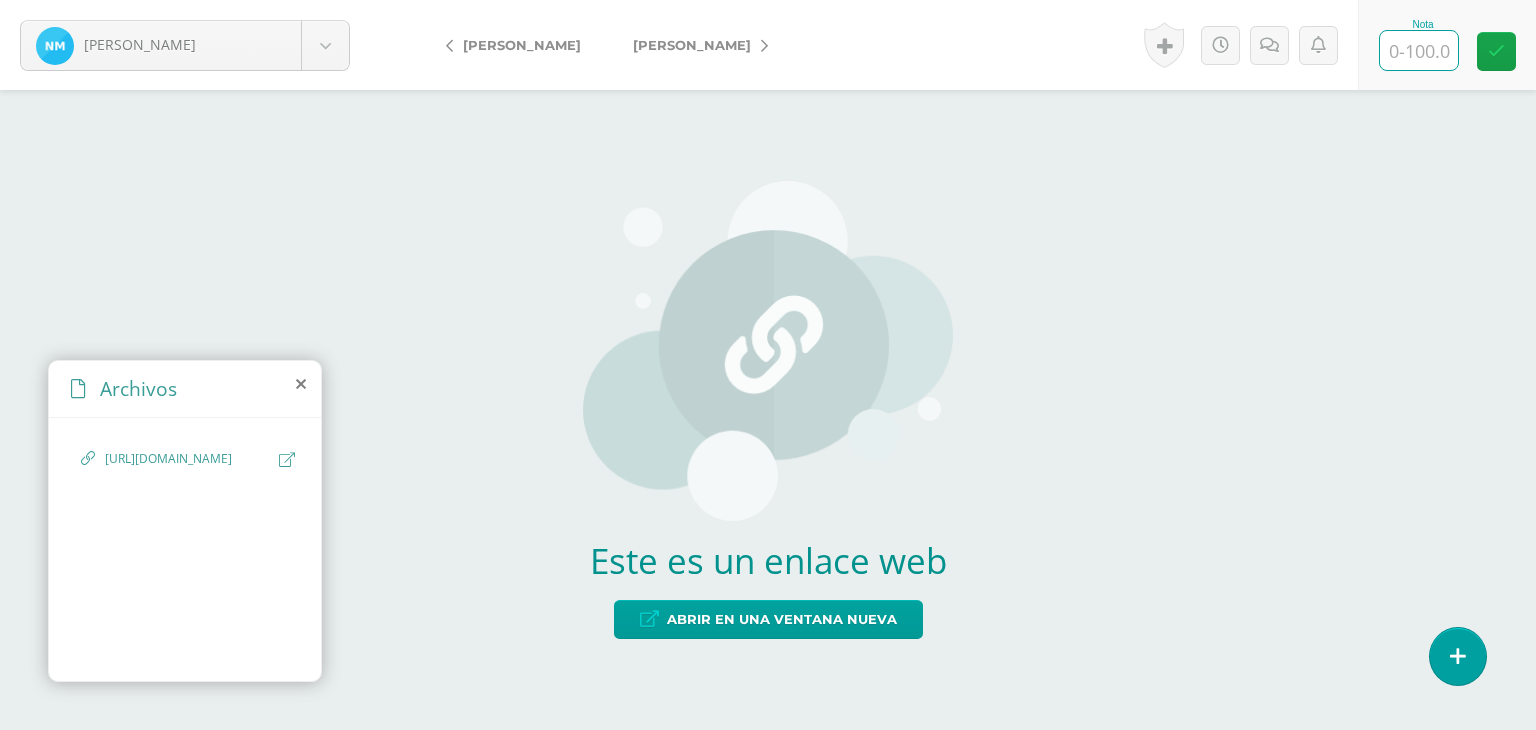 click at bounding box center [1419, 50] 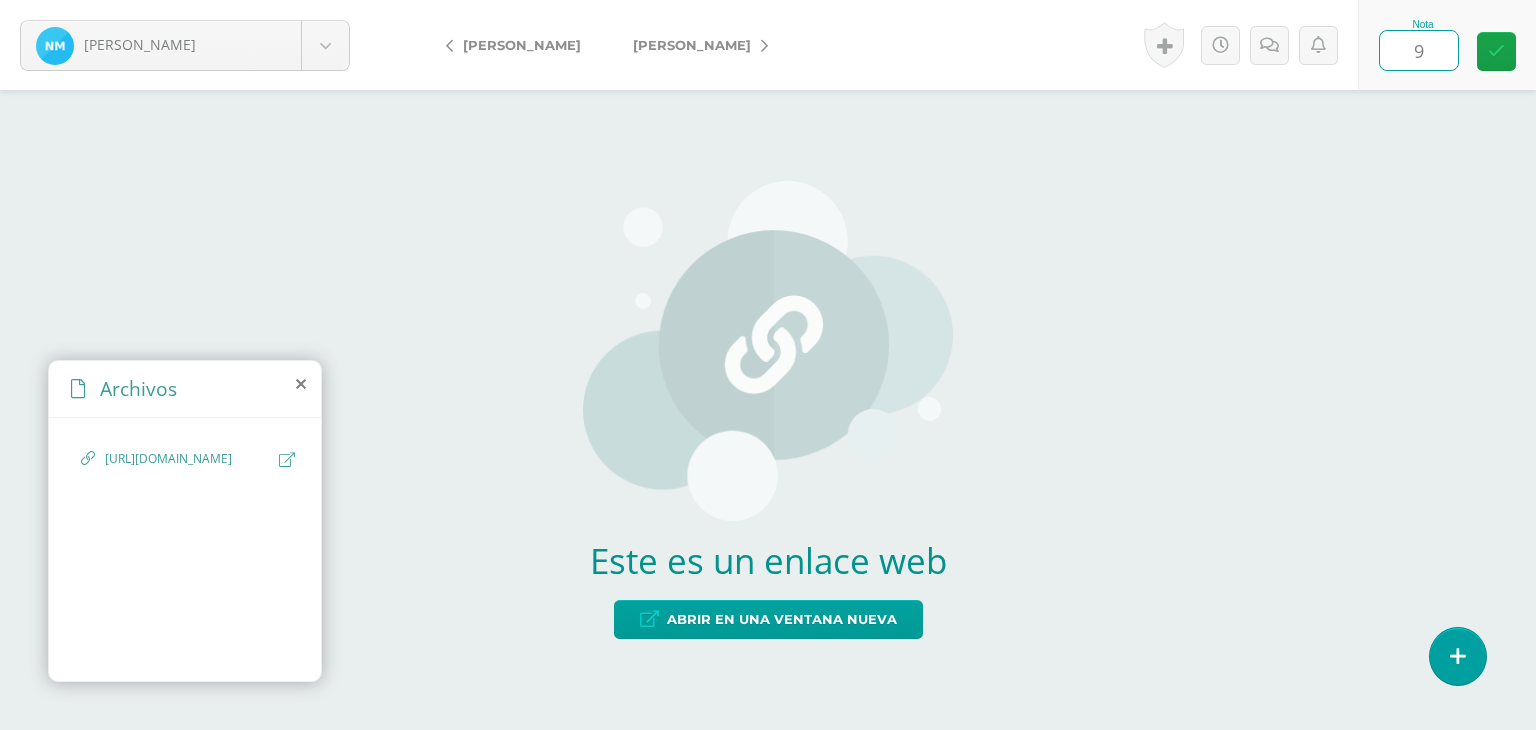 type on "95" 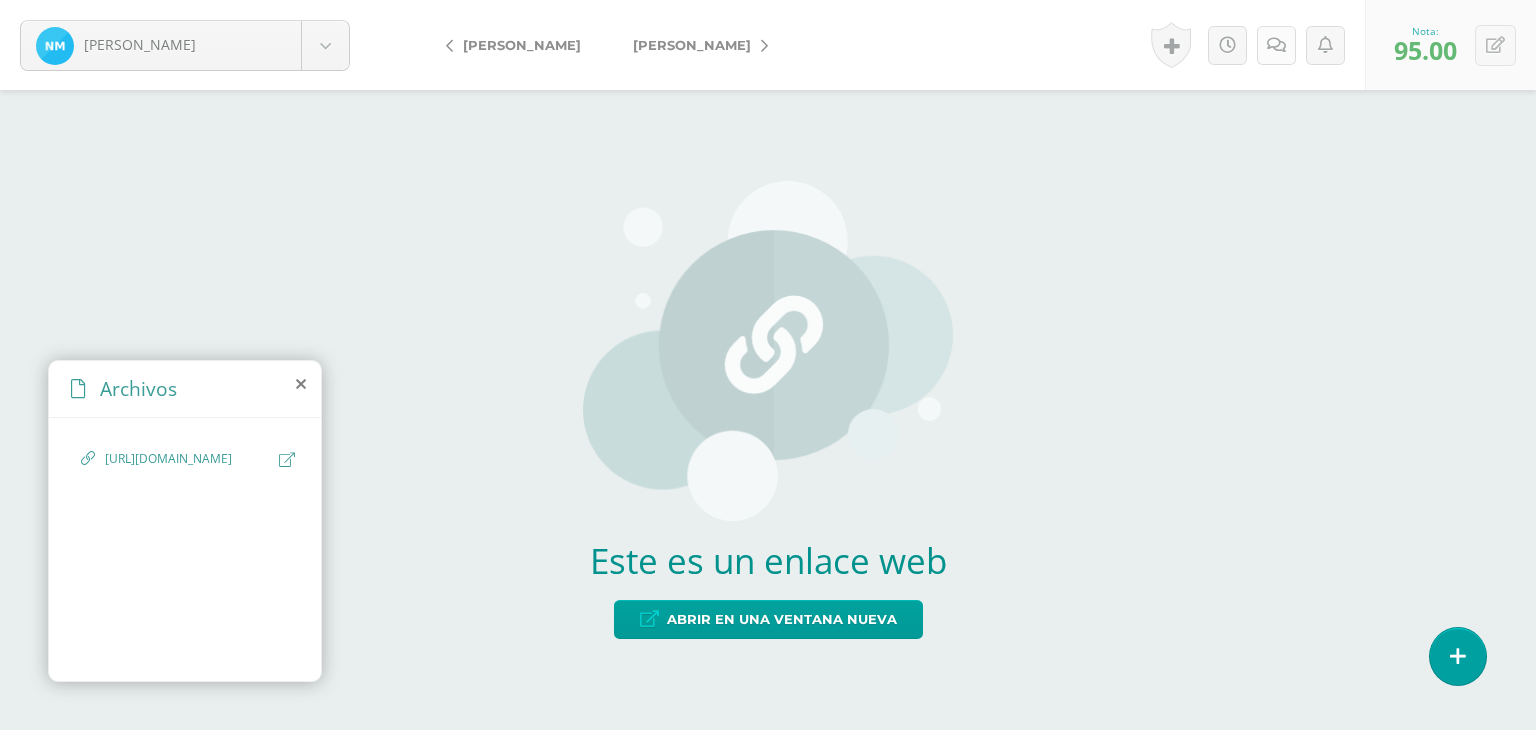 click at bounding box center [1276, 45] 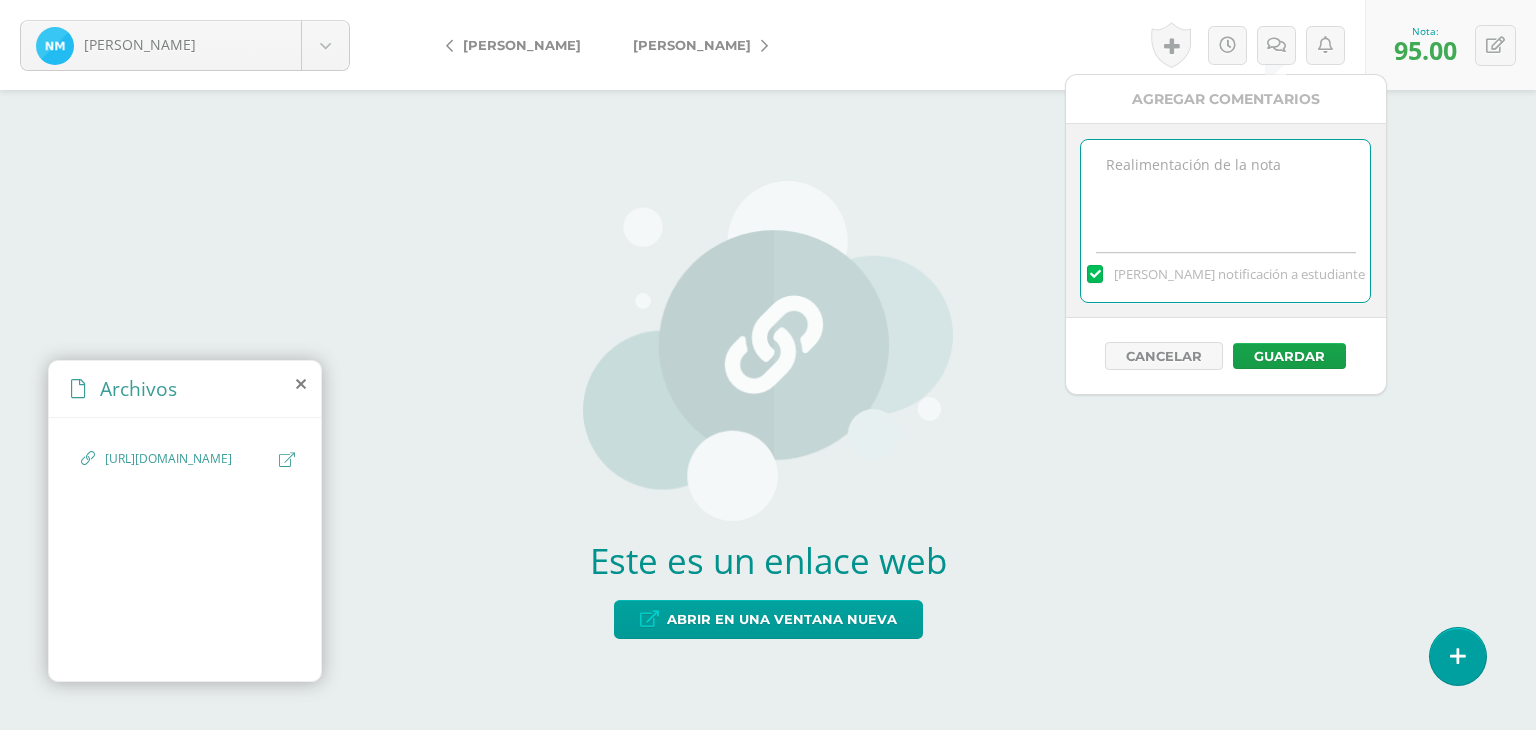 click at bounding box center [1225, 190] 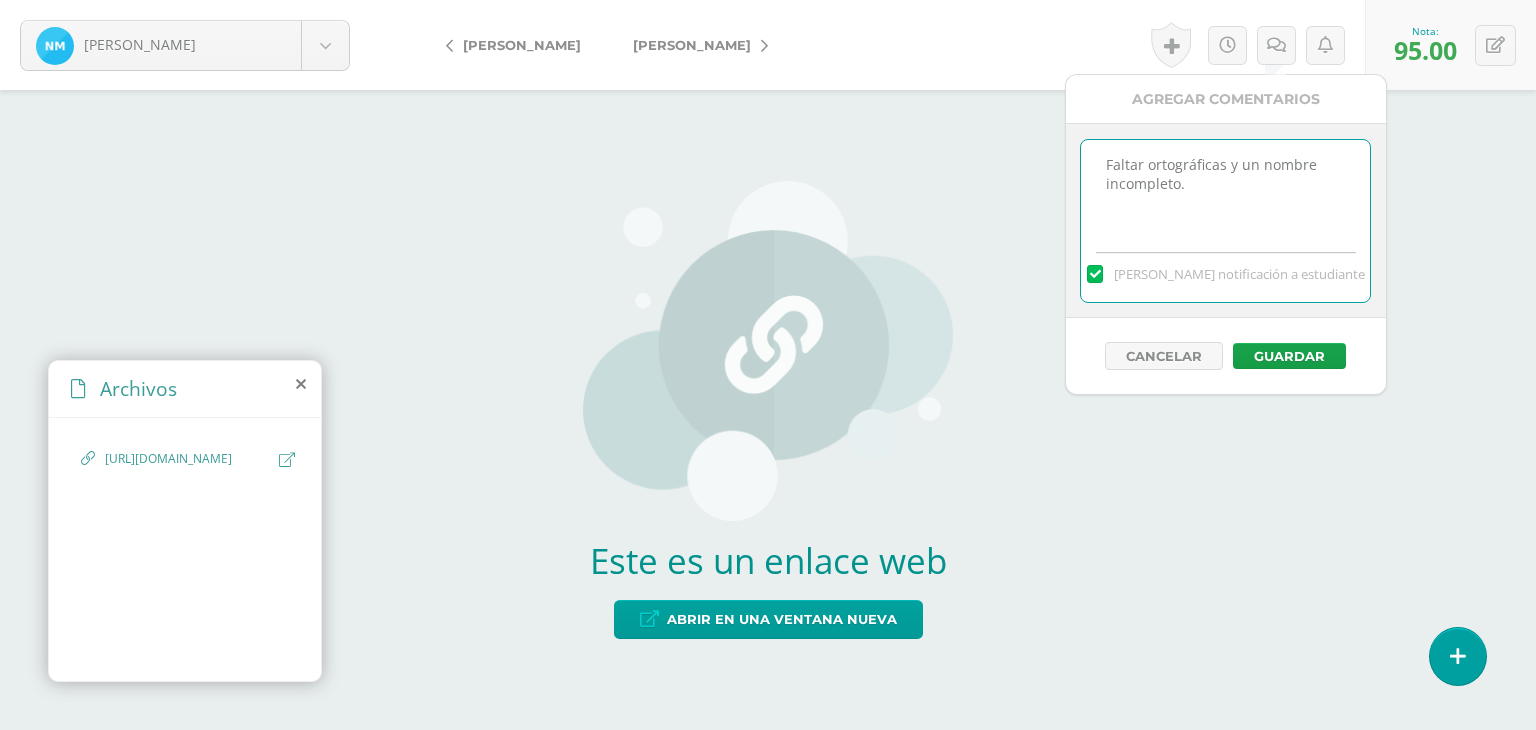 click on "Faltar ortográficas y un nombre incompleto." at bounding box center (1225, 190) 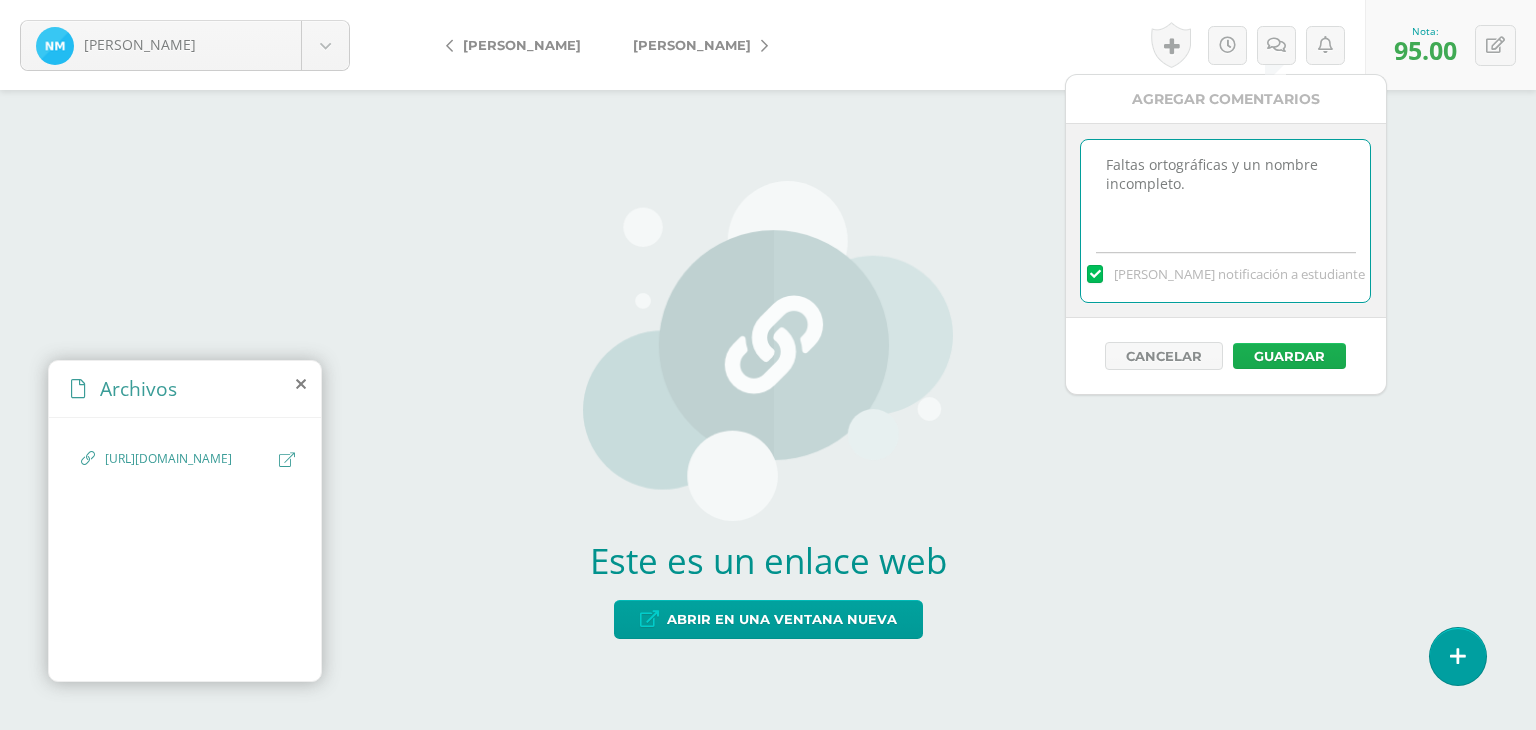 type on "Faltas ortográficas y un nombre incompleto." 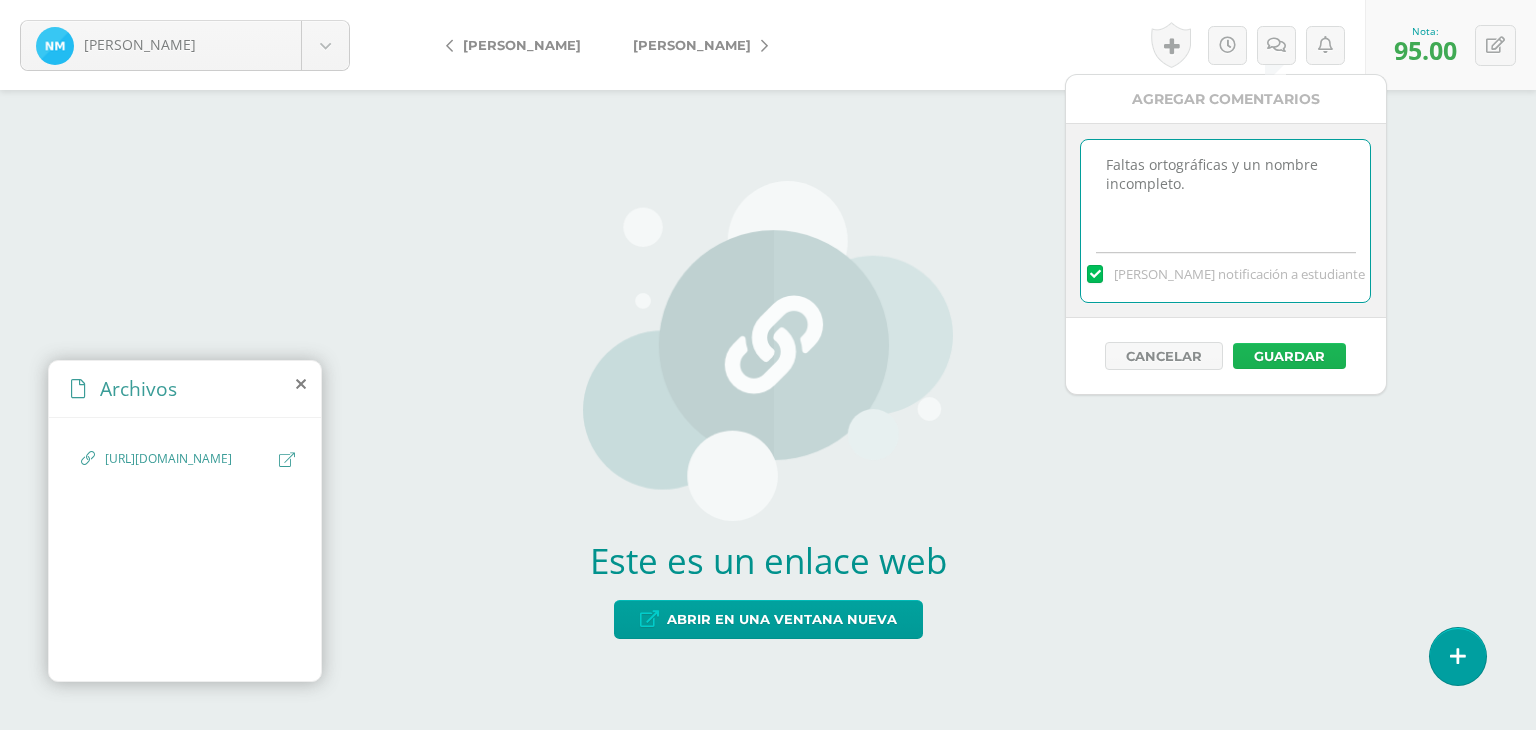 click on "Guardar" at bounding box center [1289, 356] 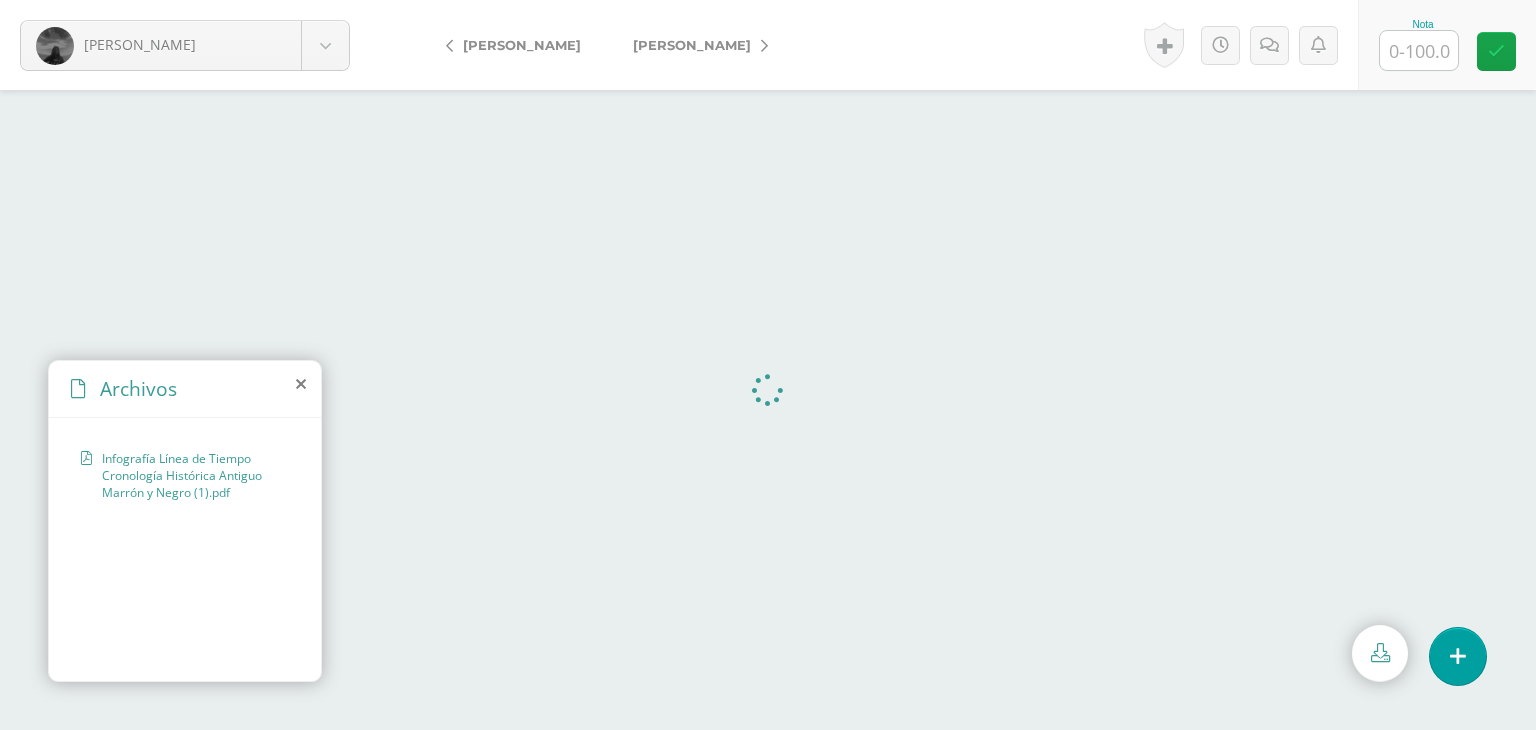scroll, scrollTop: 0, scrollLeft: 0, axis: both 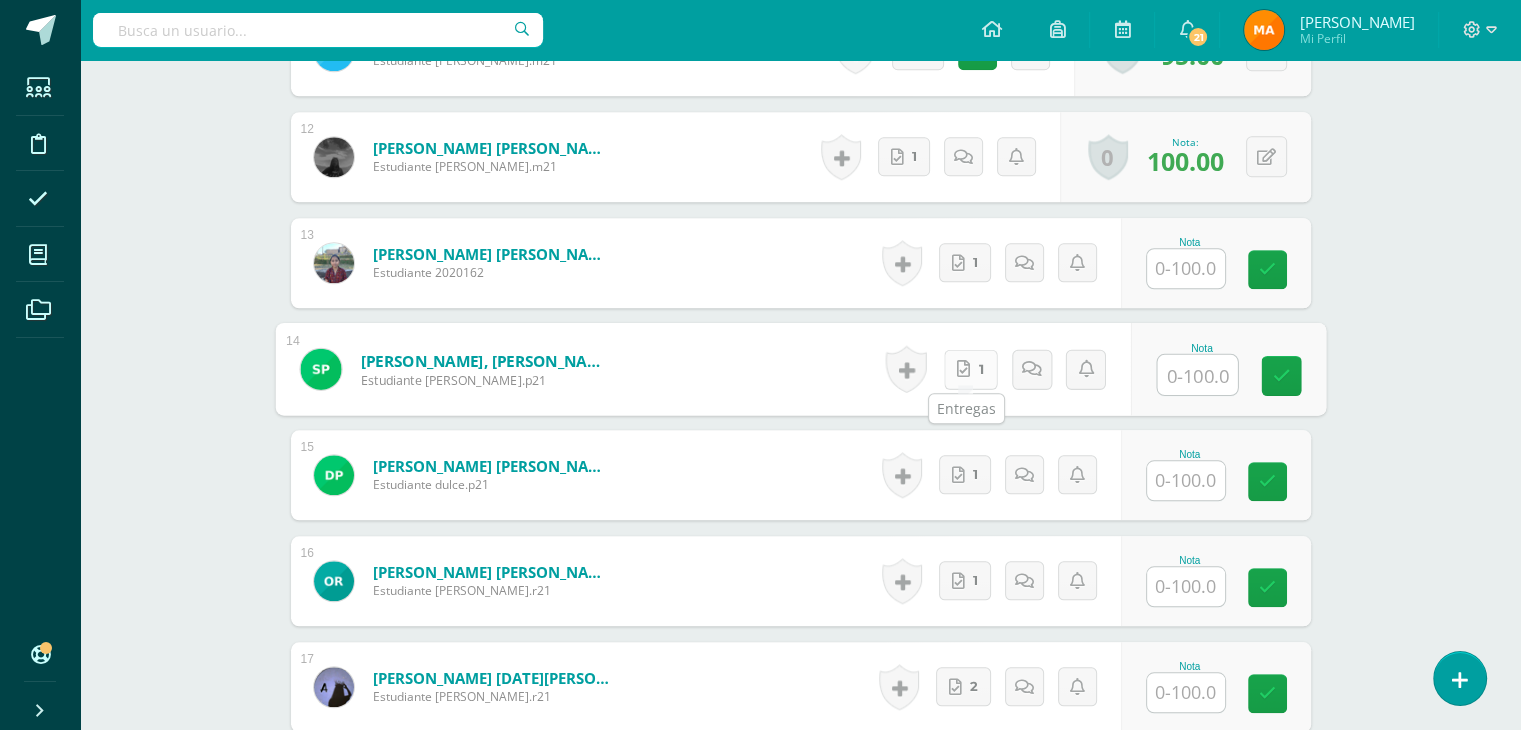 click on "1" at bounding box center [970, 369] 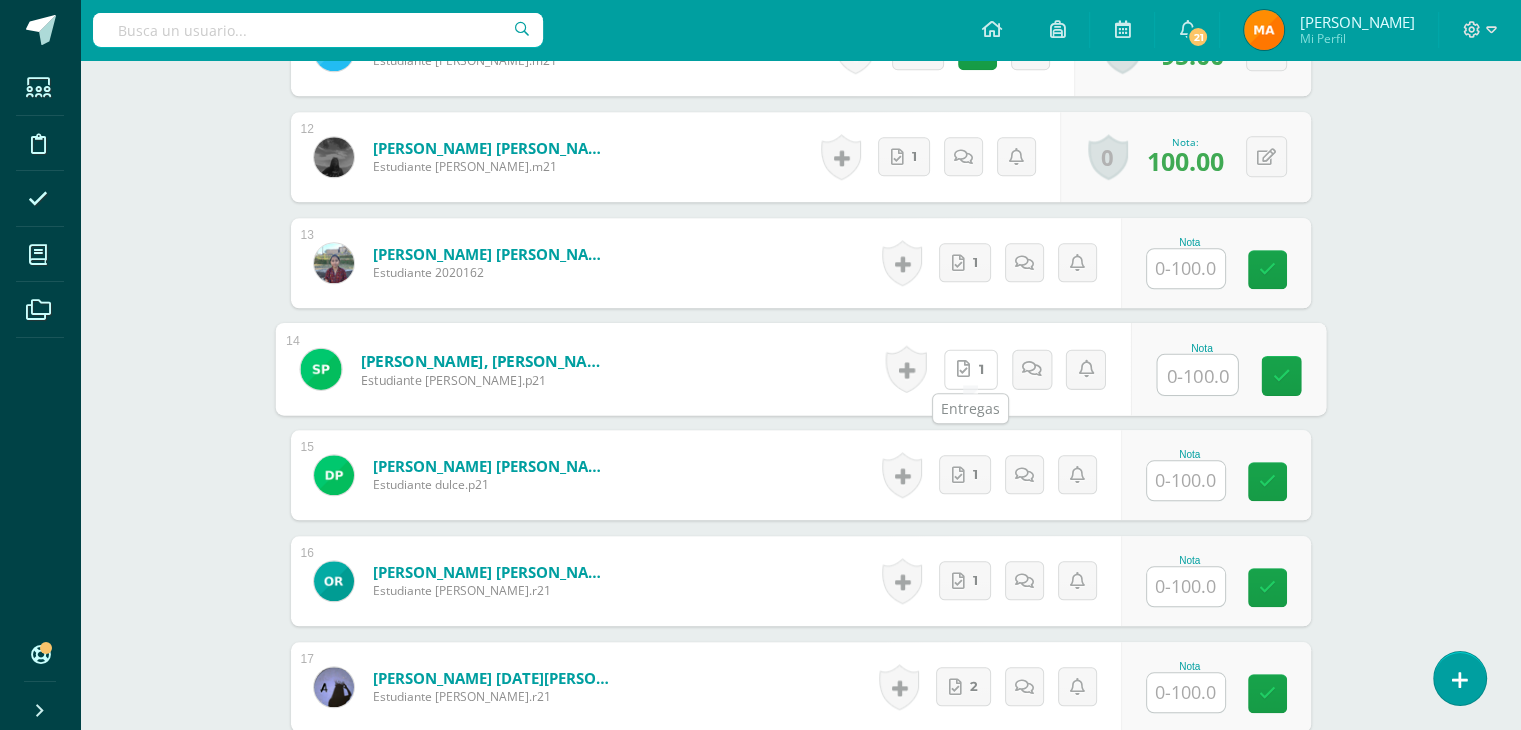 scroll, scrollTop: 1769, scrollLeft: 0, axis: vertical 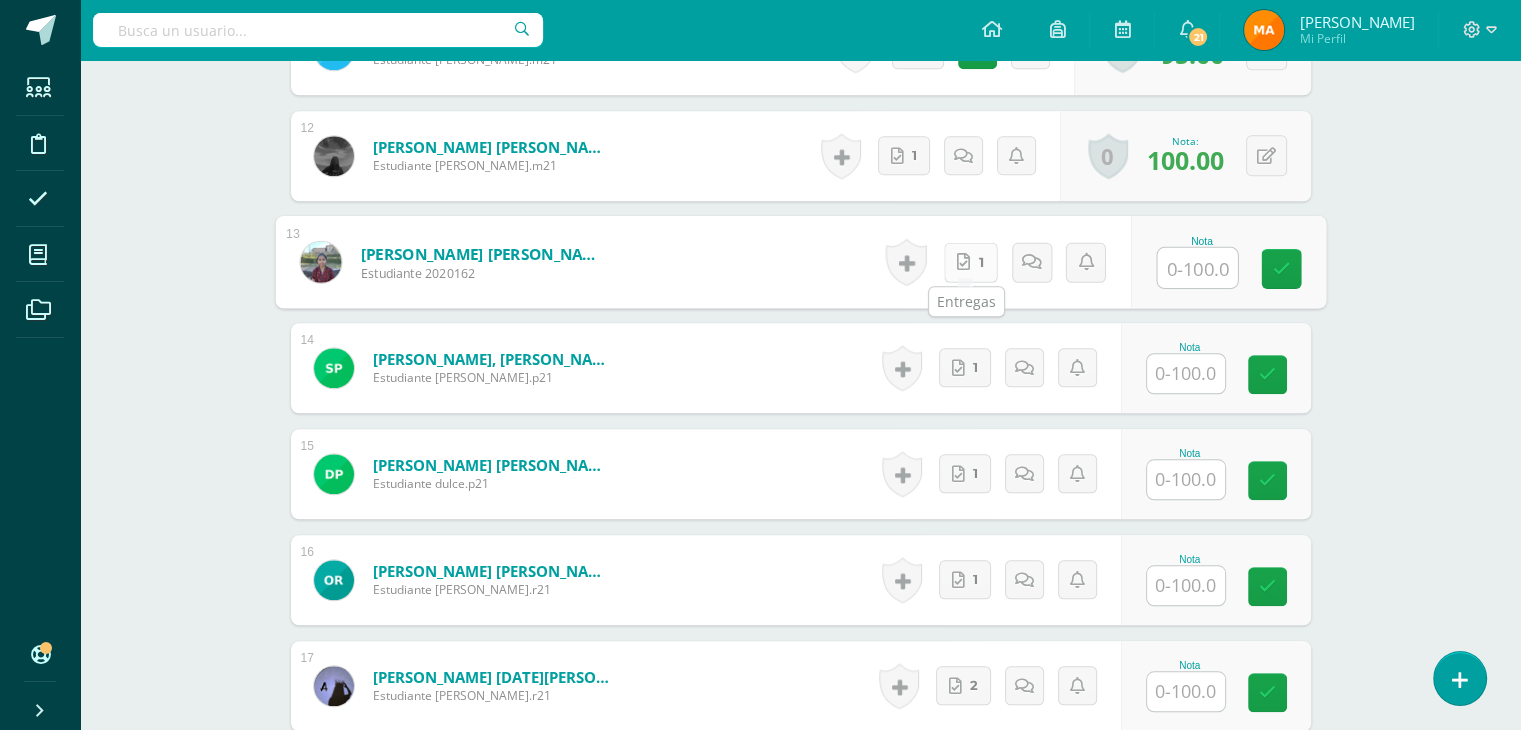 click on "1" at bounding box center [970, 262] 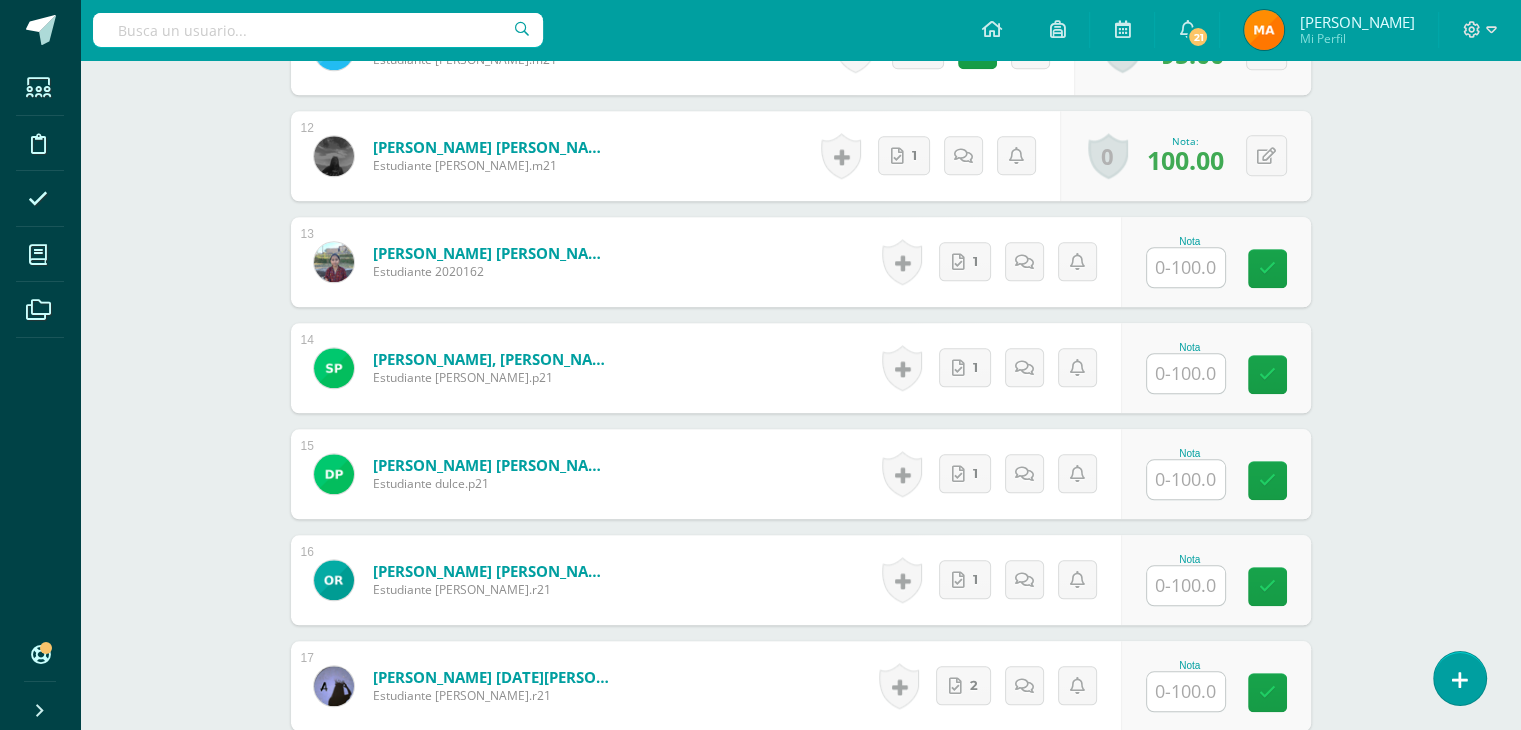 click on "CIENCIAS SOCIALES Y FORMACIÓN CIUDADANA 5
Quinto Bachillerato "Sección A"
Herramientas
Detalle de asistencias
Actividad
Anuncios
Actividades
Estudiantes
Planificación
Dosificación
¿Estás seguro que quieres  eliminar  esta actividad?
Esto borrará la actividad y cualquier nota que hayas registrado
permanentemente. Esta acción no se puede revertir. Cancelar Eliminar
Administración de escalas de valoración
escala de valoración
Aún no has creado una escala de valoración.
Cancelar Agregar nueva escala de valoración: Cancelar 1" at bounding box center [800, -163] 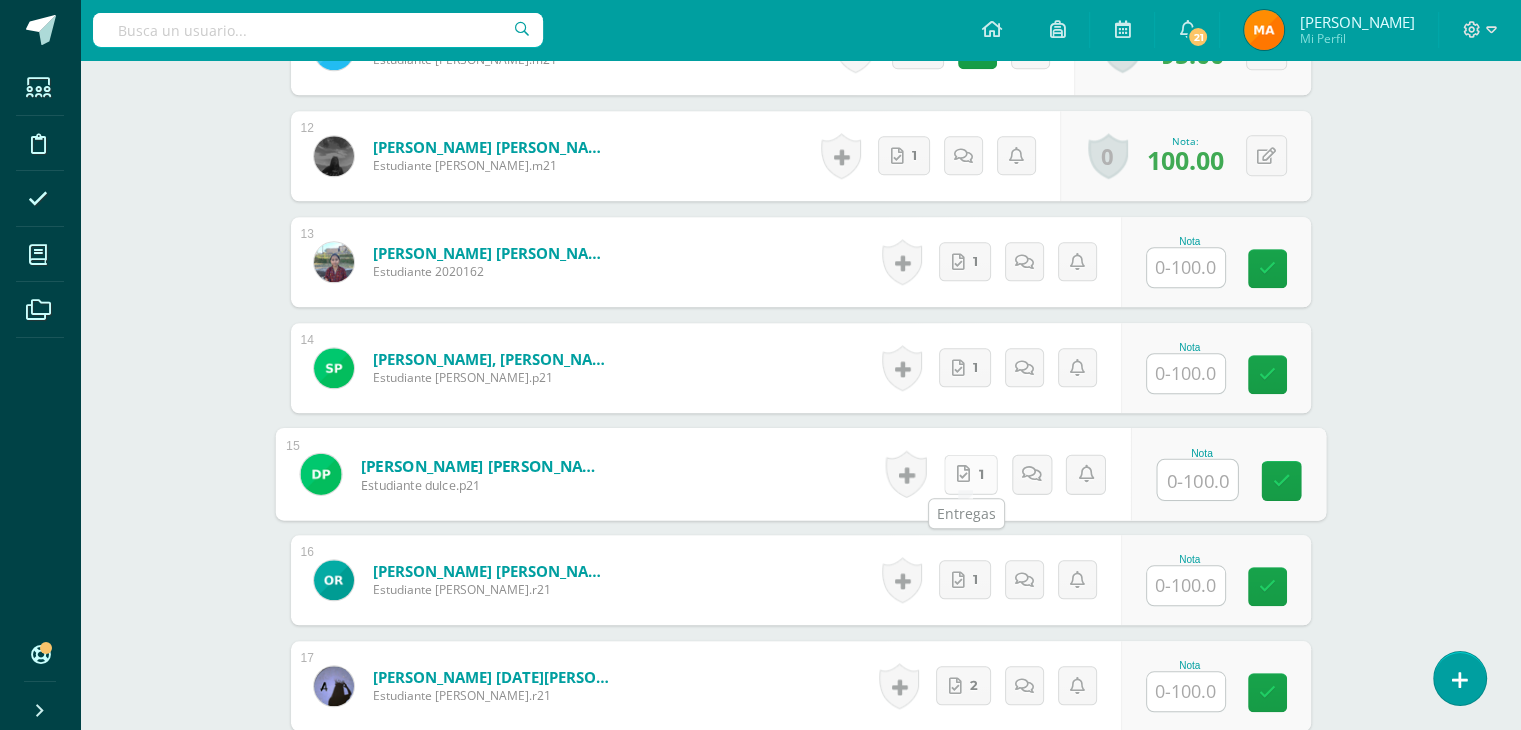 click on "1" at bounding box center [970, 474] 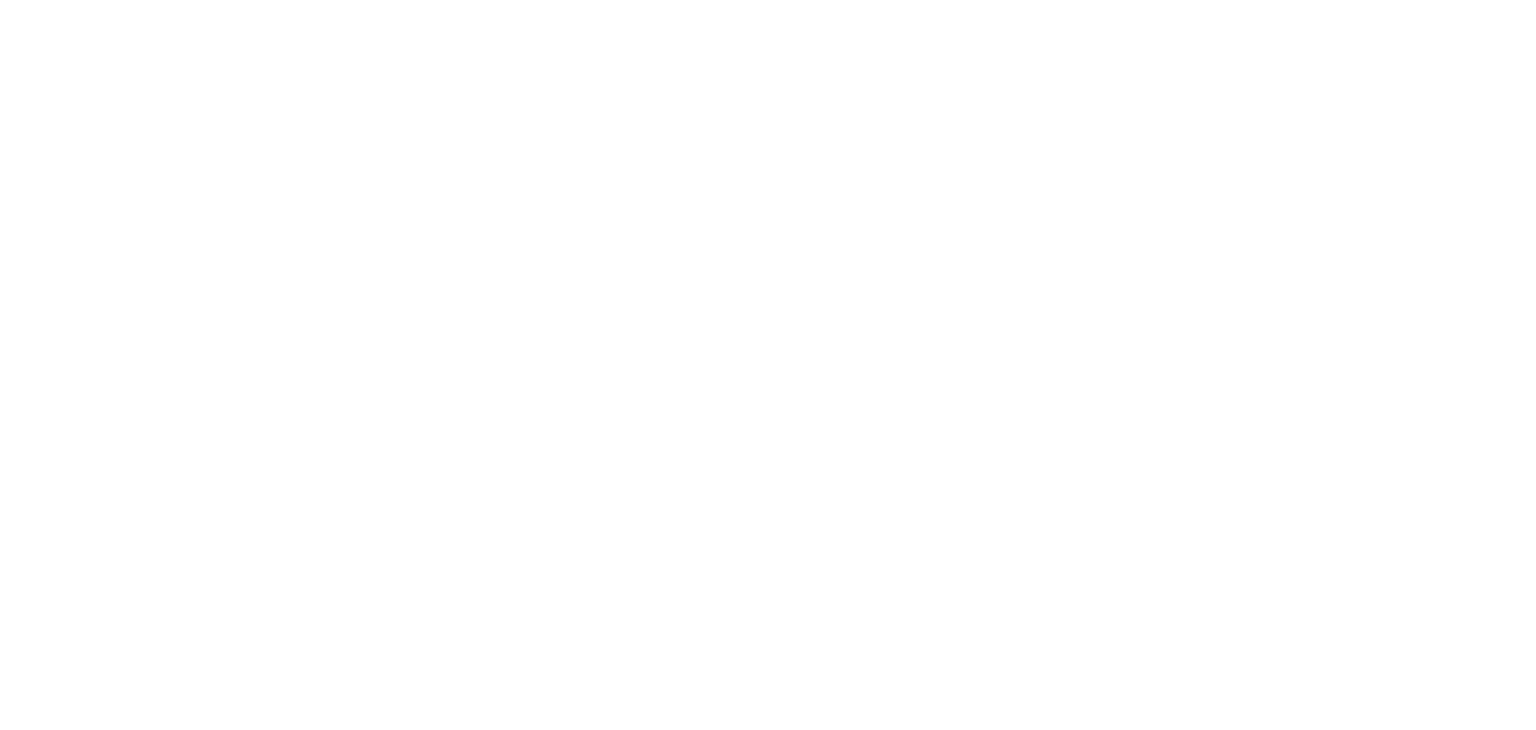 scroll, scrollTop: 0, scrollLeft: 0, axis: both 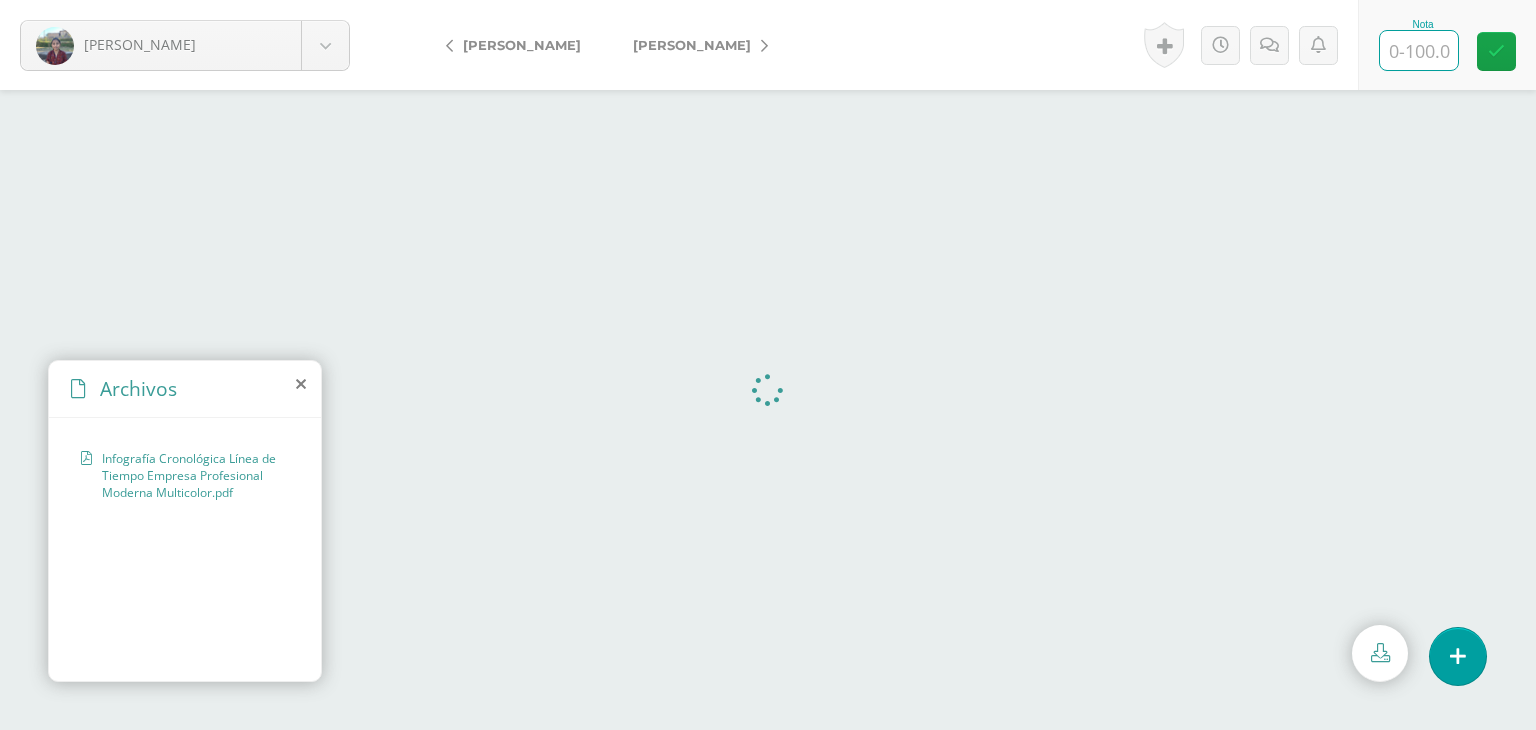 click at bounding box center [1419, 50] 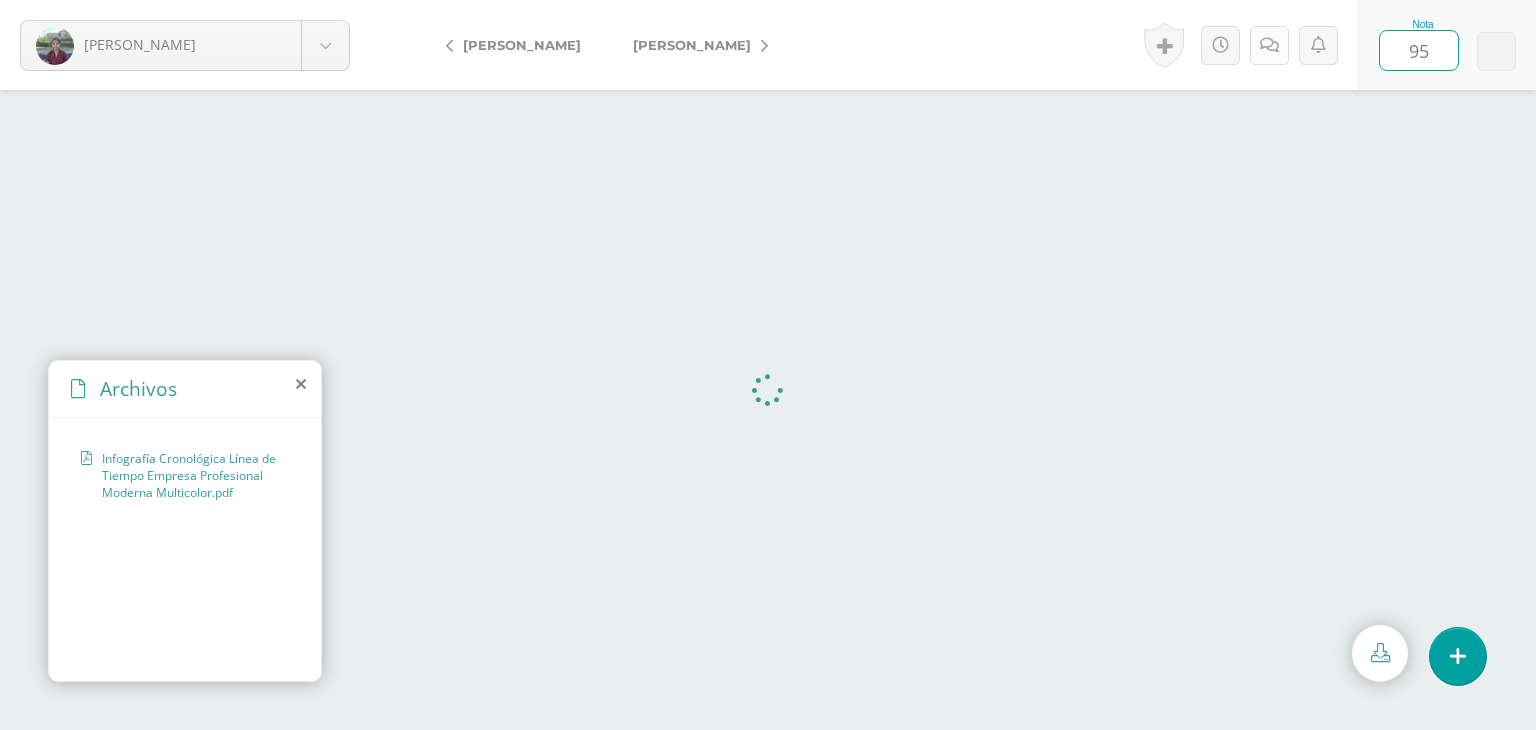 type on "95" 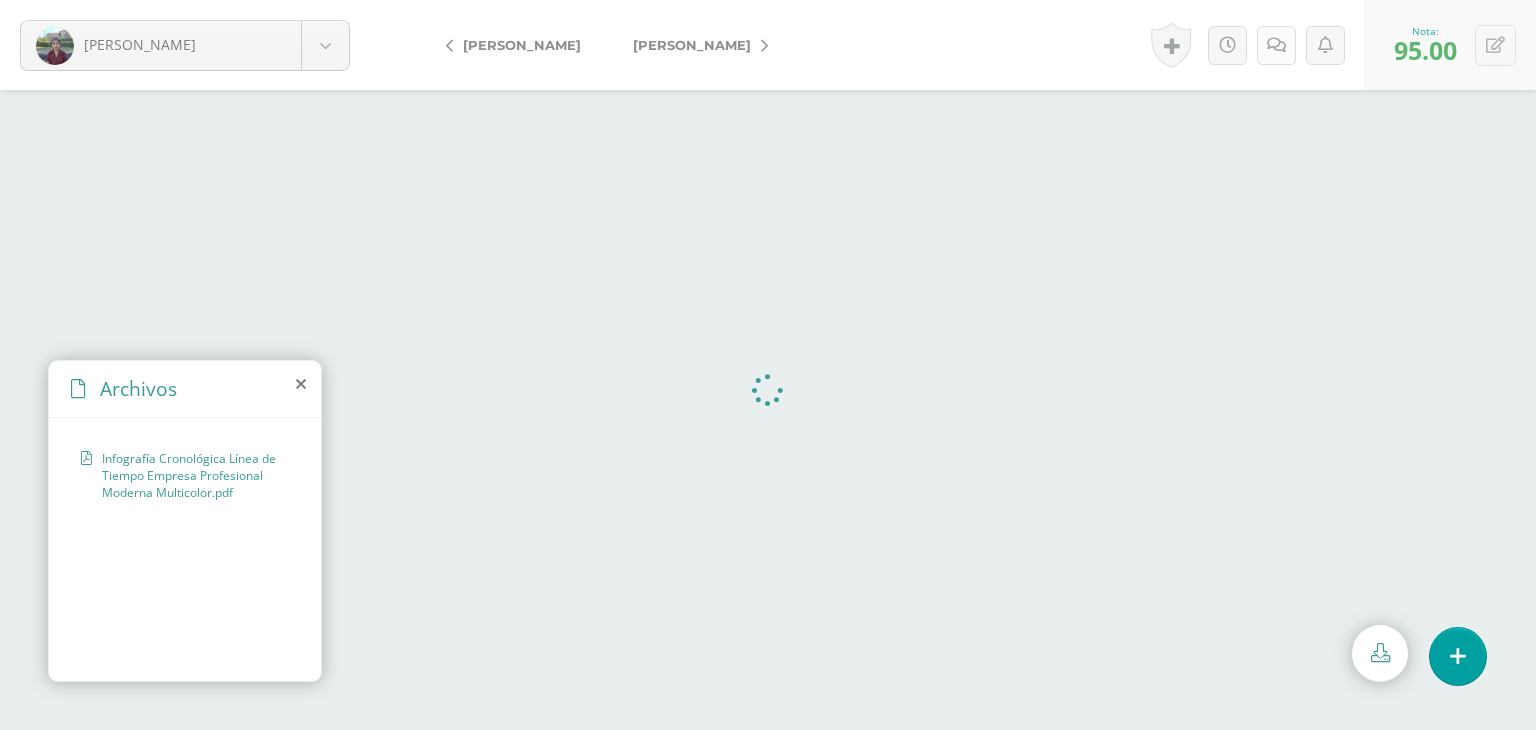 click at bounding box center (1276, 45) 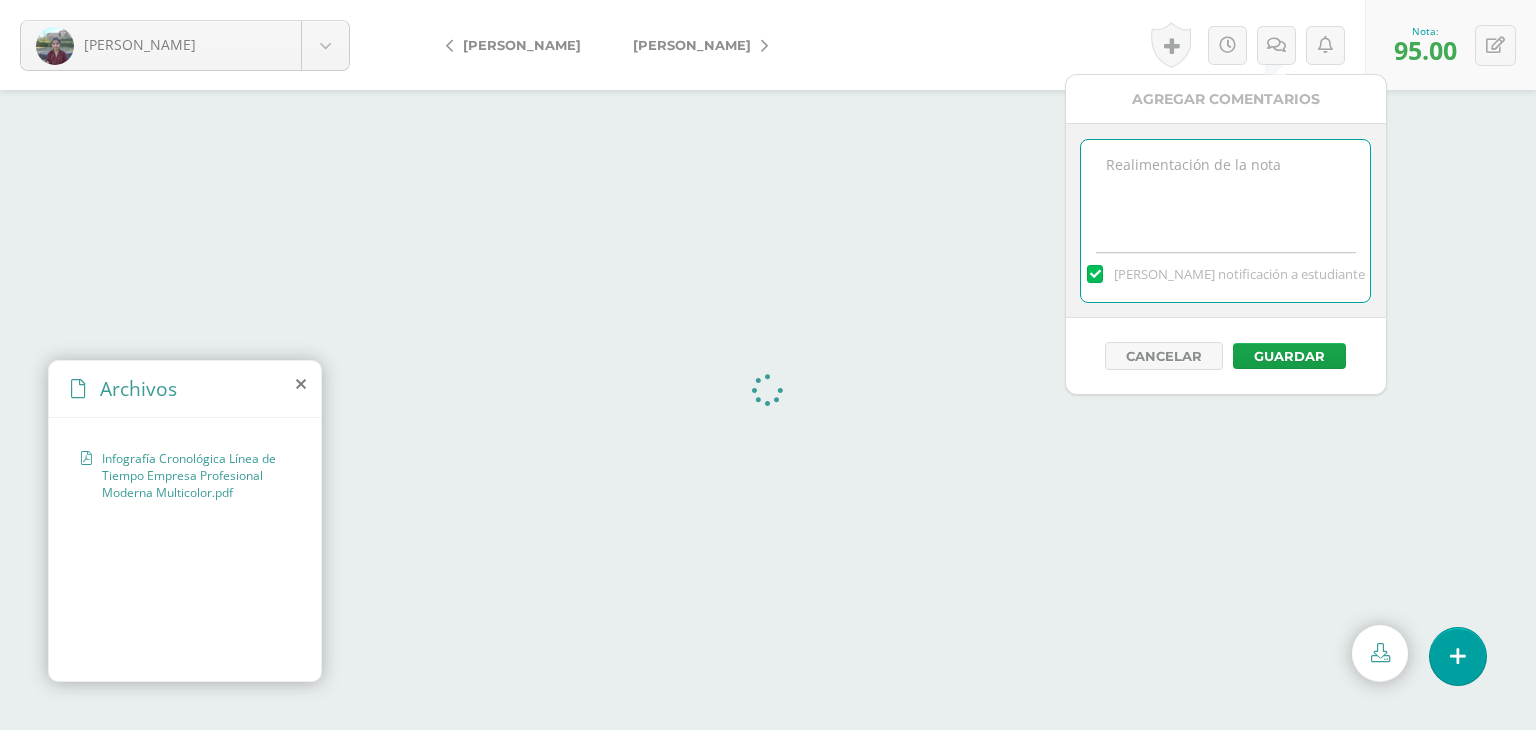click at bounding box center [1225, 190] 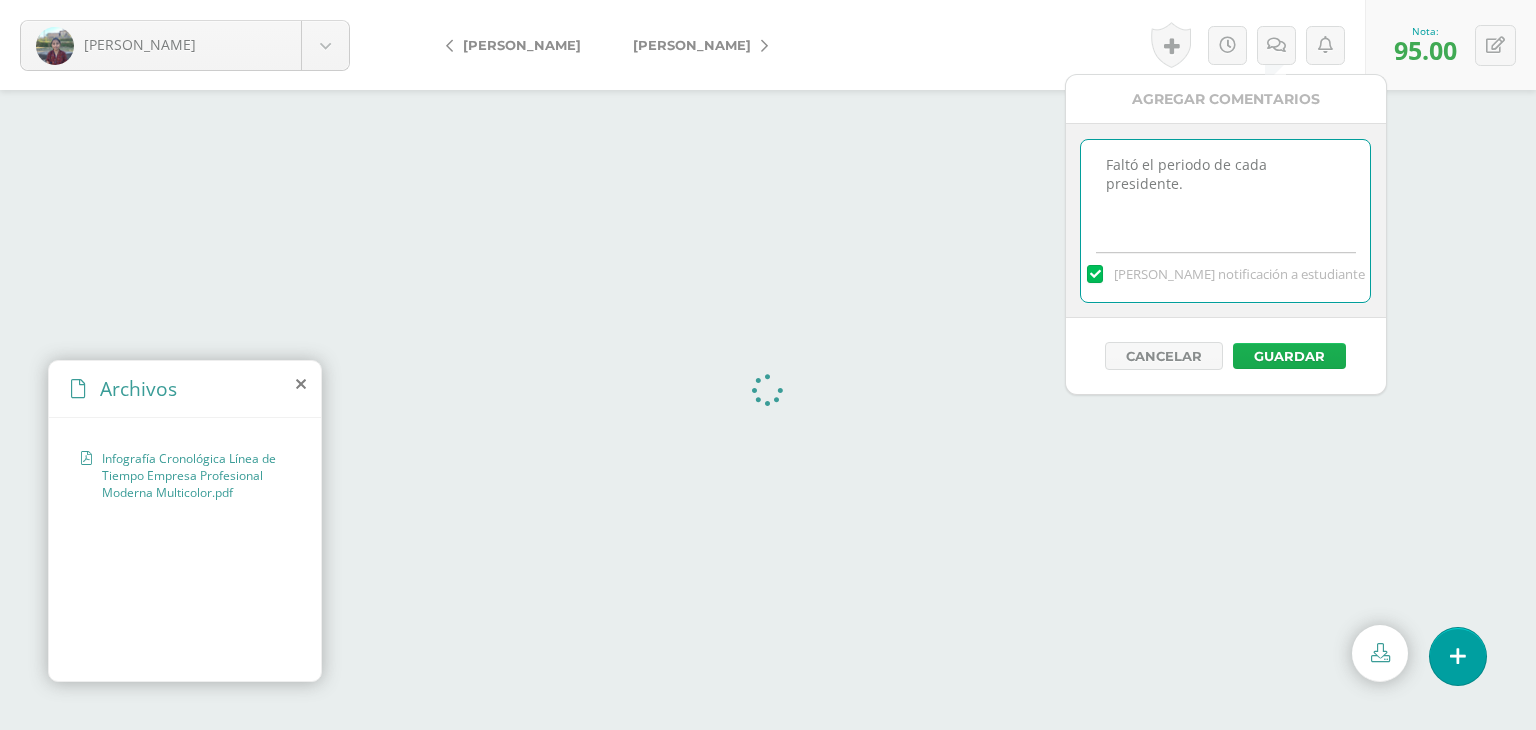 type on "Faltó el periodo de cada presidente." 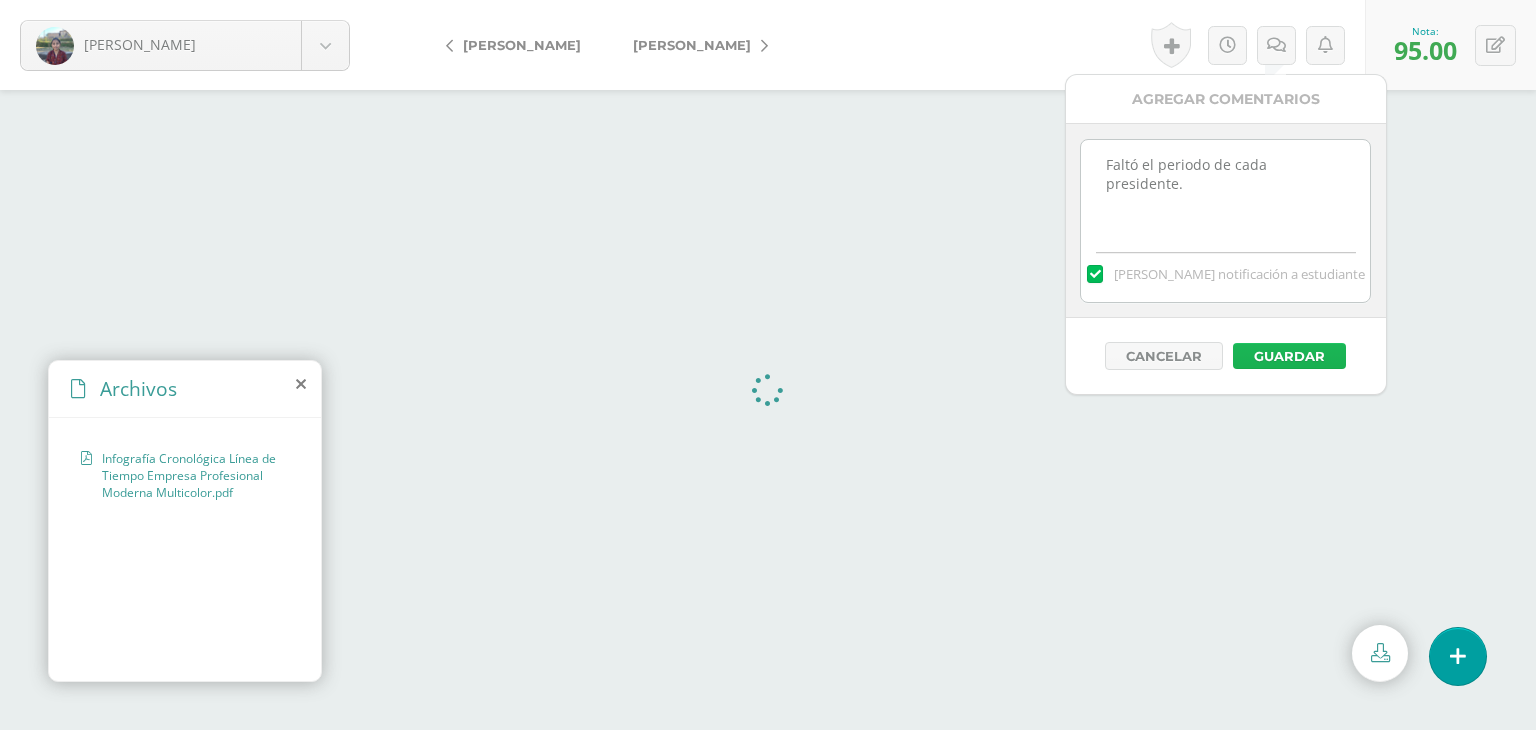 click on "Guardar" at bounding box center (1289, 356) 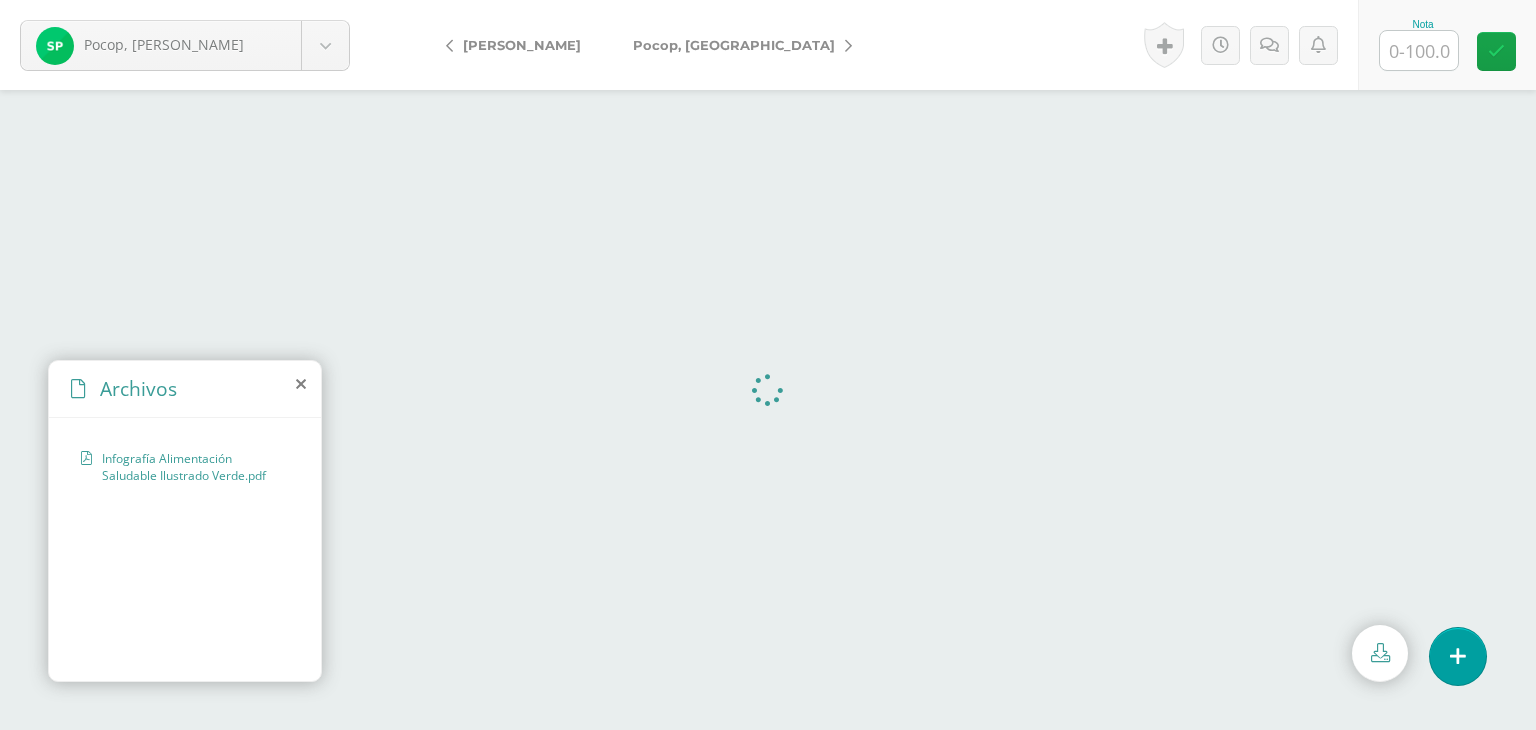 scroll, scrollTop: 0, scrollLeft: 0, axis: both 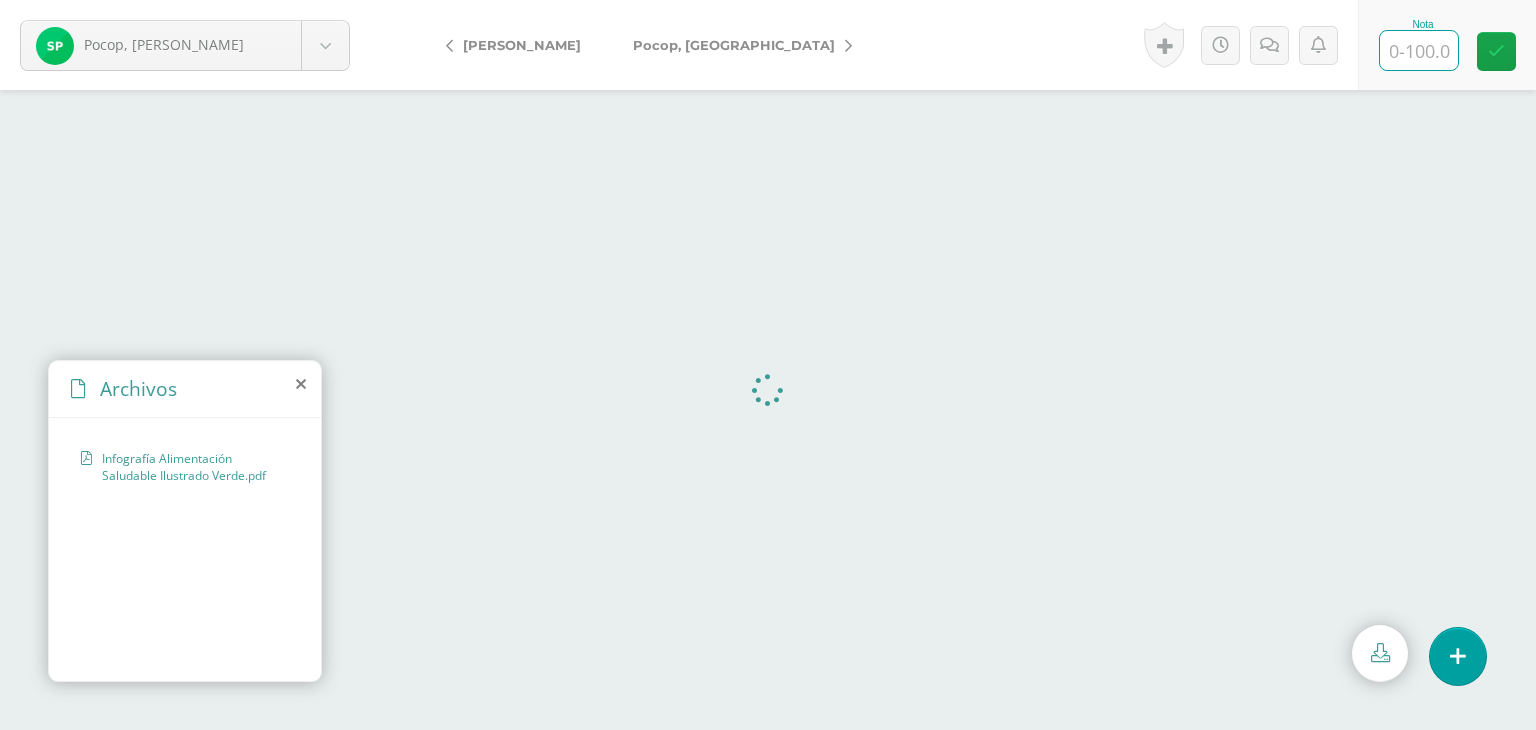 click at bounding box center (1419, 50) 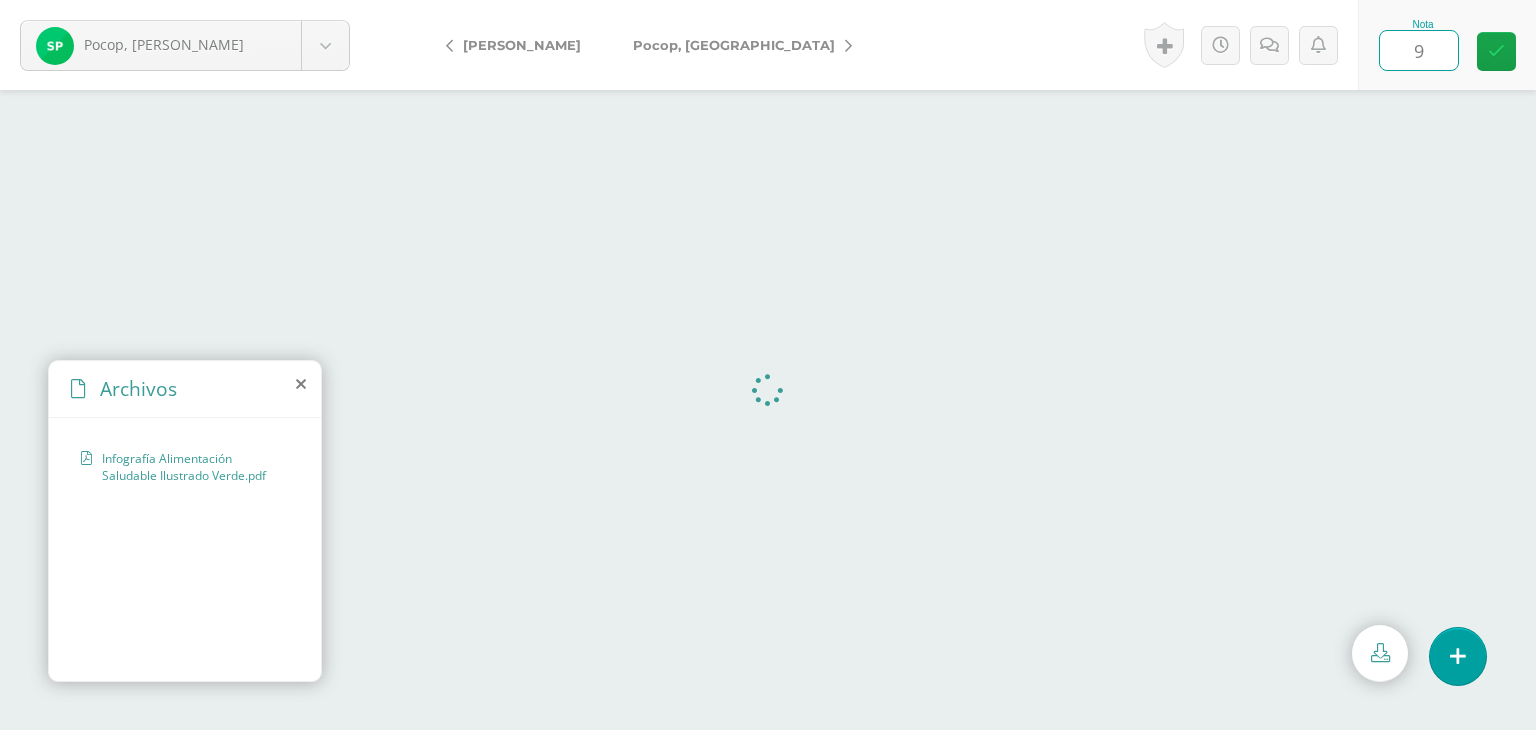 type on "90" 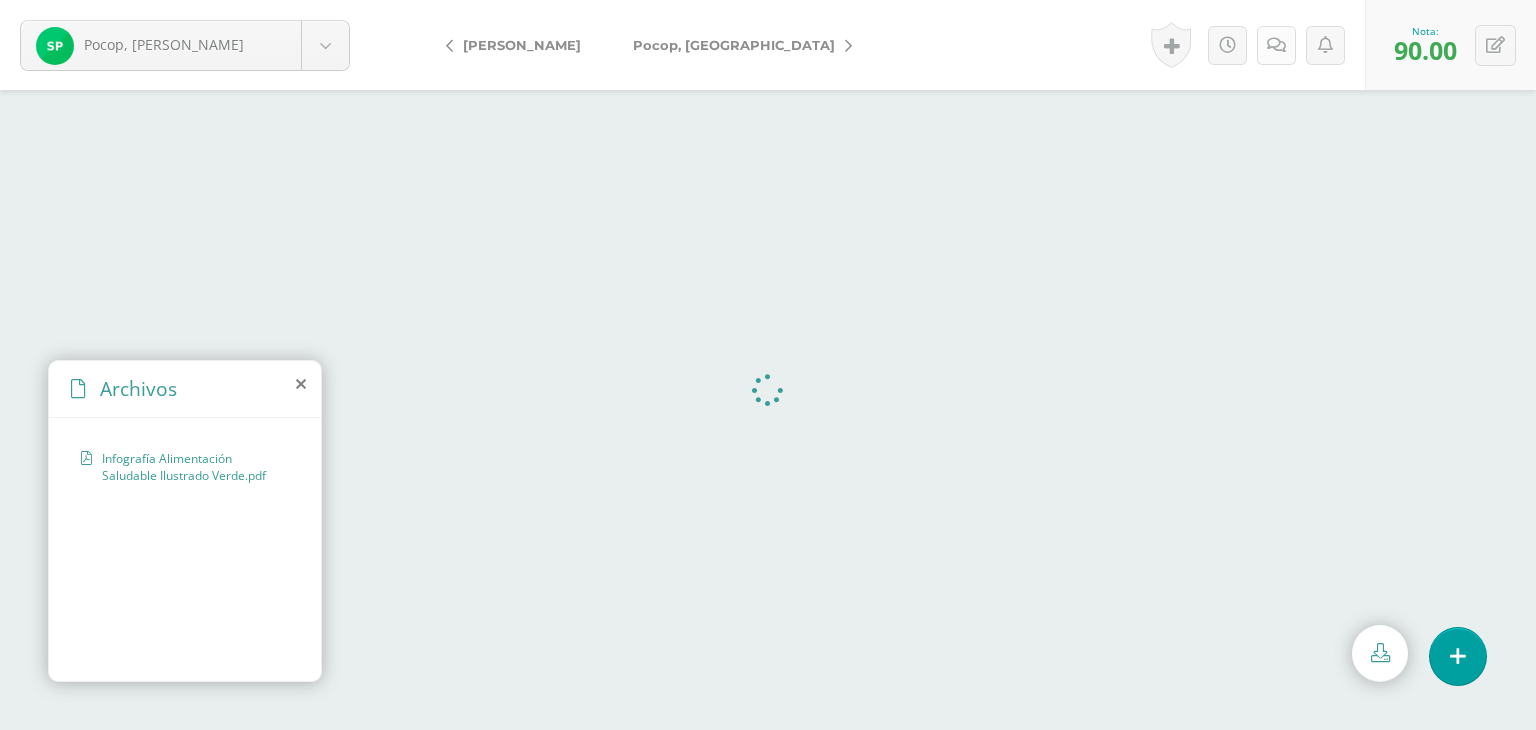 click at bounding box center [1276, 45] 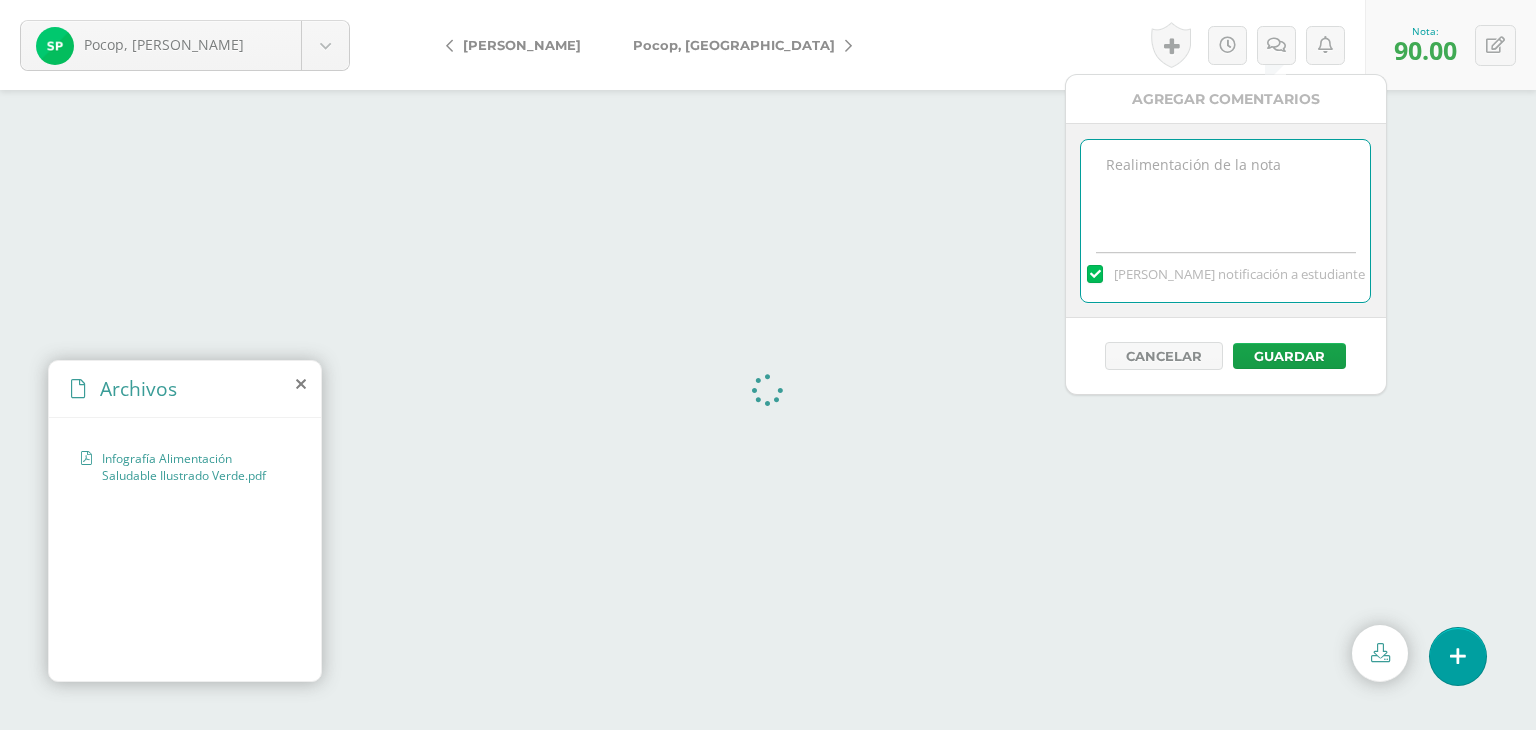 click at bounding box center (1225, 190) 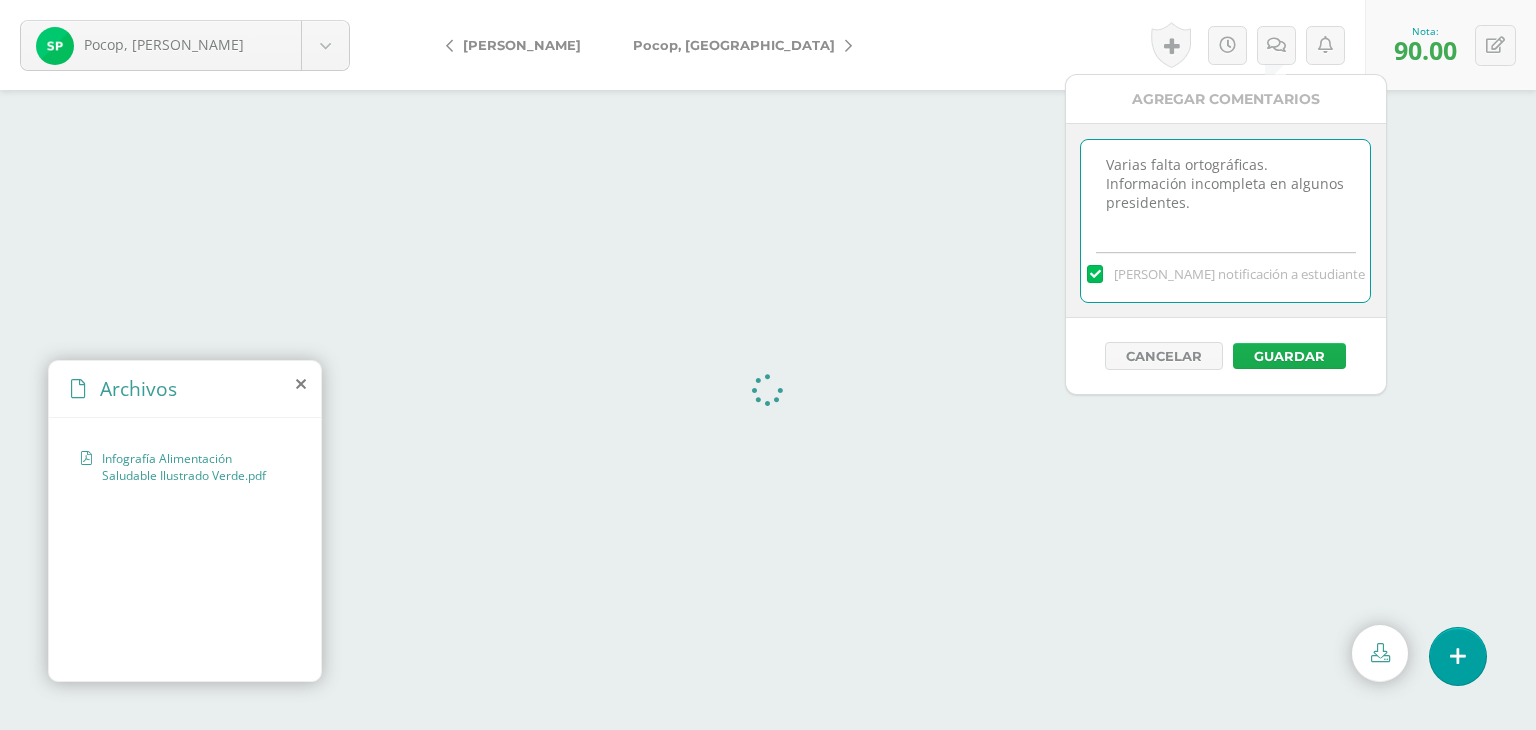 type on "Varias falta ortográficas.
Información incompleta en algunos presidentes." 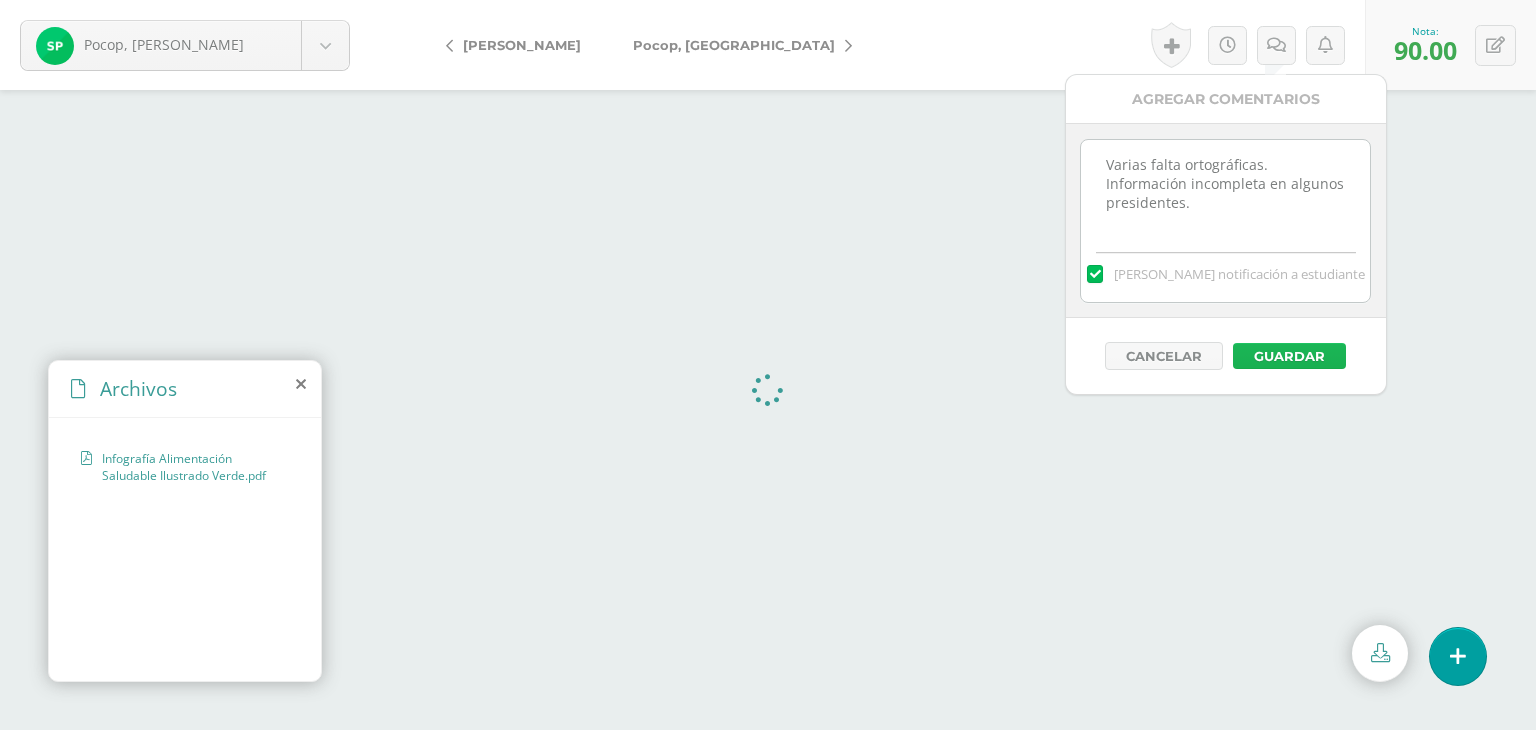 click on "Guardar" at bounding box center [1289, 356] 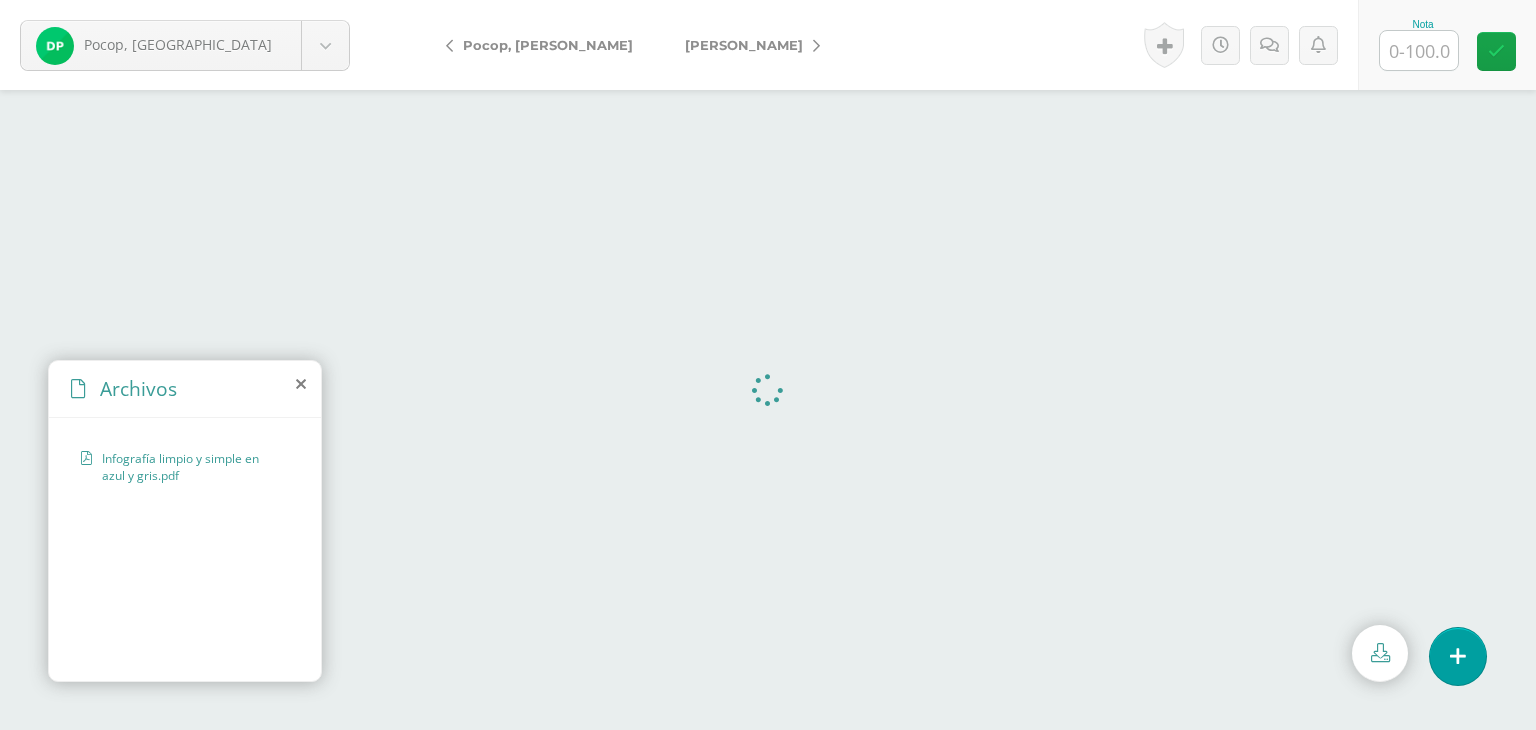 scroll, scrollTop: 0, scrollLeft: 0, axis: both 